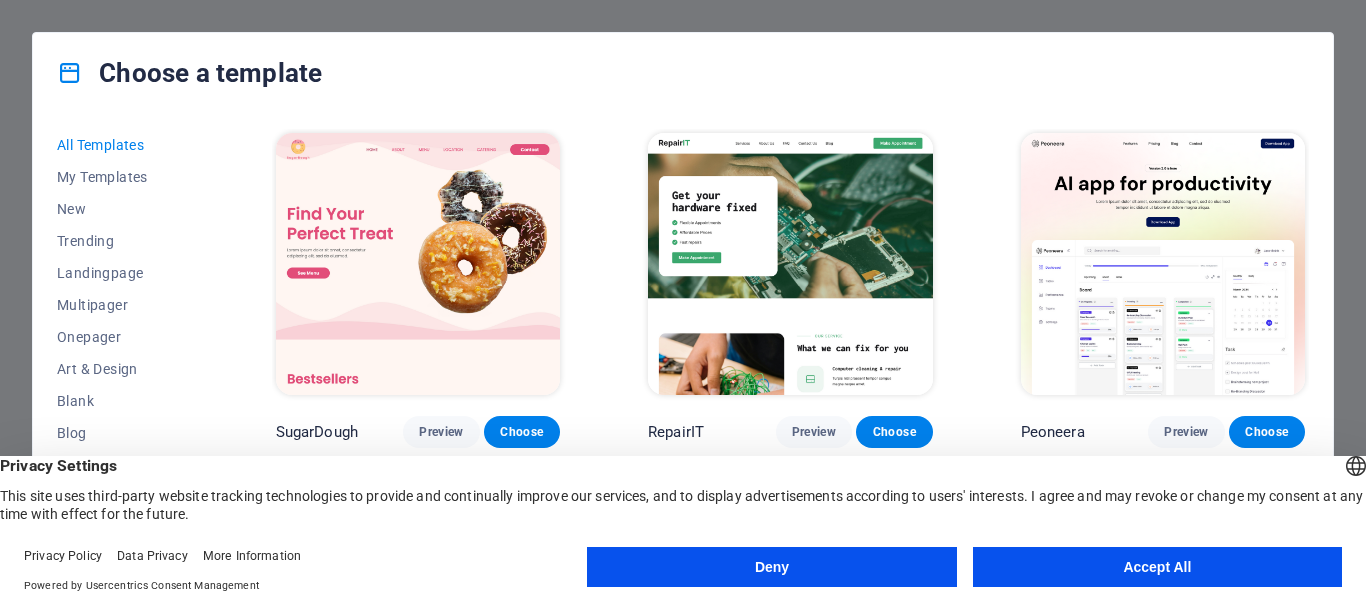 scroll, scrollTop: 0, scrollLeft: 0, axis: both 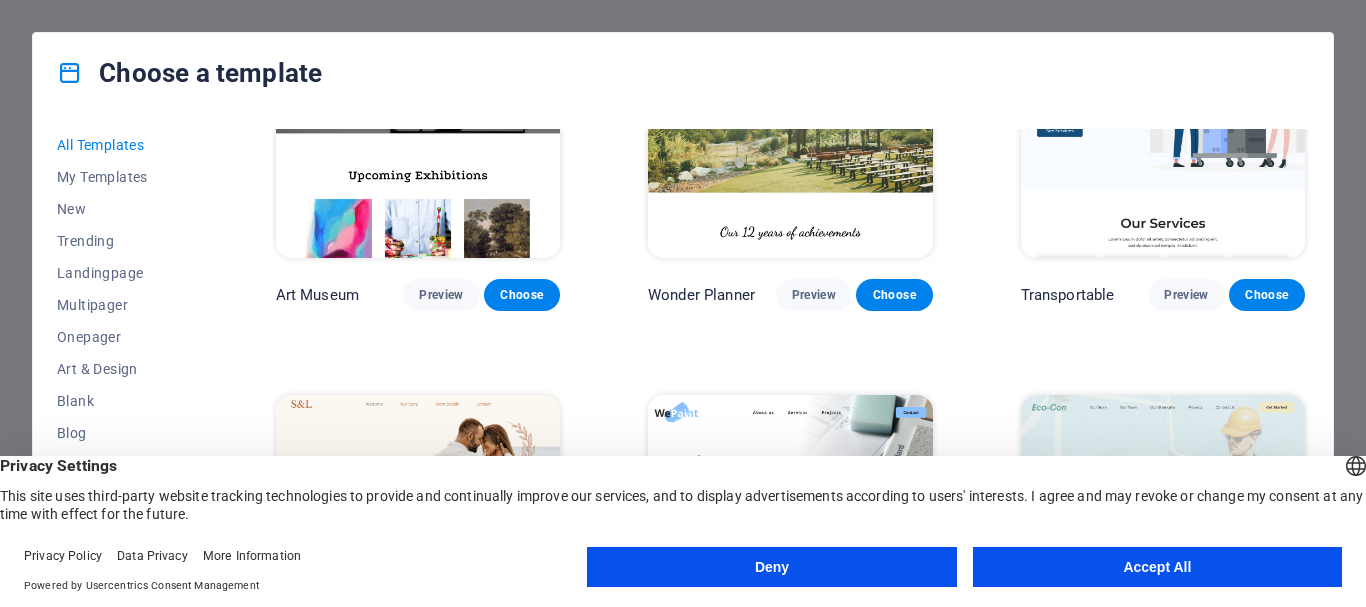 click on "Accept All" at bounding box center [1157, 567] 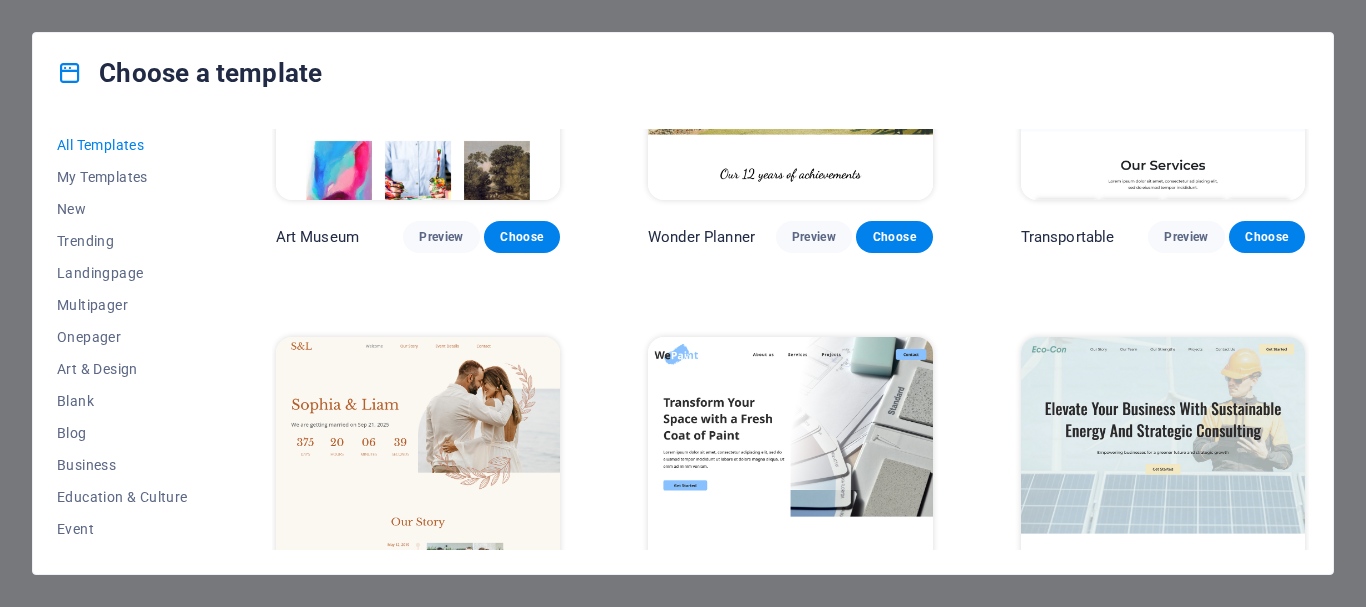 scroll, scrollTop: 614, scrollLeft: 0, axis: vertical 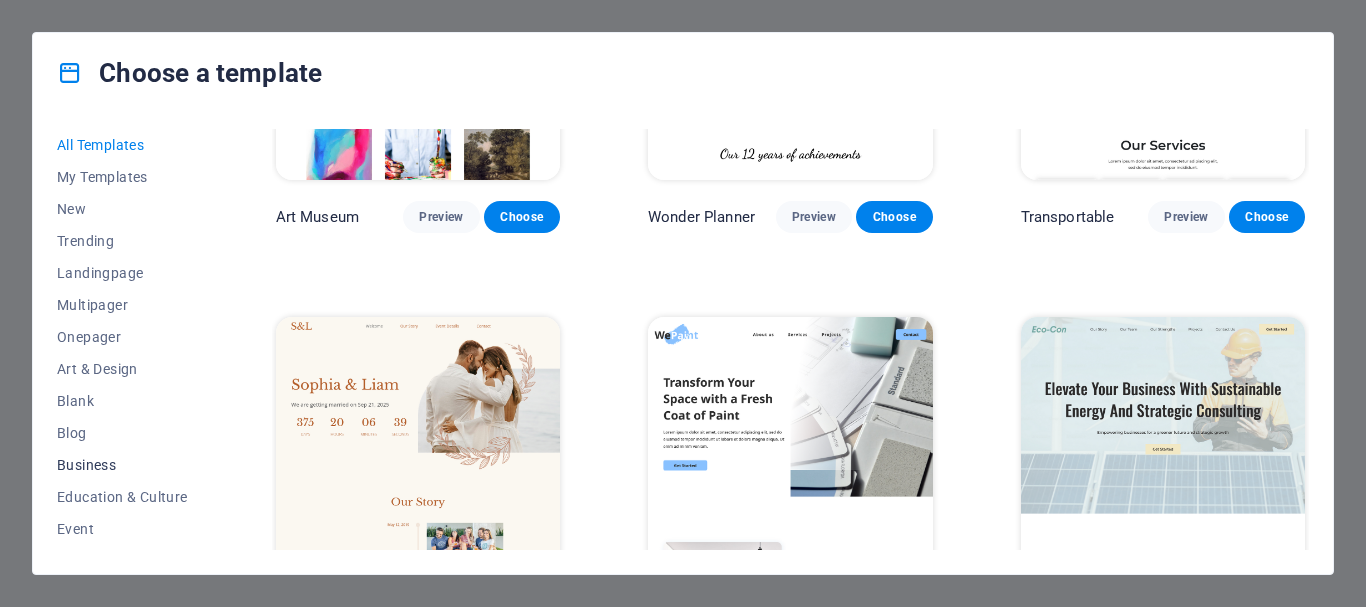 click on "Business" at bounding box center [122, 465] 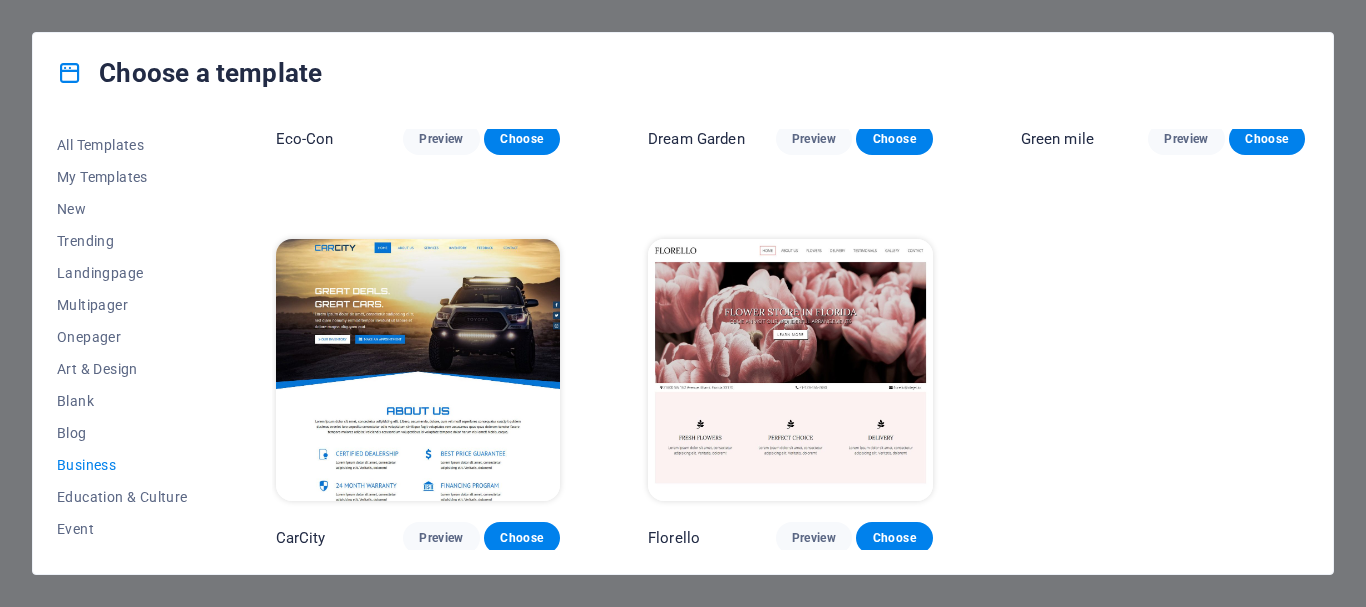 scroll, scrollTop: 0, scrollLeft: 0, axis: both 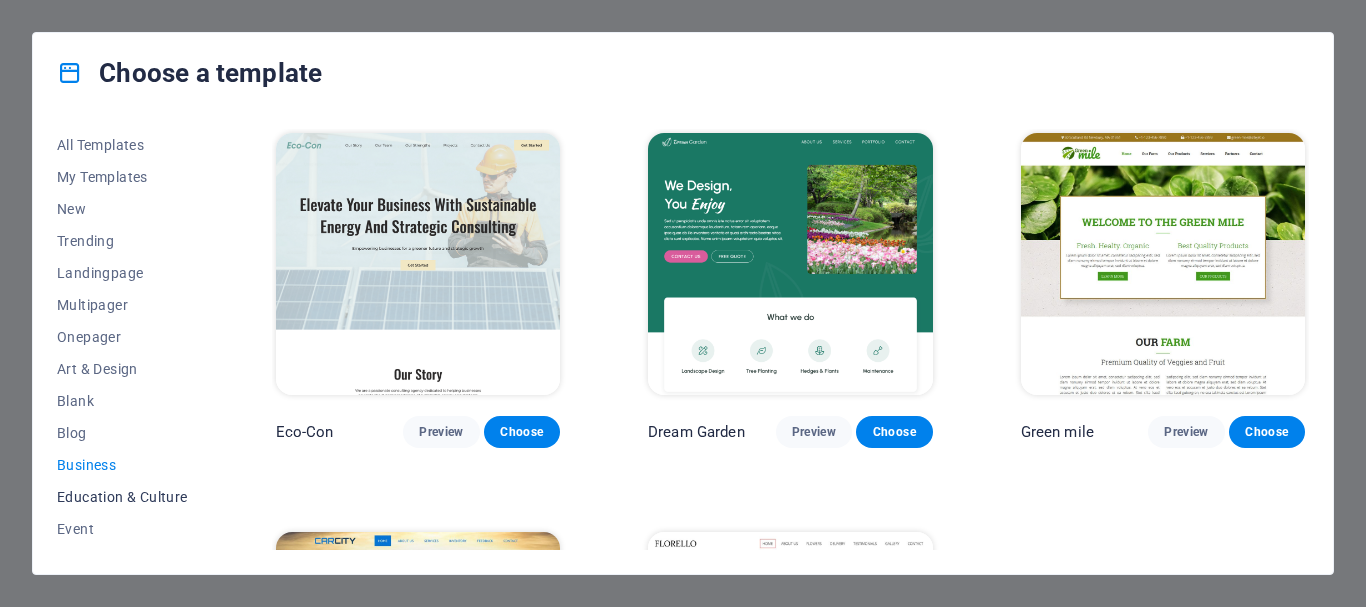click on "Education & Culture" at bounding box center (122, 497) 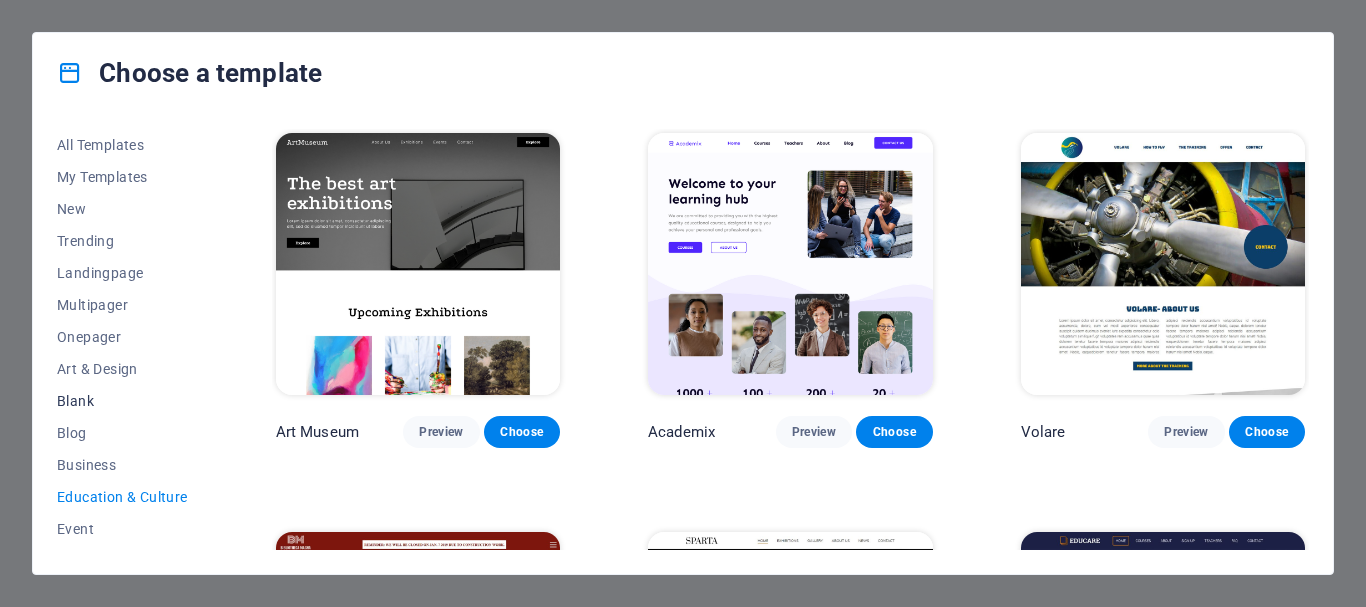 click on "Blank" at bounding box center [122, 401] 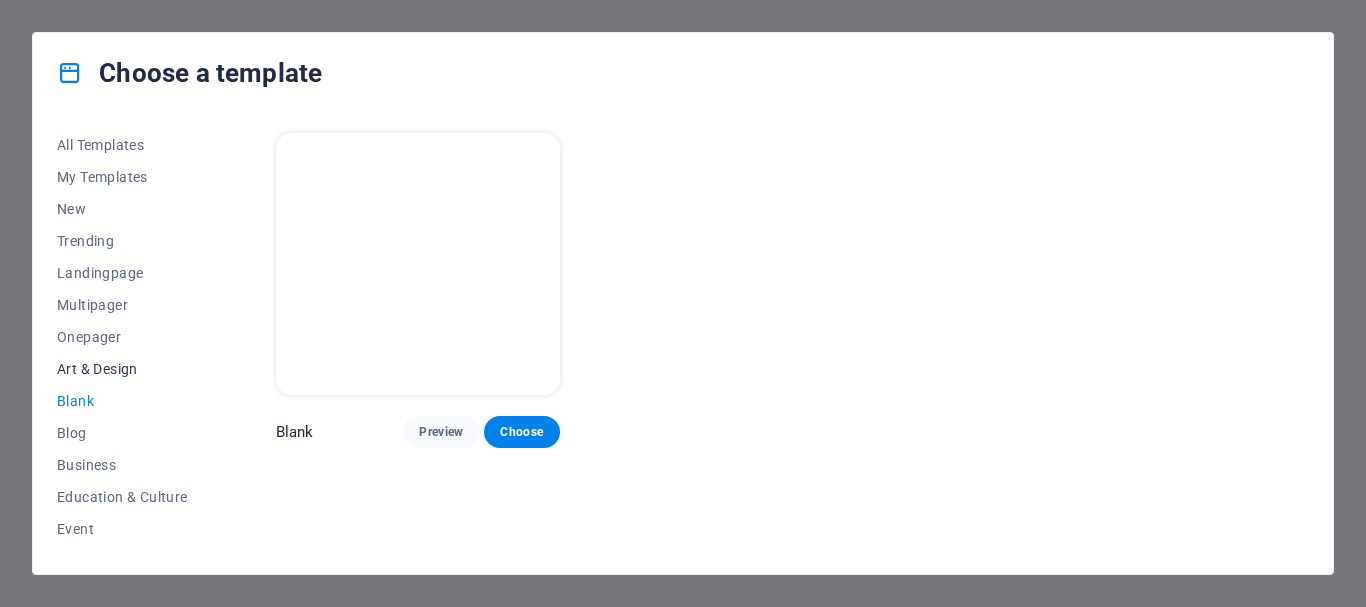 click on "Art & Design" at bounding box center [122, 369] 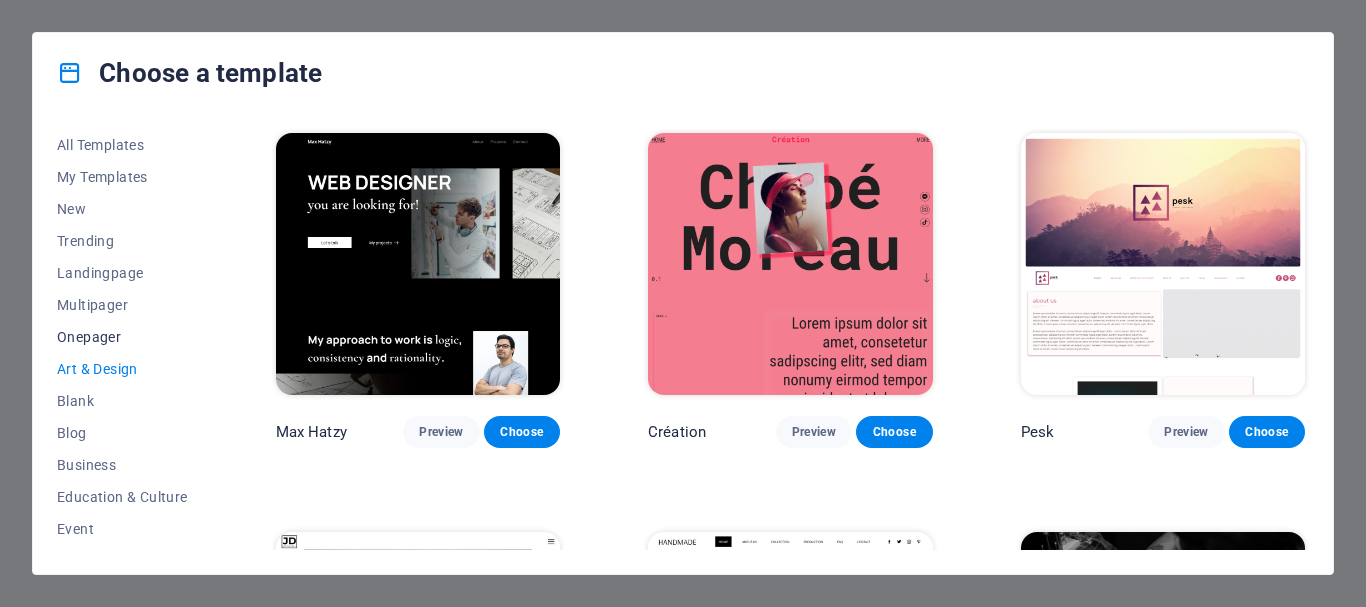click on "Onepager" at bounding box center (122, 337) 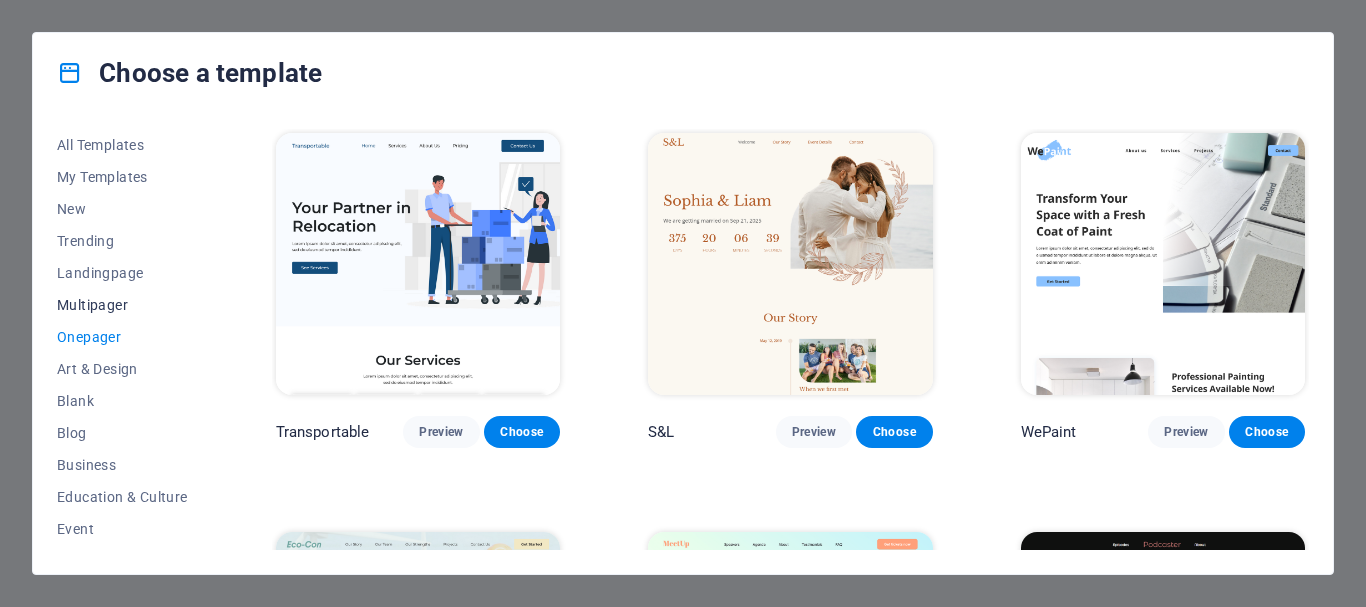 click on "Multipager" at bounding box center [122, 305] 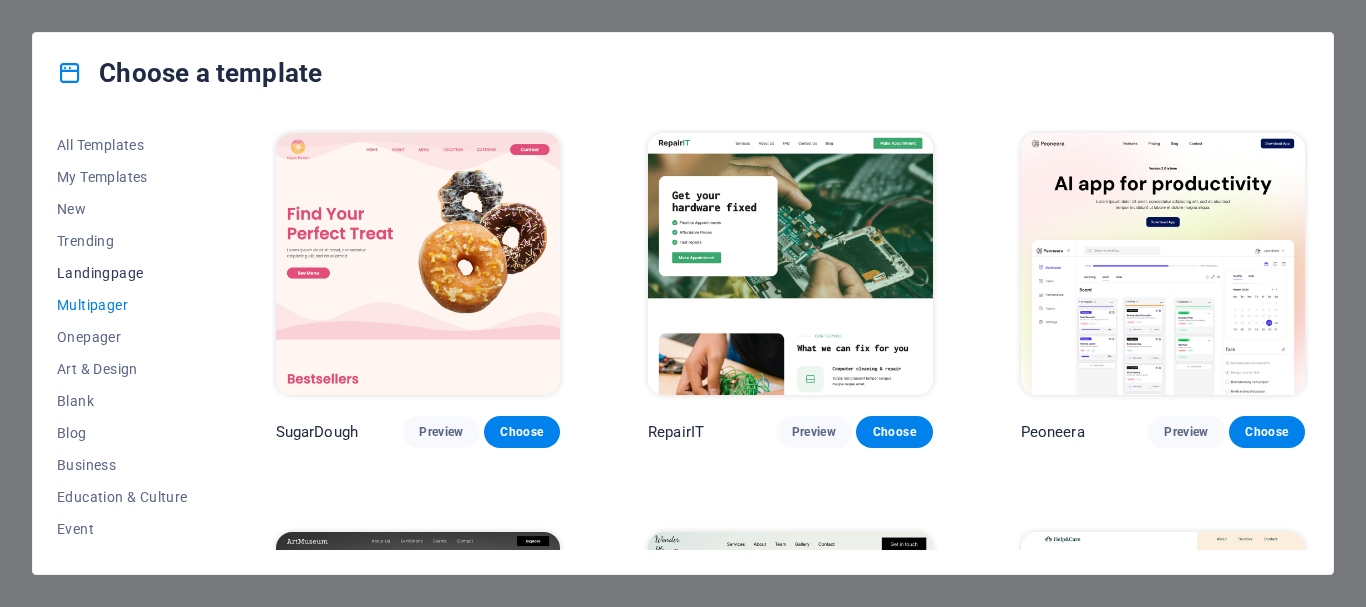 click on "Landingpage" at bounding box center [122, 273] 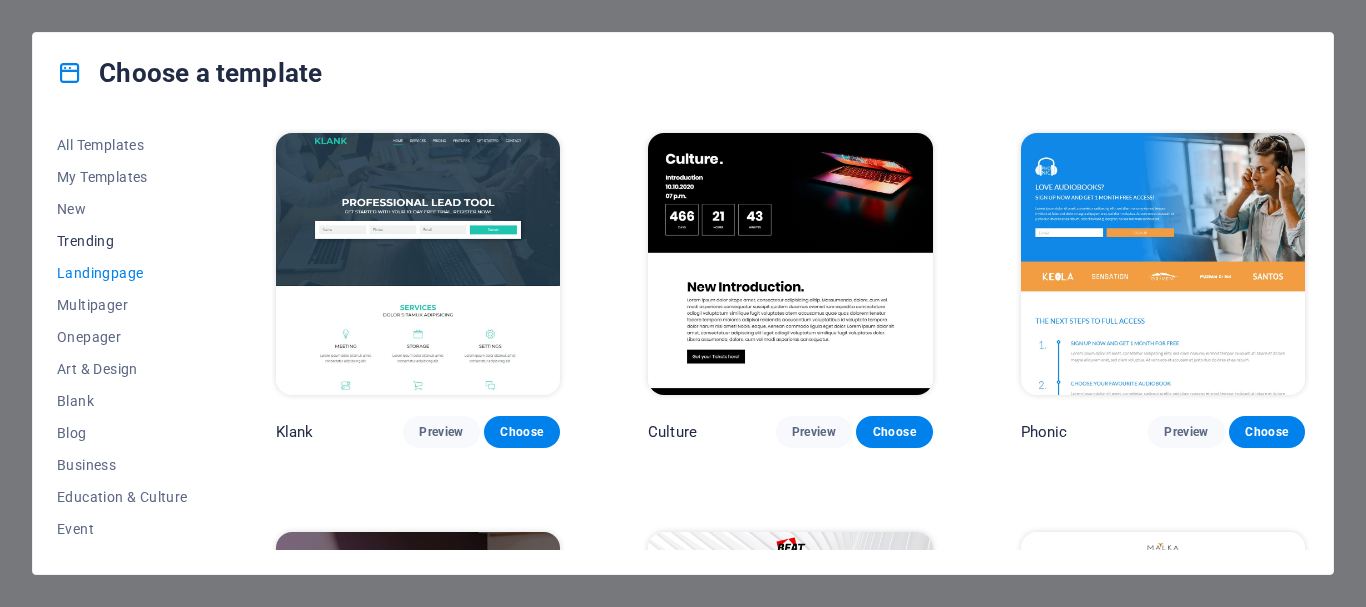 click on "Trending" at bounding box center (122, 241) 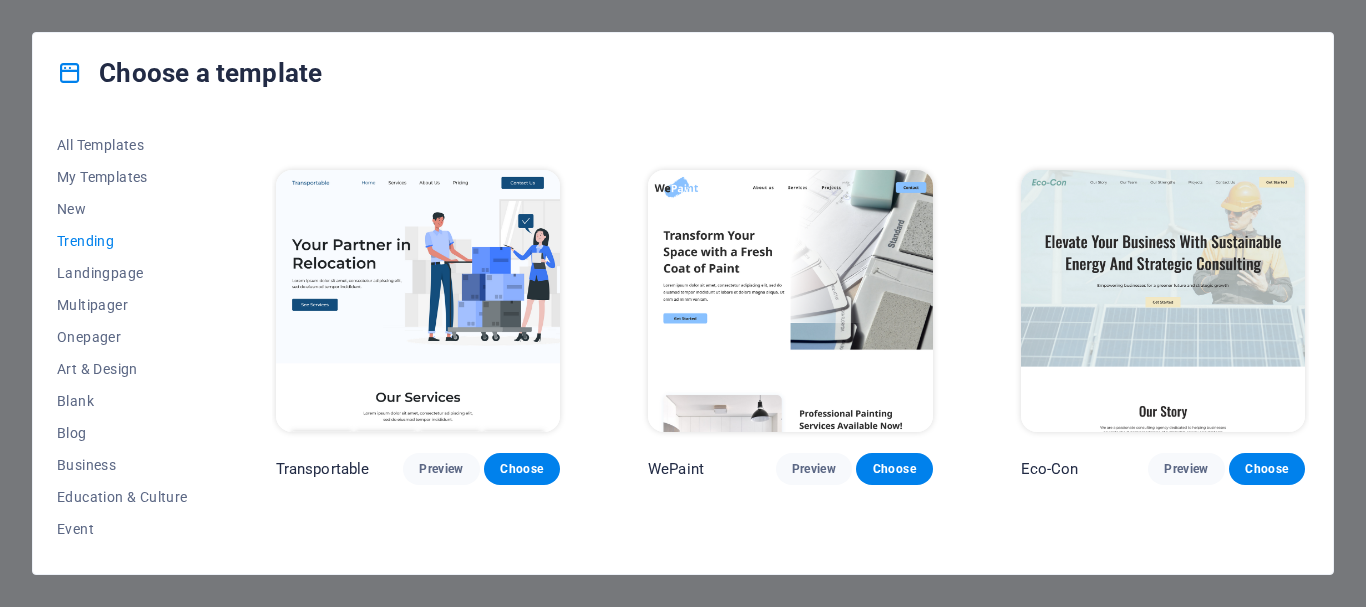 scroll, scrollTop: 361, scrollLeft: 0, axis: vertical 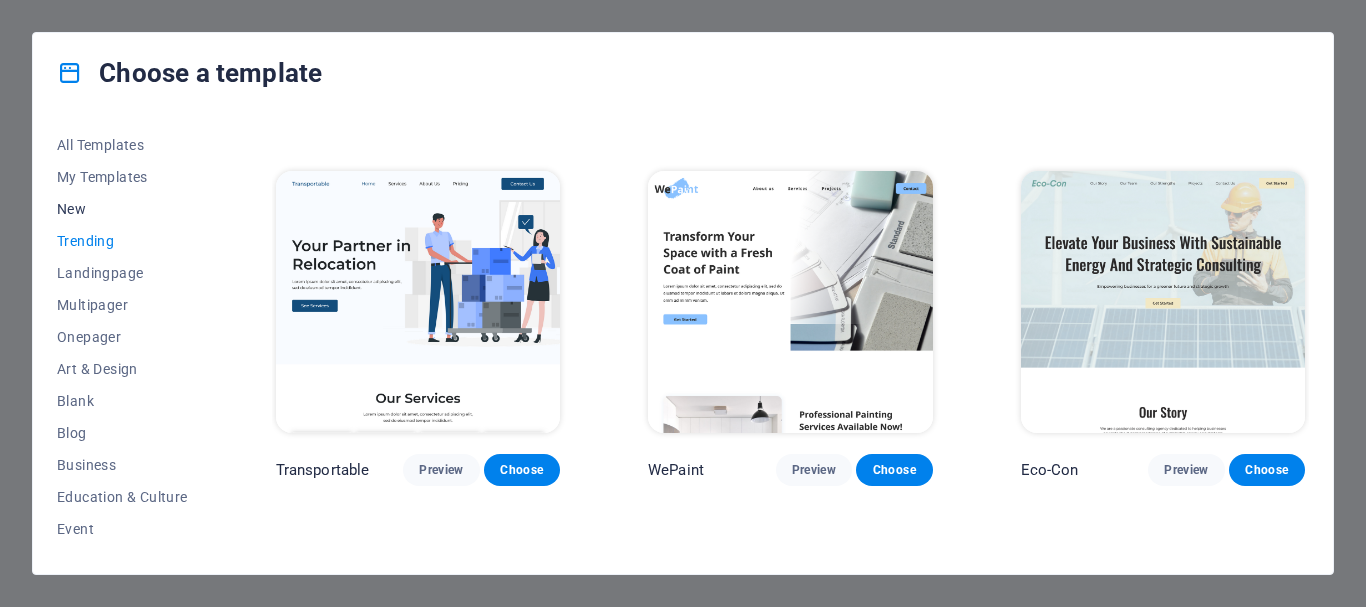 click on "New" at bounding box center [122, 209] 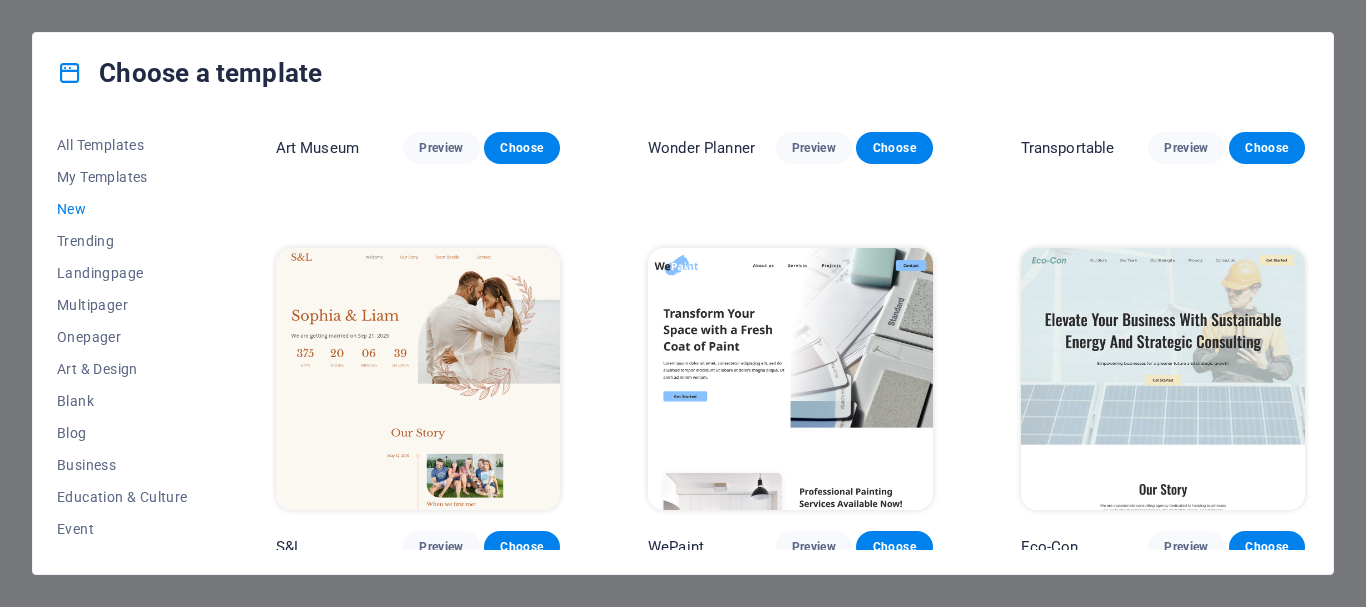 scroll, scrollTop: 684, scrollLeft: 0, axis: vertical 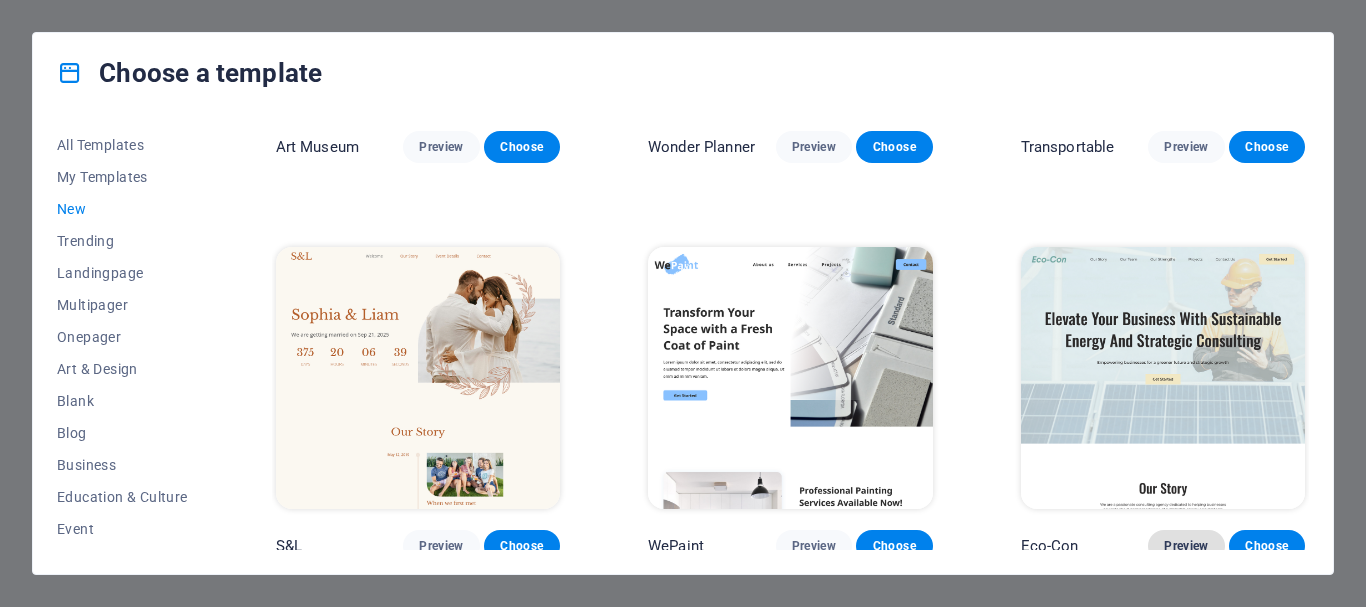 click on "Preview" at bounding box center (1186, 546) 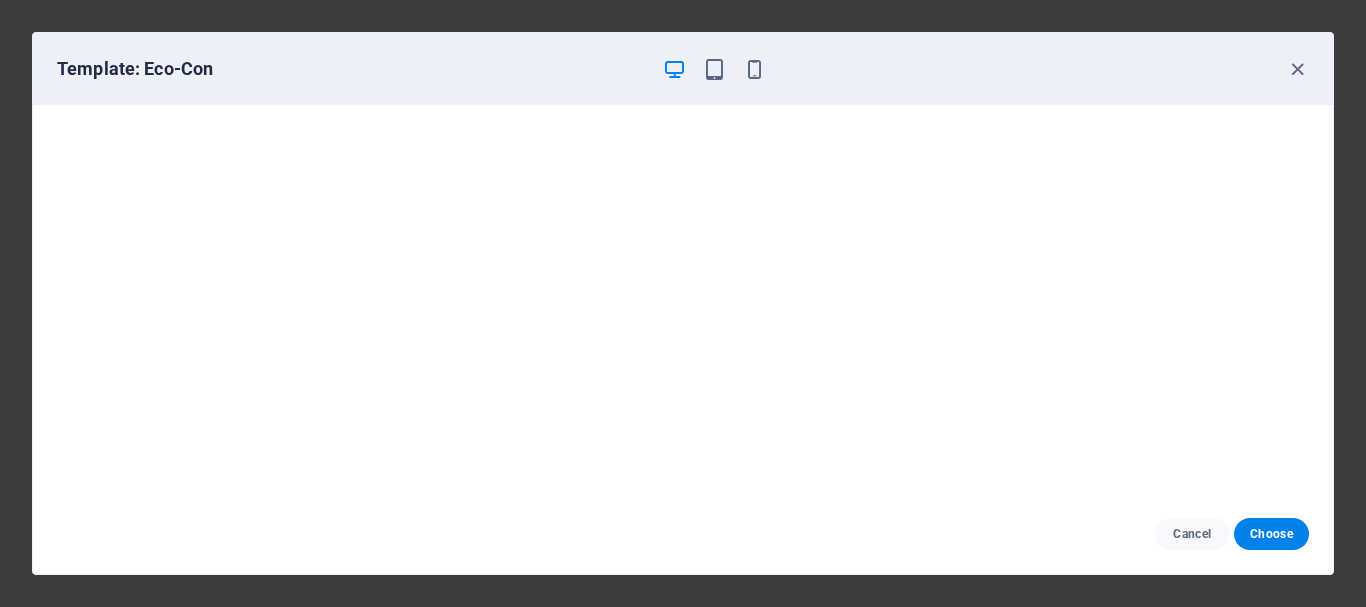 scroll, scrollTop: 0, scrollLeft: 0, axis: both 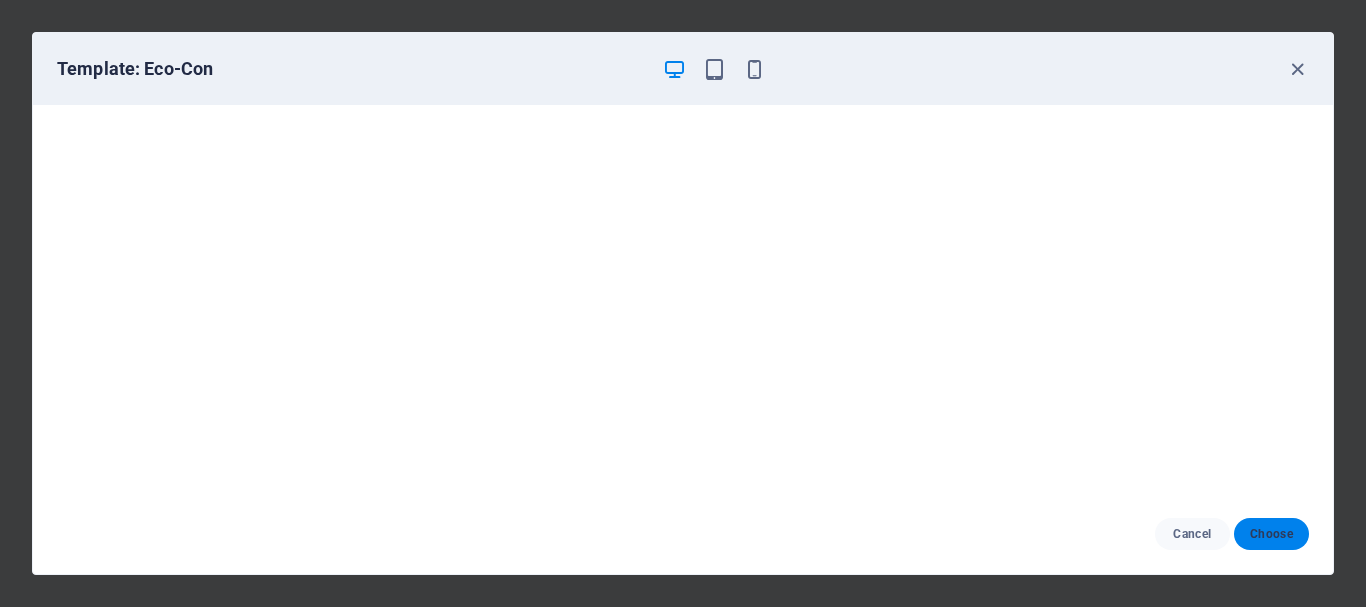 click on "Choose" at bounding box center (1271, 534) 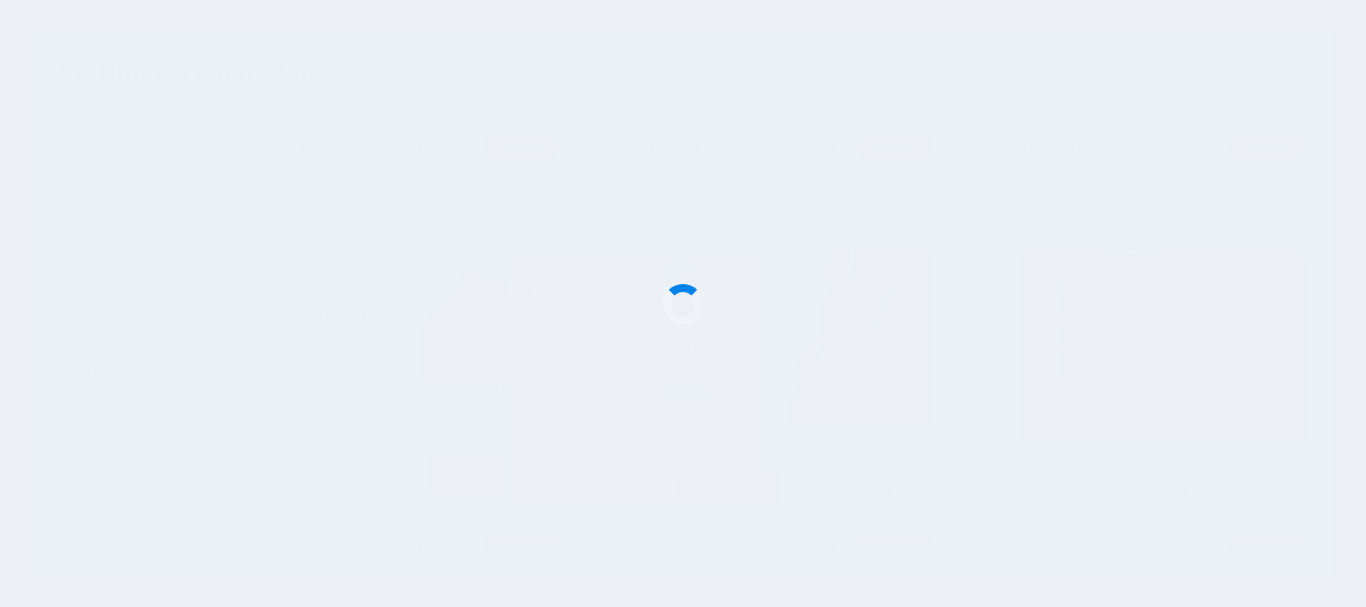 scroll, scrollTop: 689, scrollLeft: 0, axis: vertical 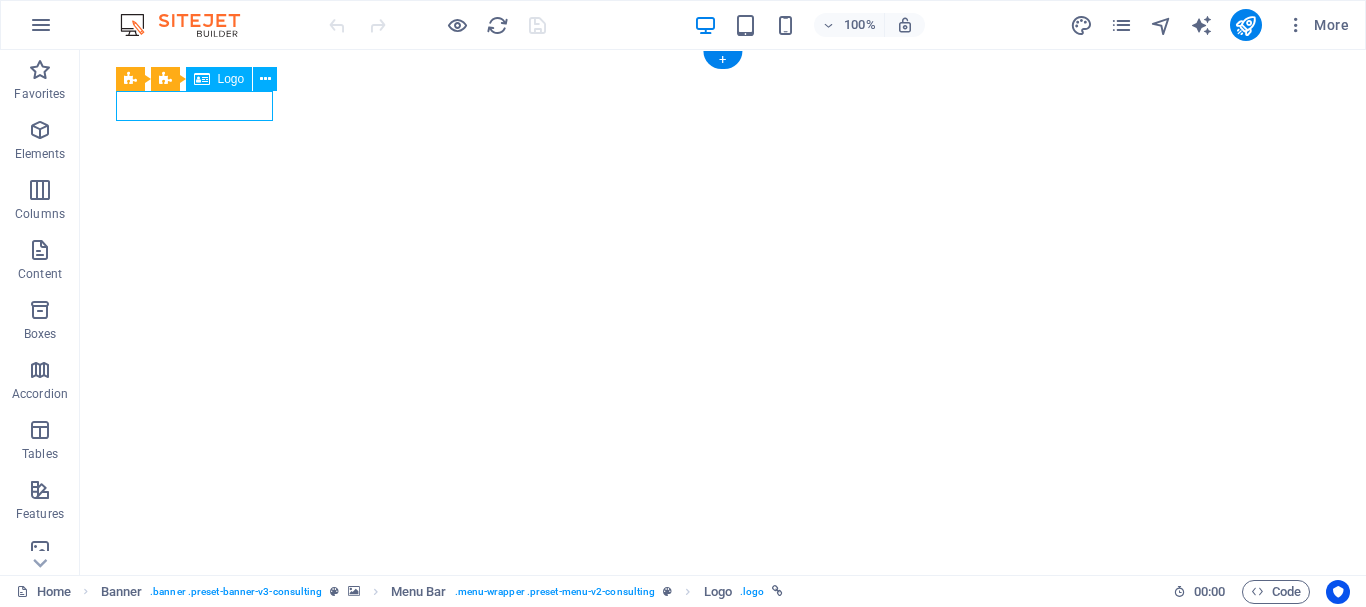 select on "px" 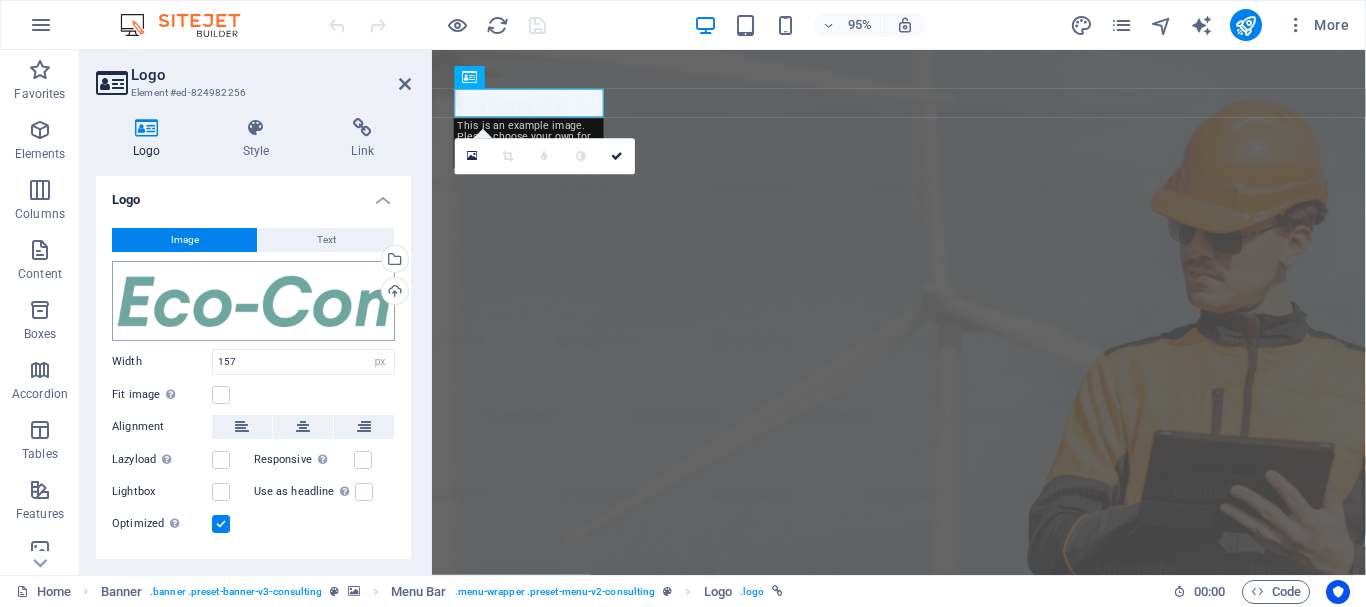 scroll, scrollTop: 0, scrollLeft: 0, axis: both 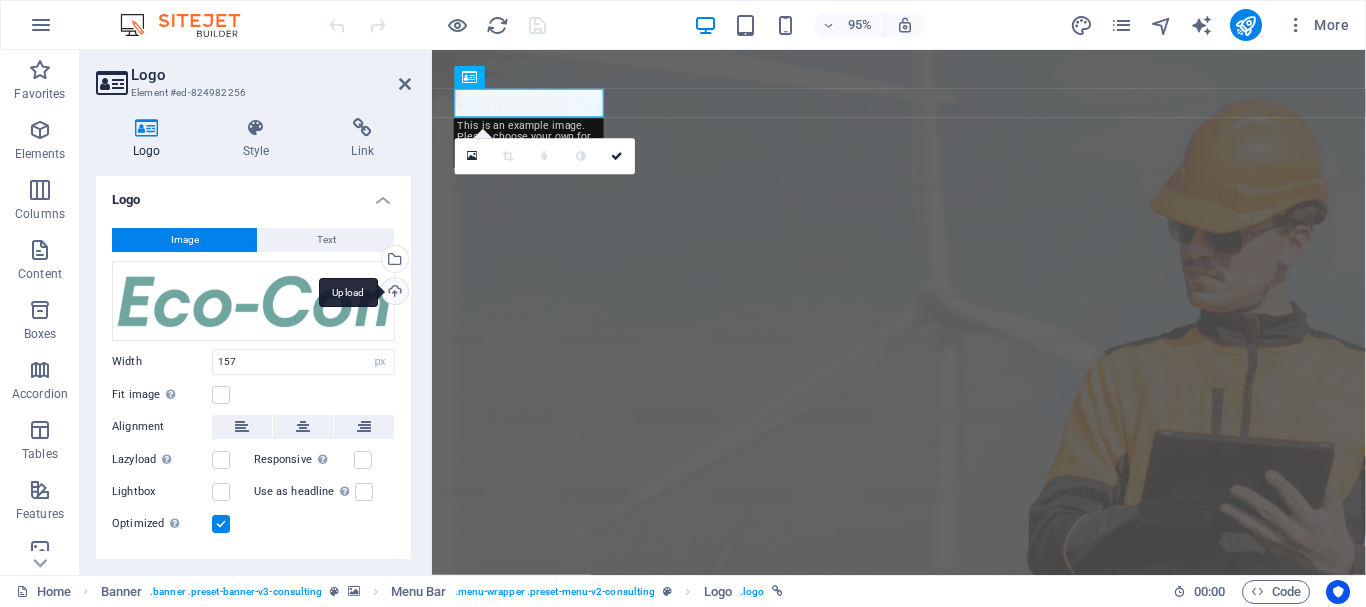 click on "Upload" at bounding box center [393, 293] 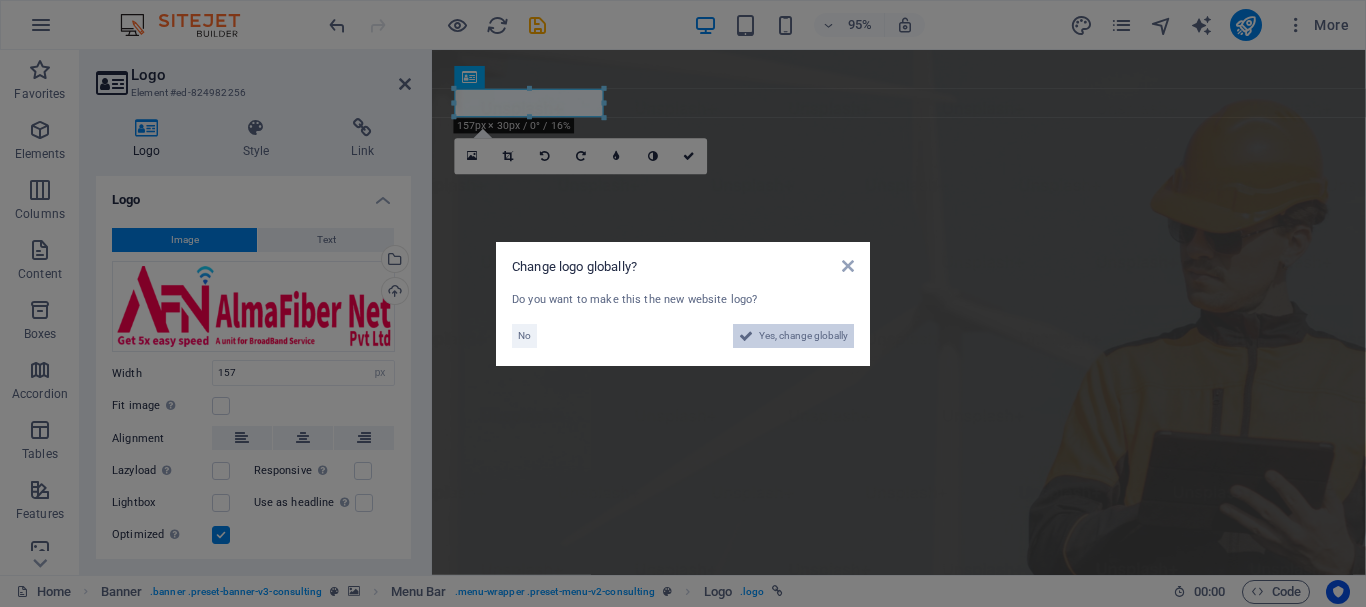 click on "Yes, change globally" at bounding box center (803, 336) 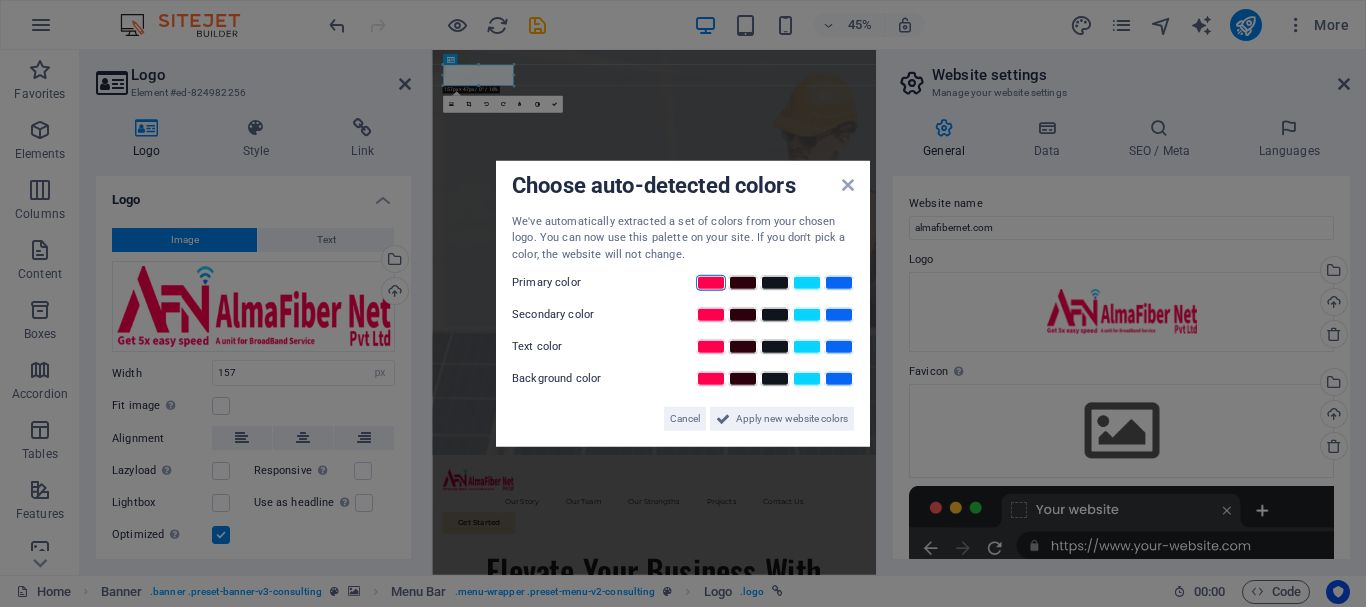 click at bounding box center (711, 283) 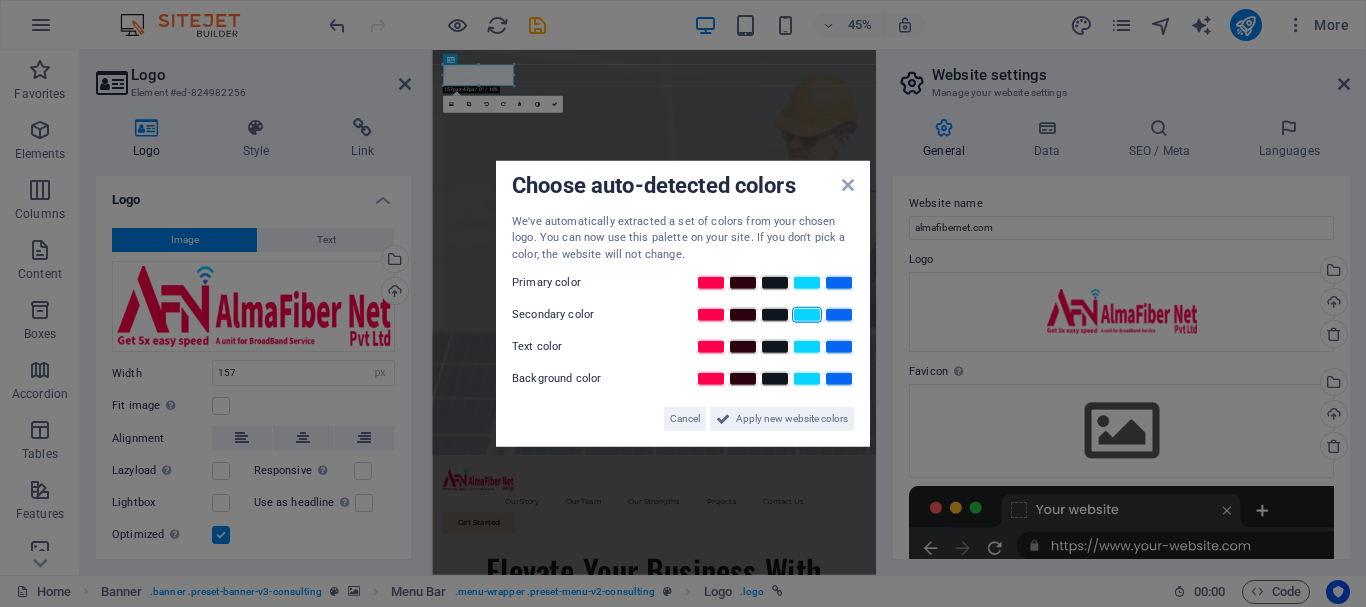 click at bounding box center [807, 315] 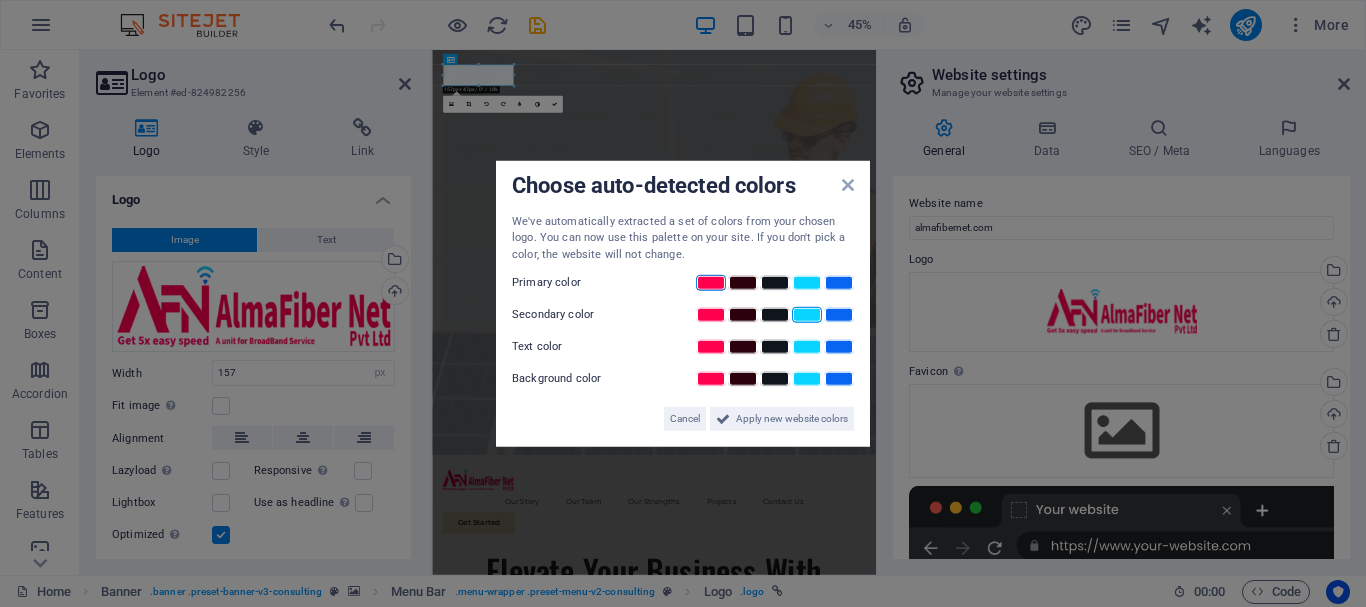 click at bounding box center [711, 283] 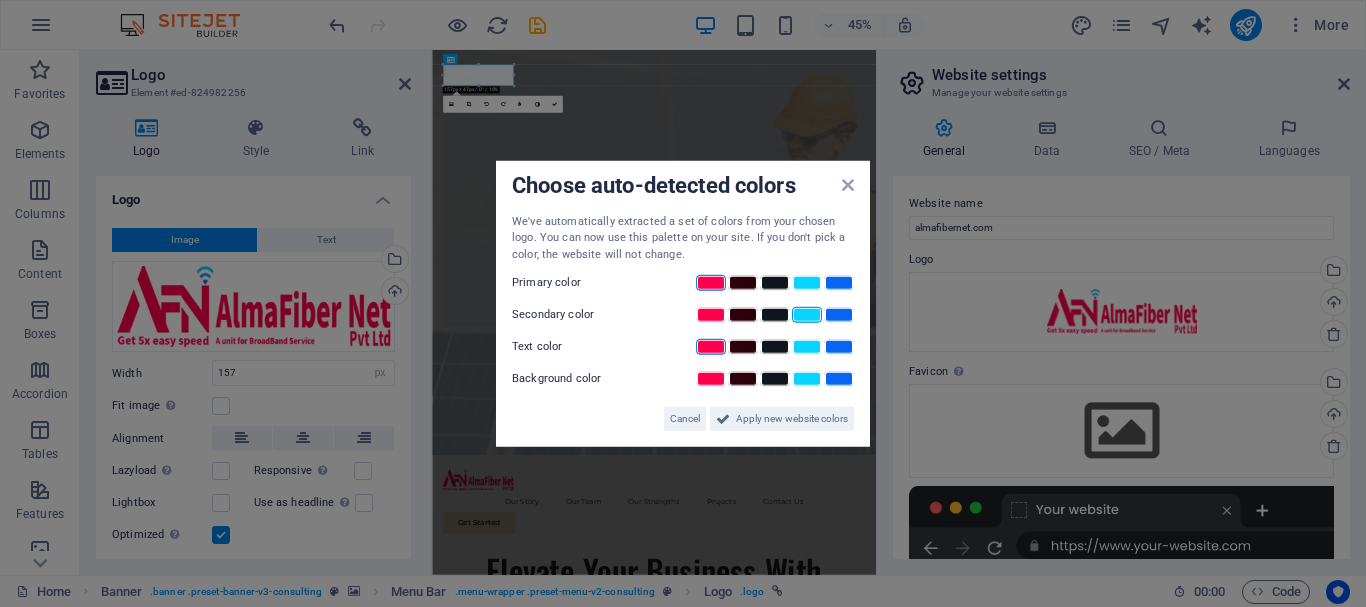 click at bounding box center (711, 347) 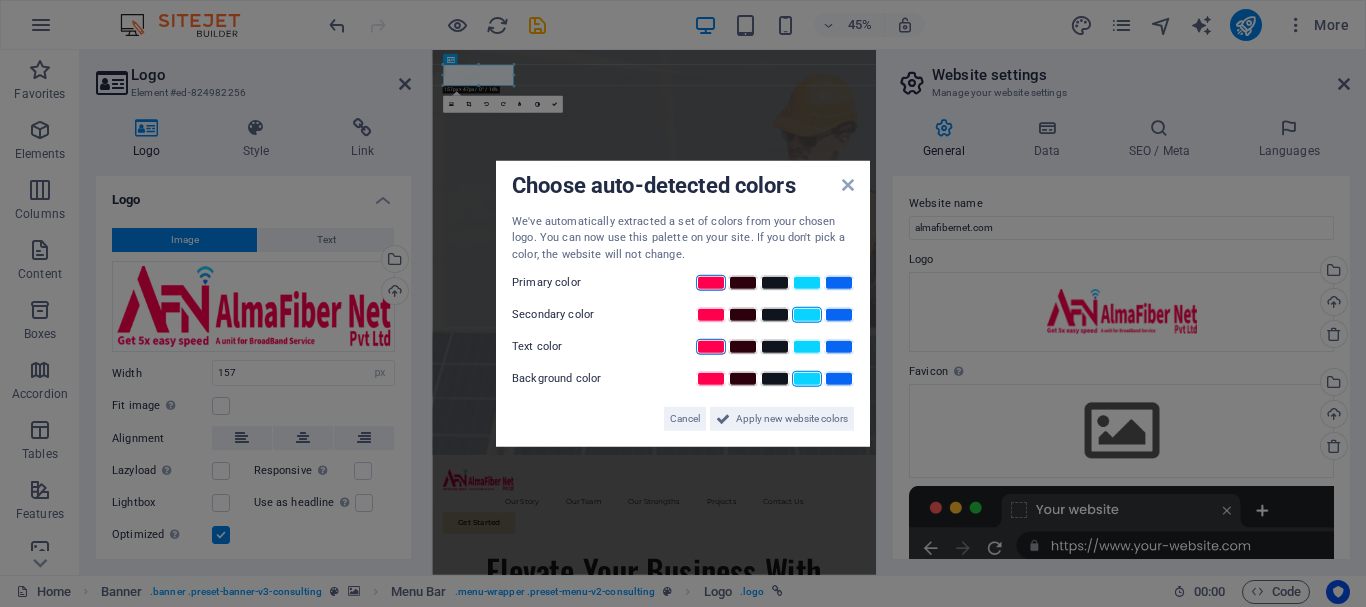 click at bounding box center [807, 379] 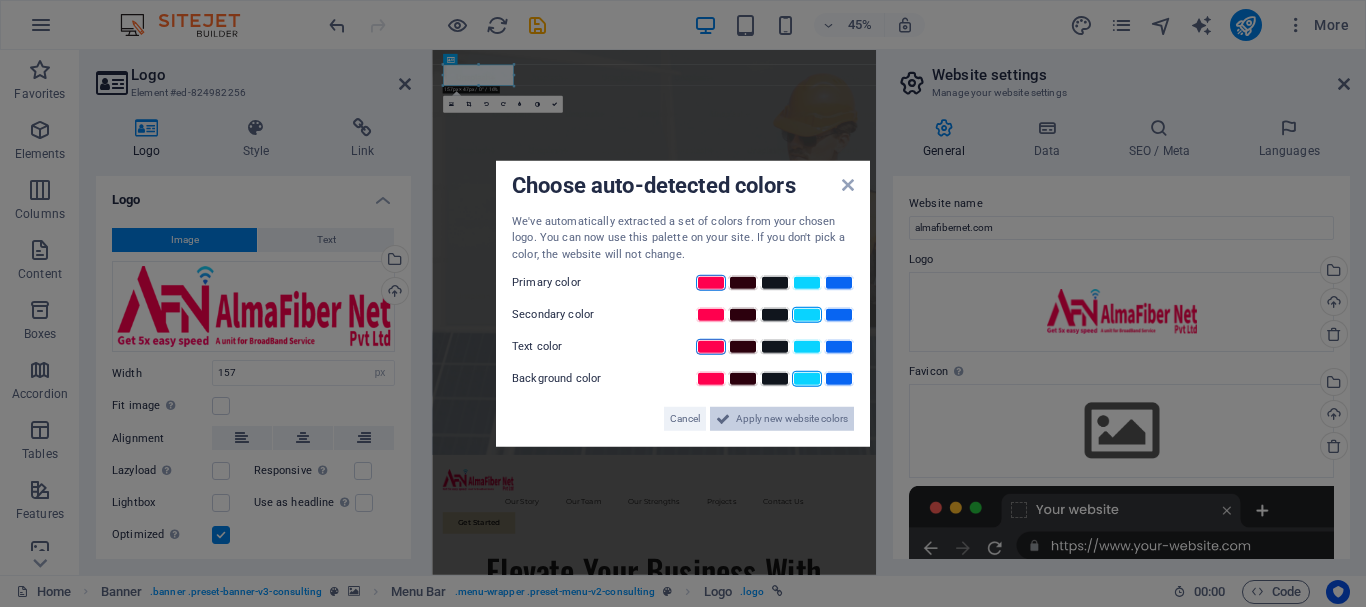click on "Apply new website colors" at bounding box center [792, 419] 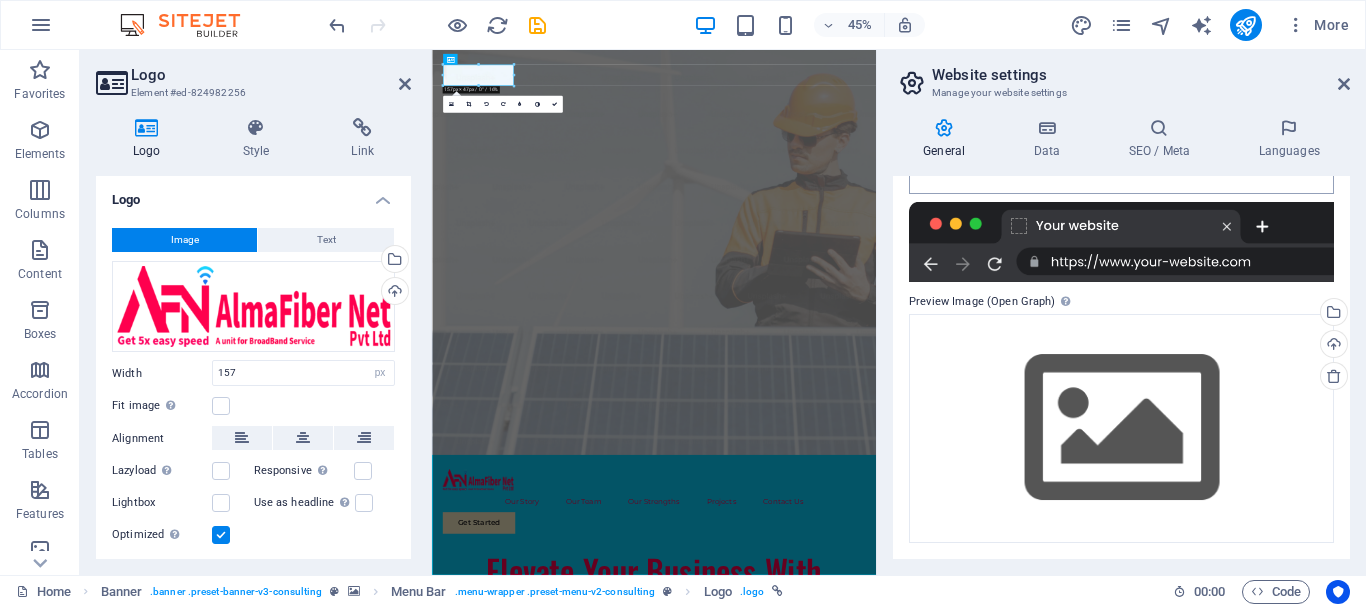 scroll, scrollTop: 0, scrollLeft: 0, axis: both 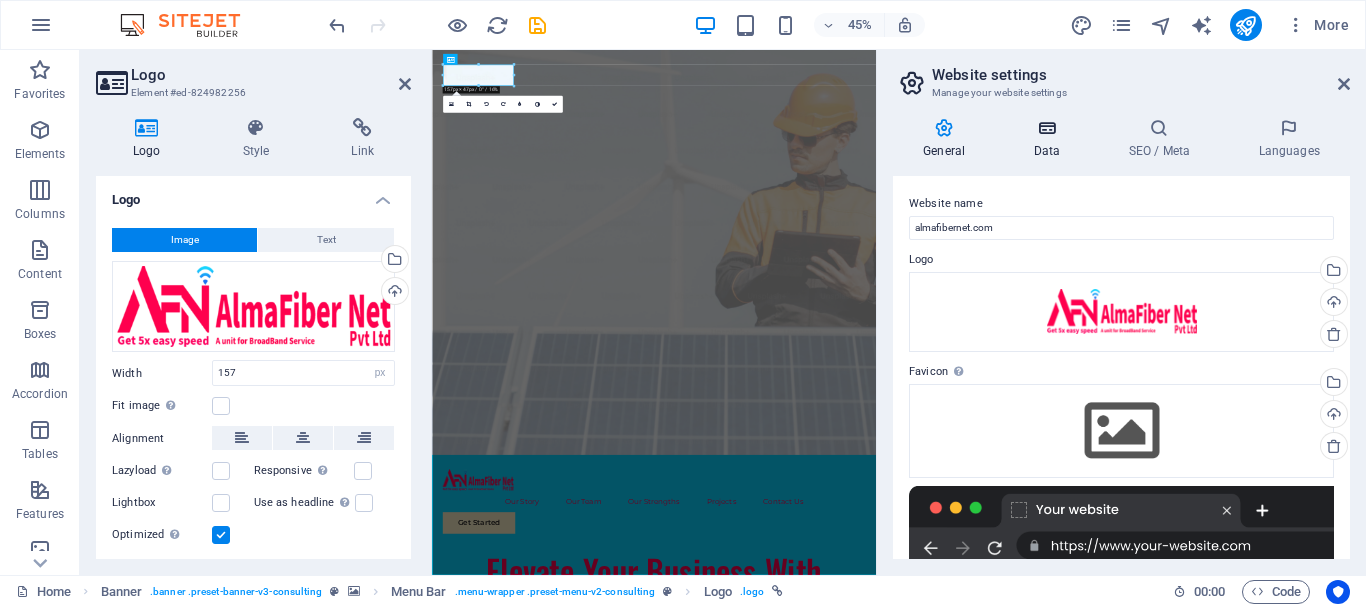 click at bounding box center (1046, 128) 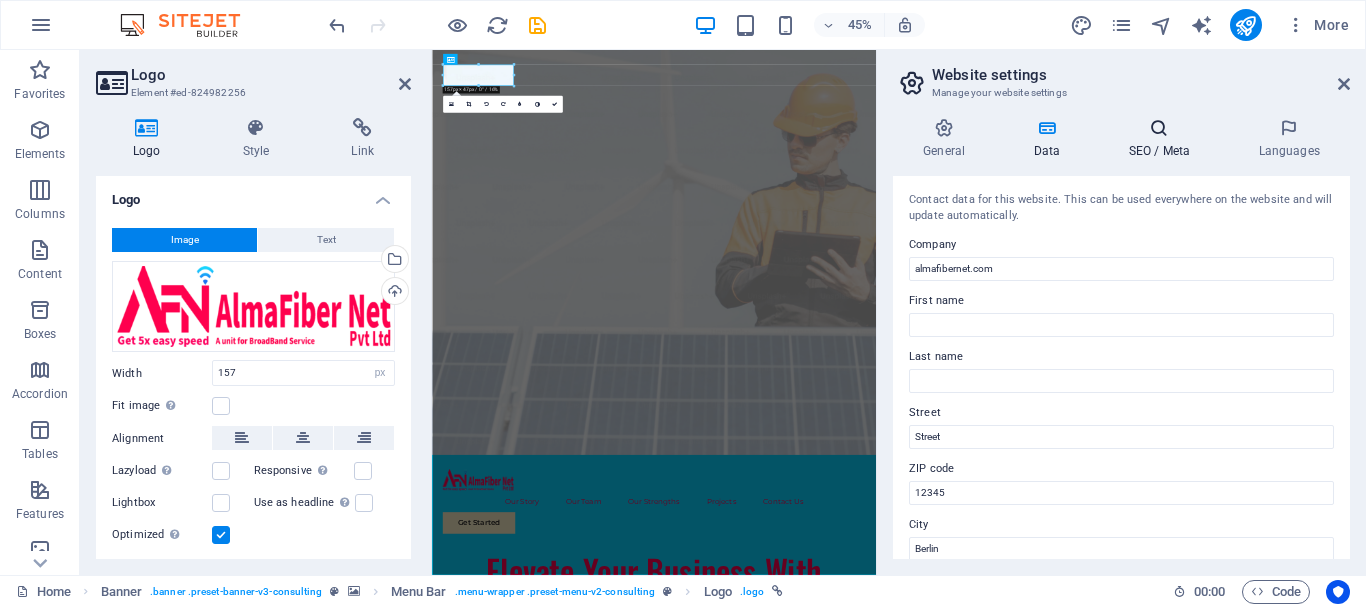 click at bounding box center [1159, 128] 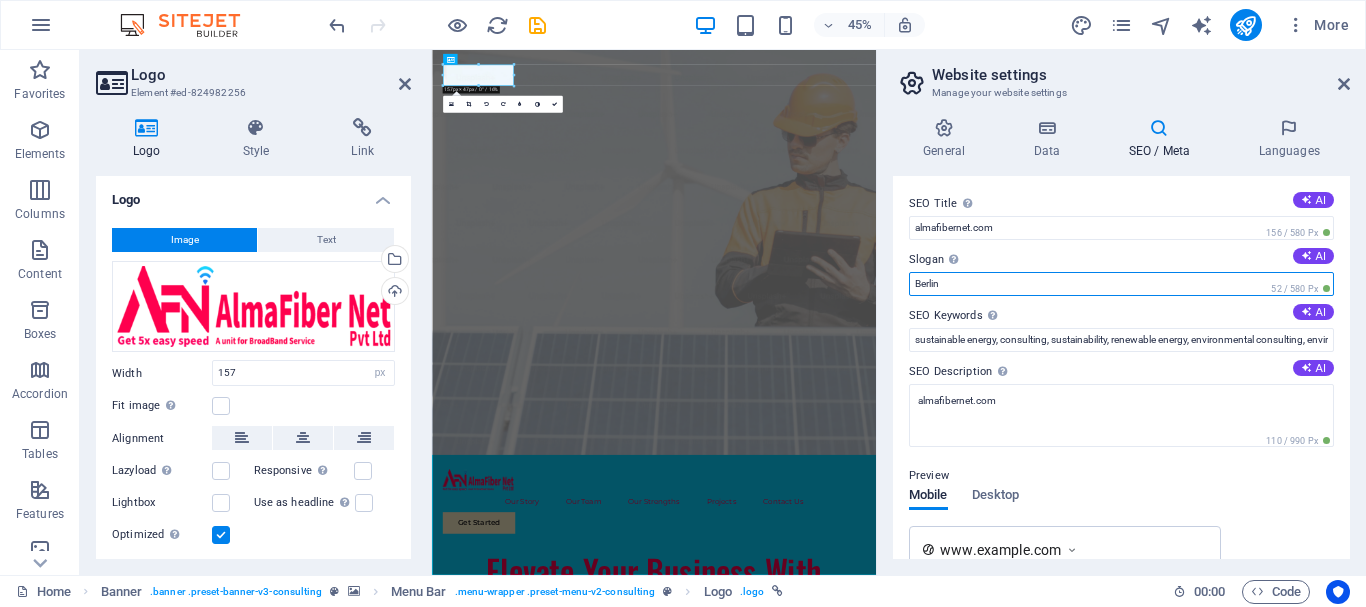 click on "Berlin" at bounding box center (1121, 284) 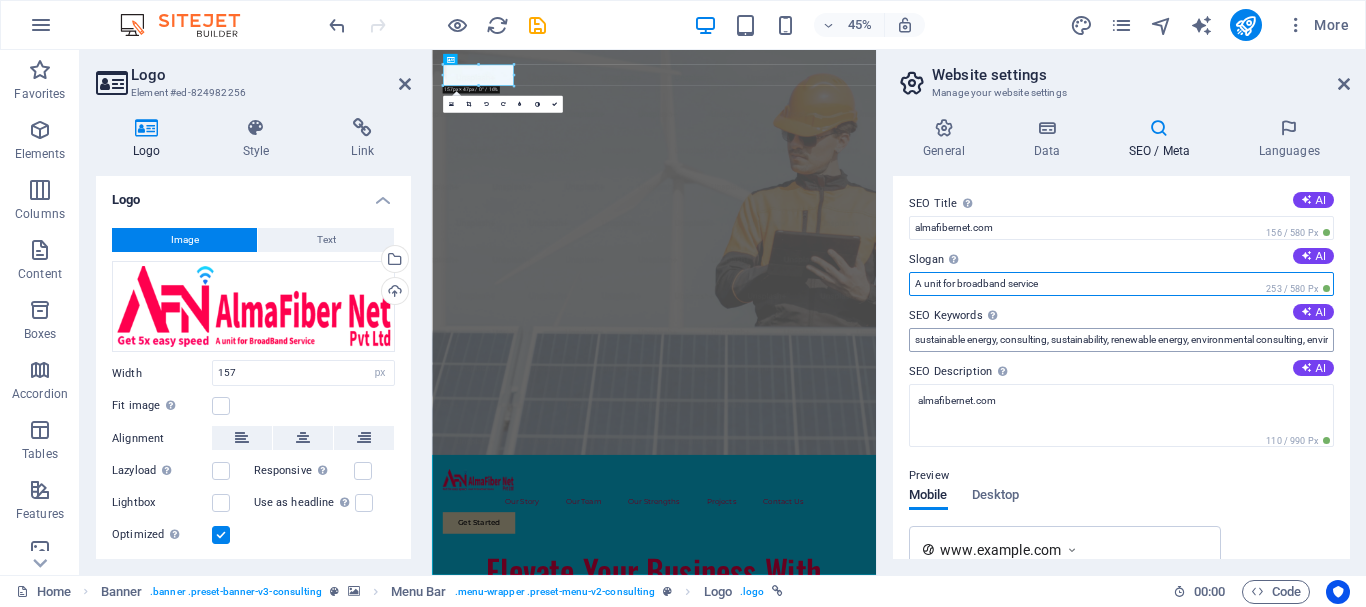 type on "A unit for broadband service" 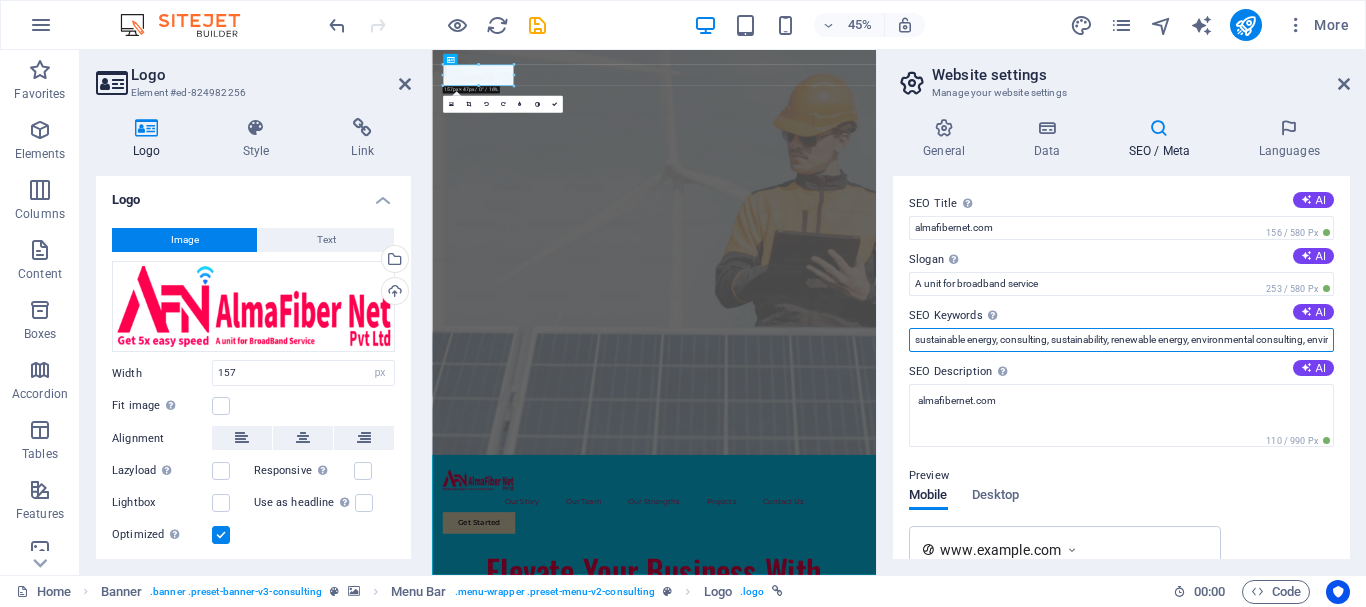 click on "sustainable energy, consulting, sustainability, renewable energy, environmental consulting, environmental services, green energy, solar energy, wind energy, almafibernet.com, [CITY]" at bounding box center [1121, 340] 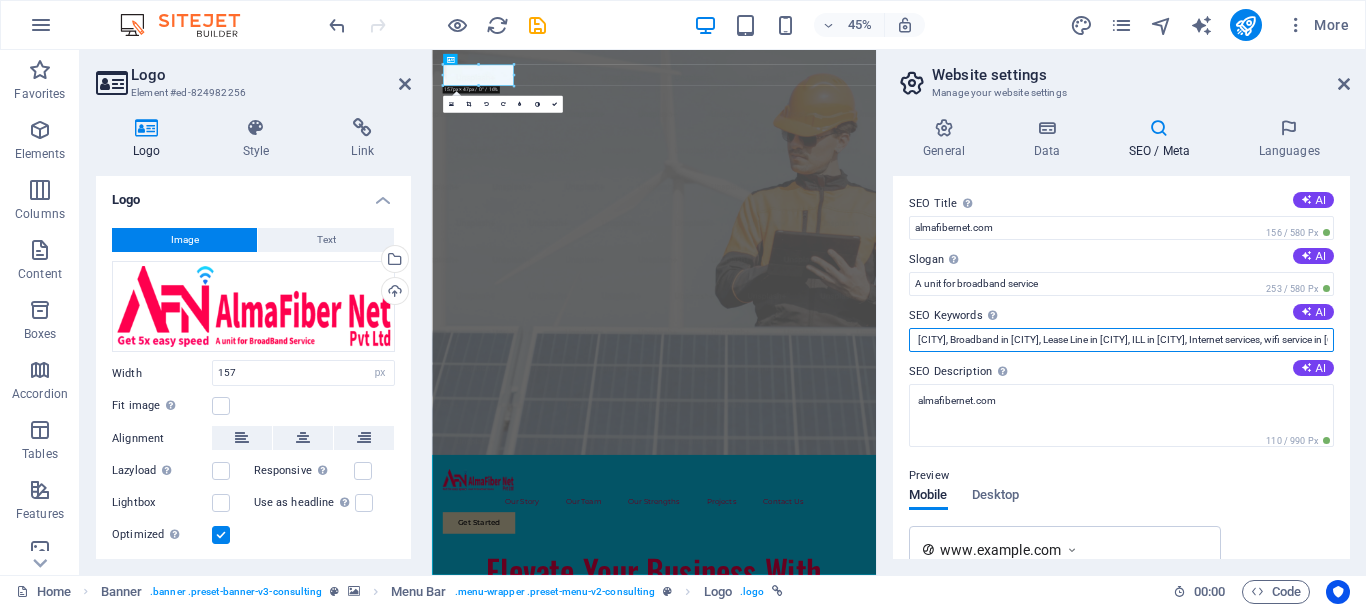 scroll, scrollTop: 0, scrollLeft: 52, axis: horizontal 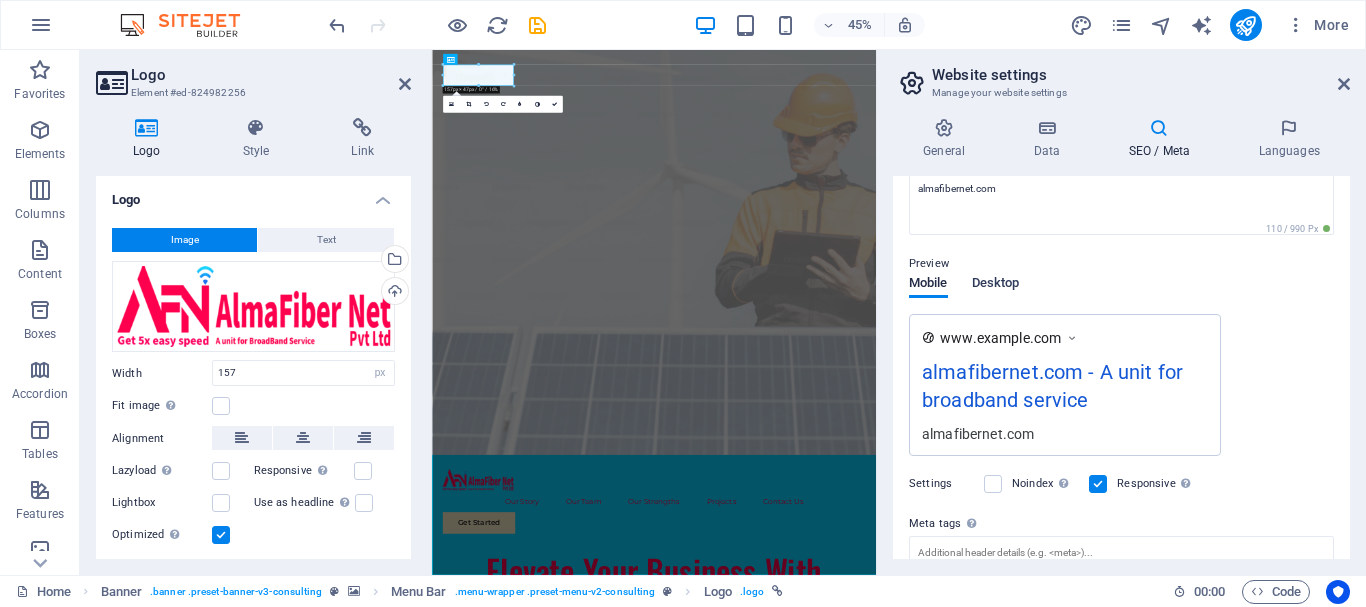 type on "Internet in [CITY], Broadband in [CITY], Lease Line in [CITY], ILL in [CITY], Internet services, wifi service in [CITY]" 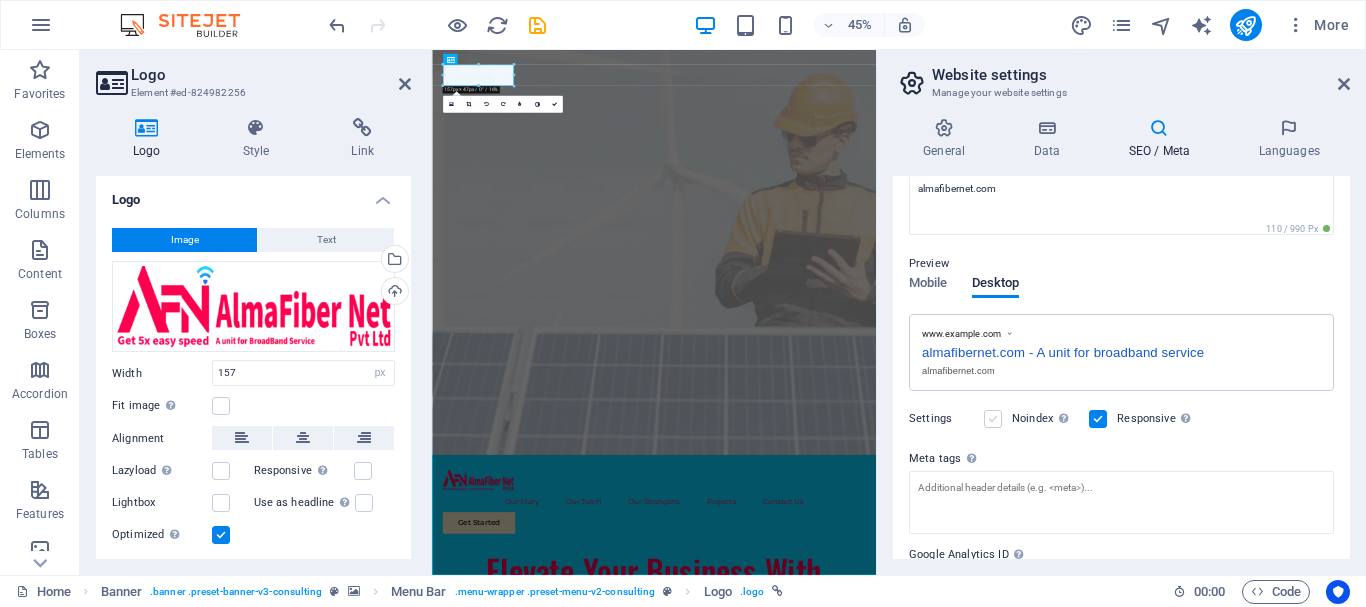 click at bounding box center [993, 419] 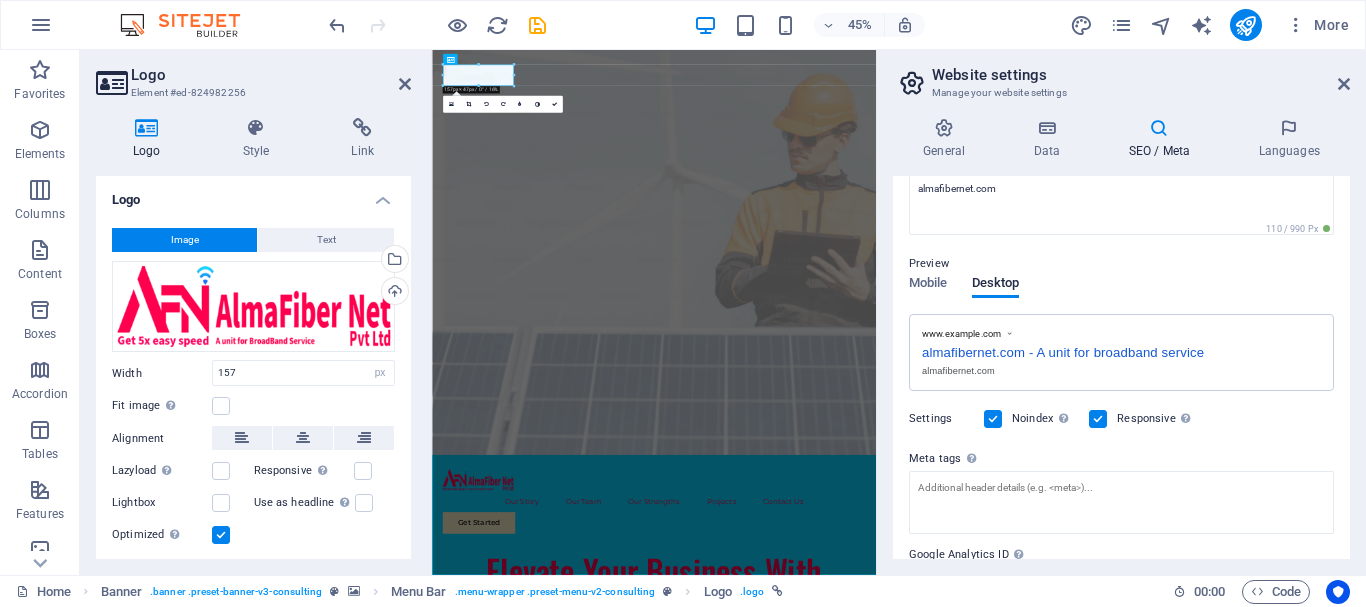 click at bounding box center [993, 419] 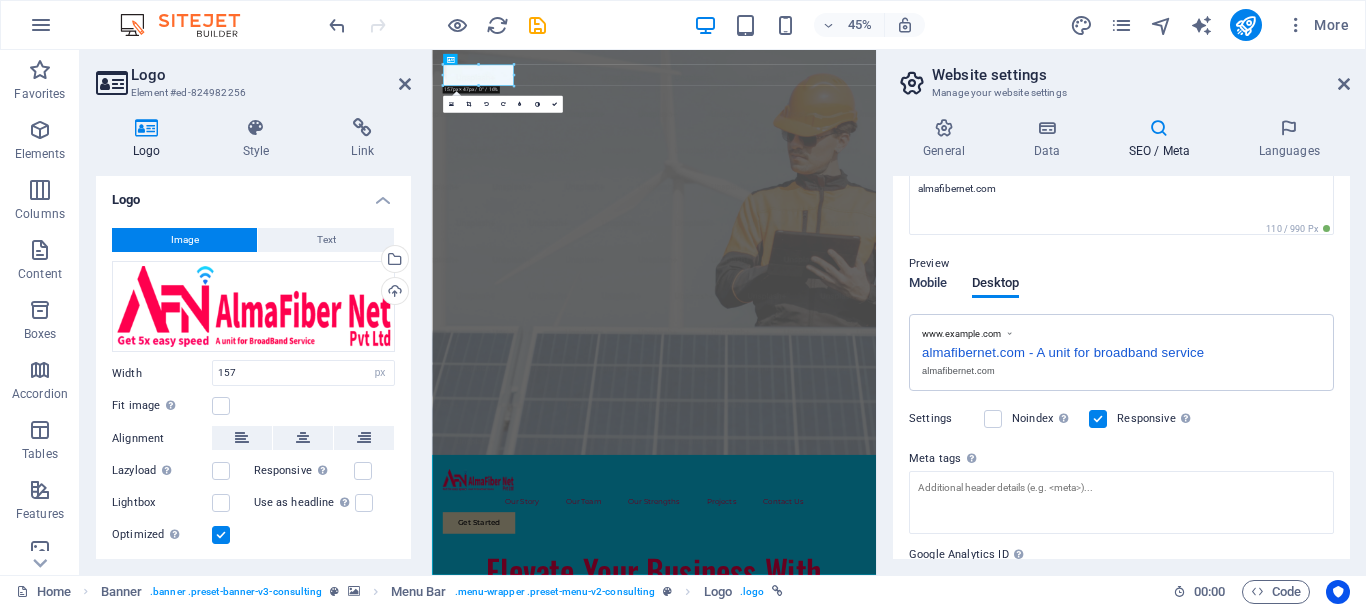 click on "Mobile" at bounding box center [928, 285] 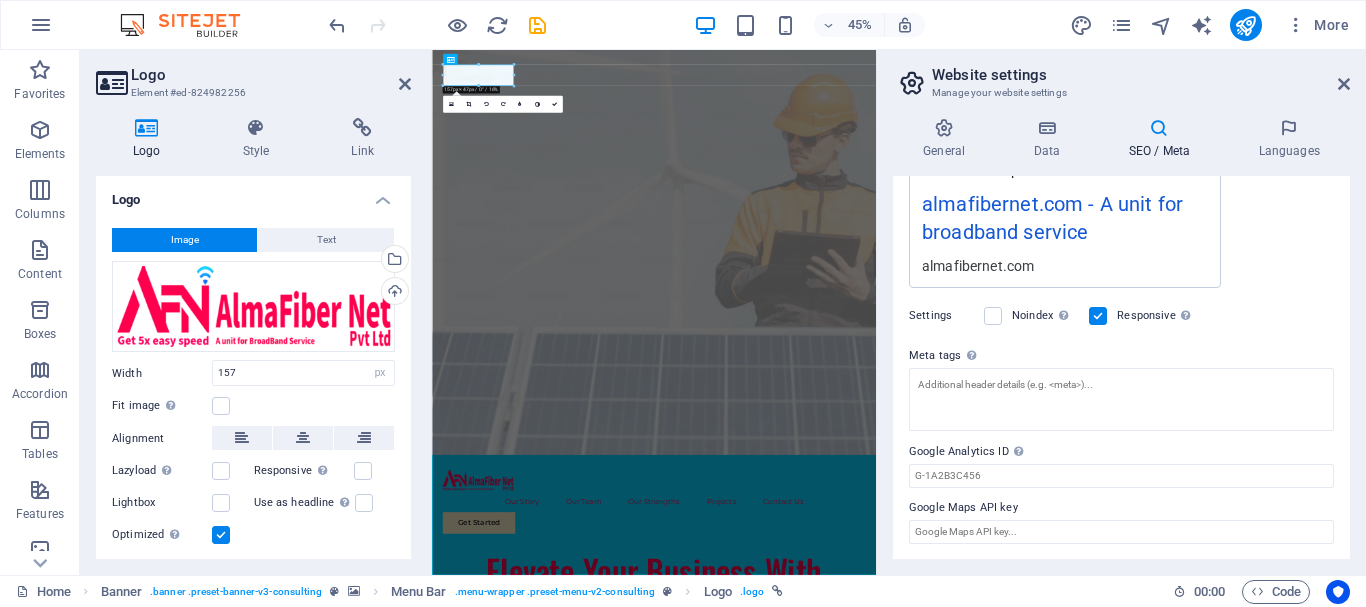 scroll, scrollTop: 381, scrollLeft: 0, axis: vertical 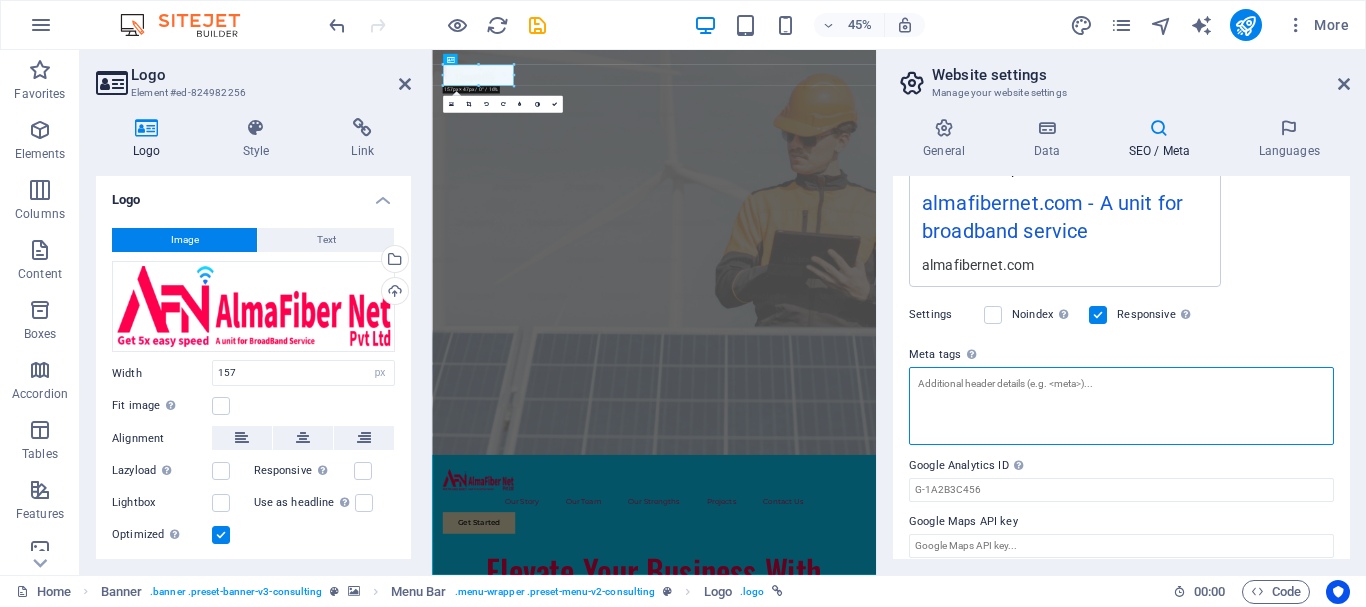 click on "Meta tags Enter HTML code here that will be placed inside the  tags of your website. Please note that your website may not function if you include code with errors." at bounding box center [1121, 406] 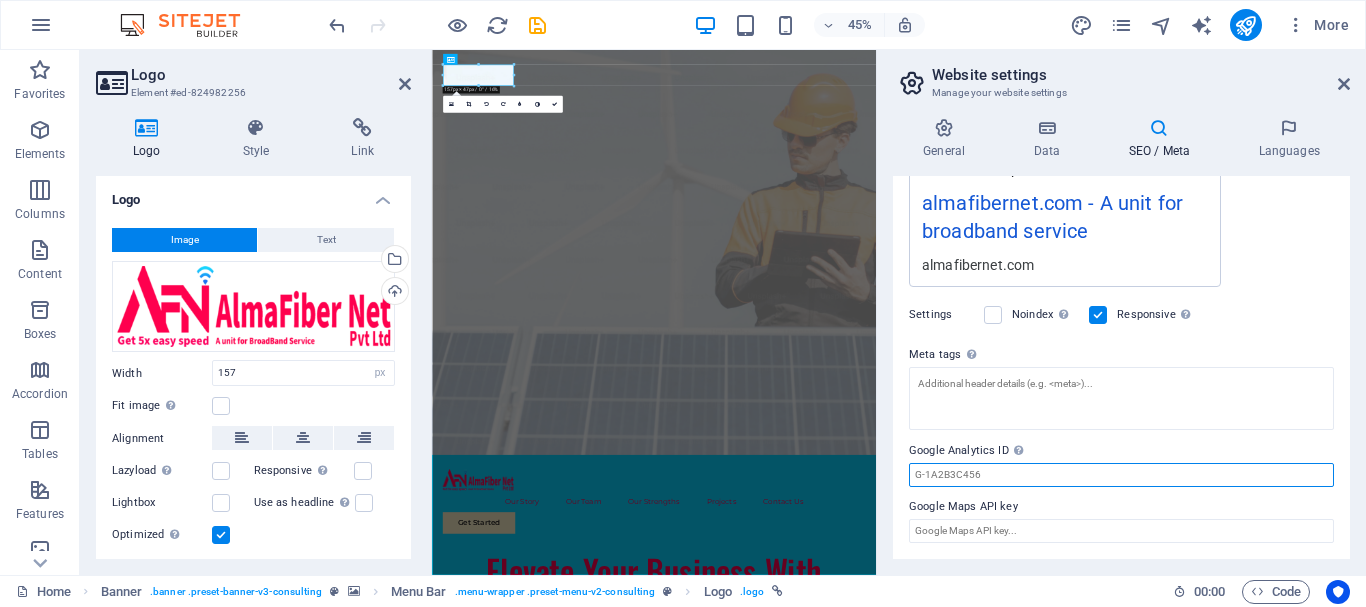 scroll, scrollTop: 381, scrollLeft: 0, axis: vertical 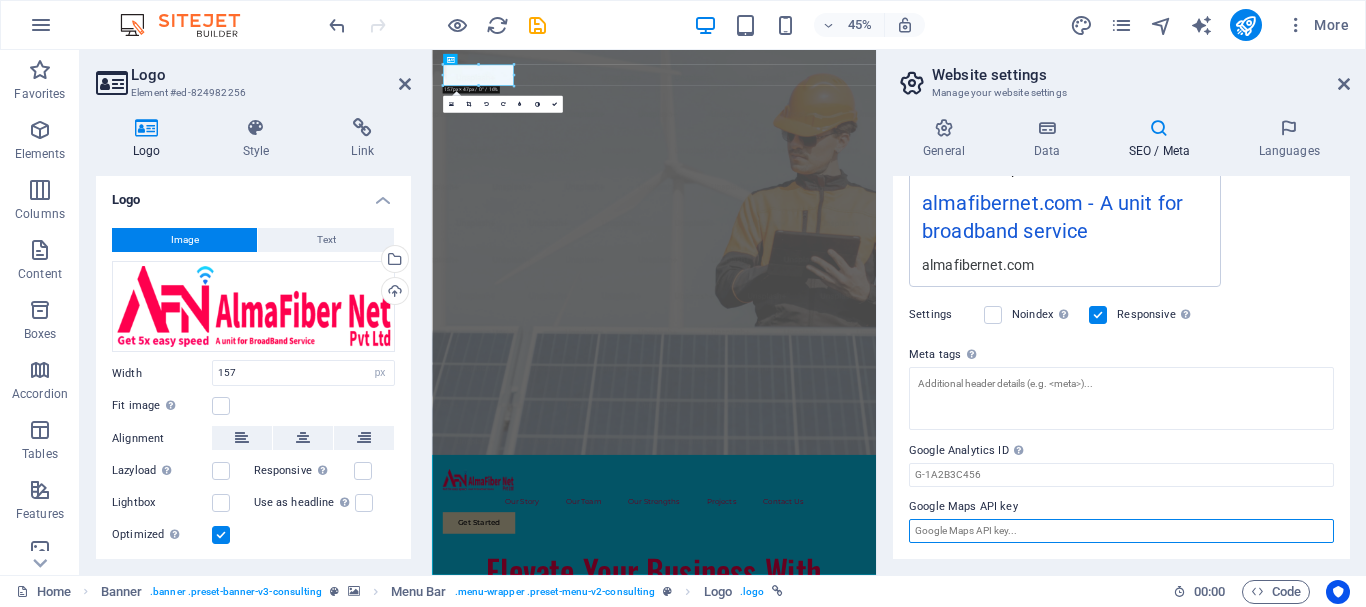 click on "Google Maps API key" at bounding box center (1121, 531) 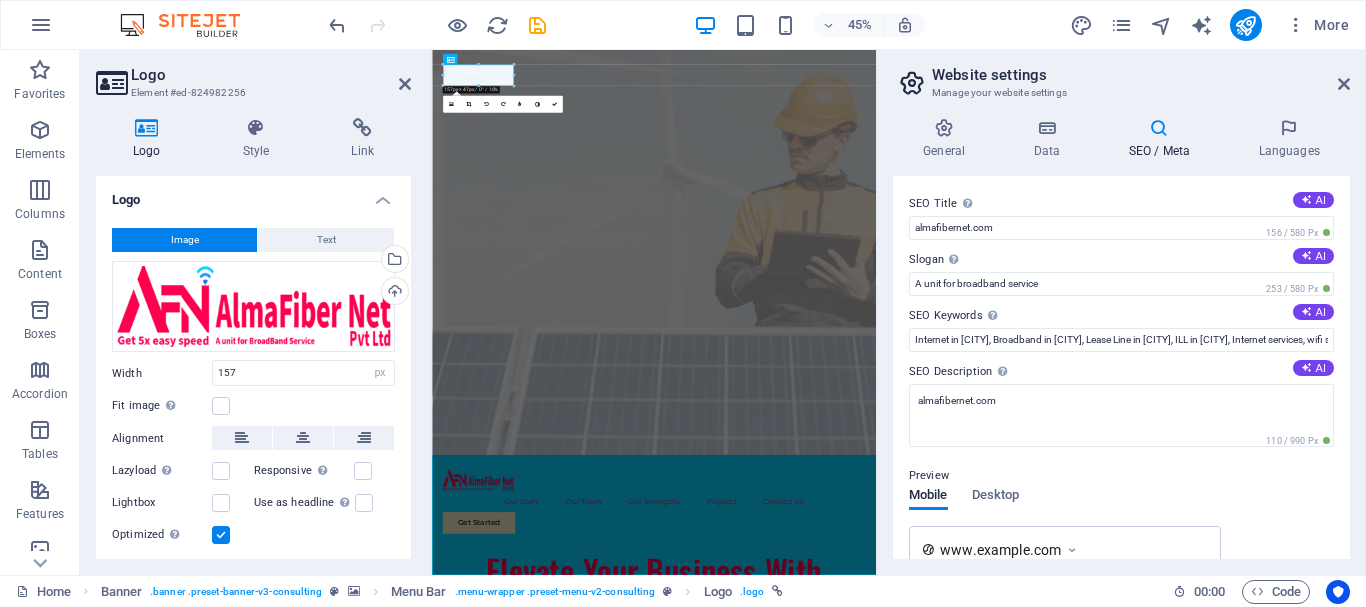 scroll, scrollTop: 381, scrollLeft: 0, axis: vertical 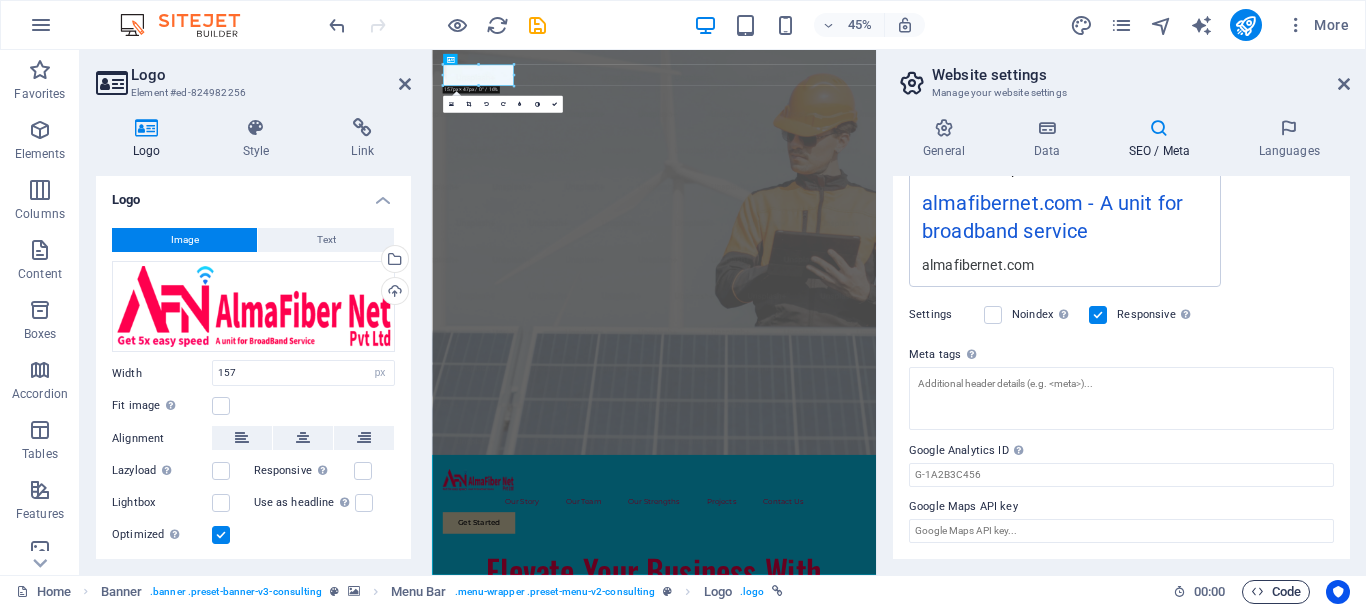 click on "Code" at bounding box center (1276, 592) 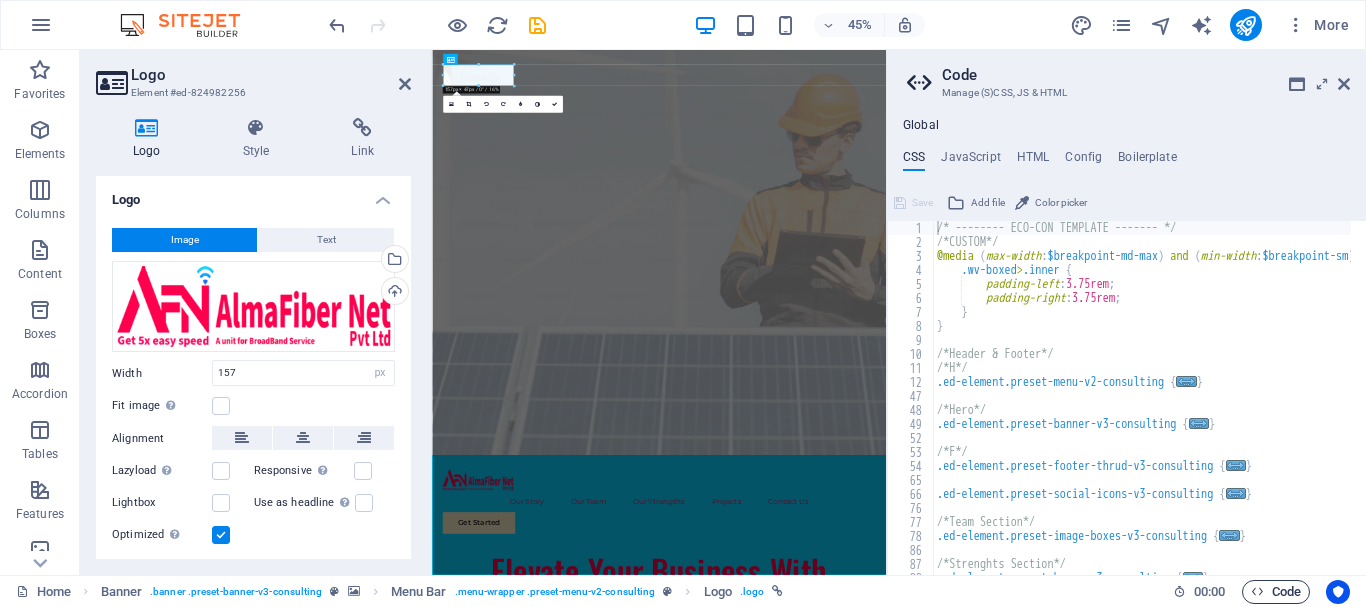 click on "Code" at bounding box center (1276, 592) 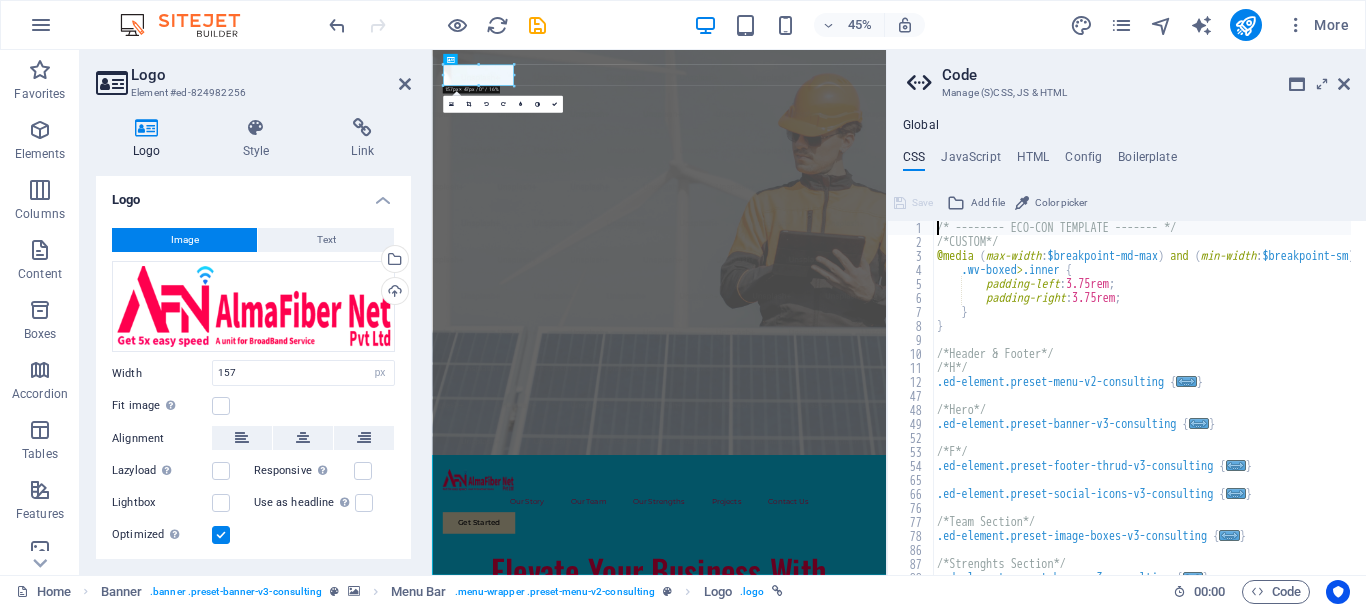 scroll, scrollTop: 0, scrollLeft: 0, axis: both 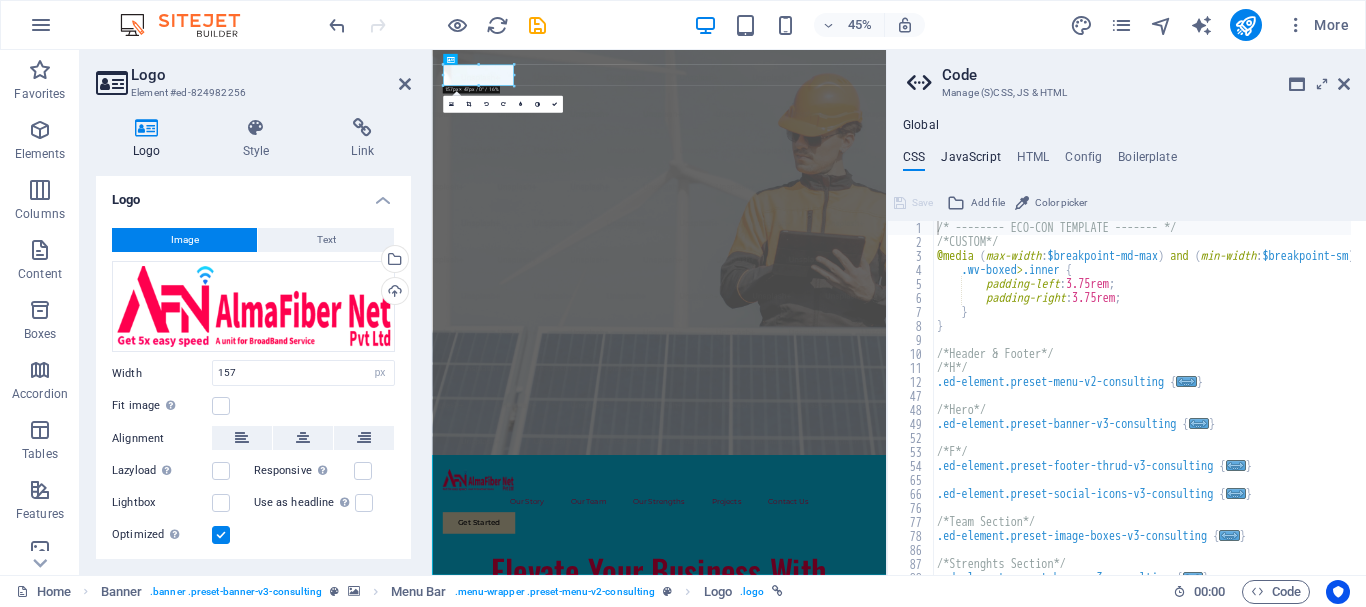 click on "JavaScript" at bounding box center (970, 161) 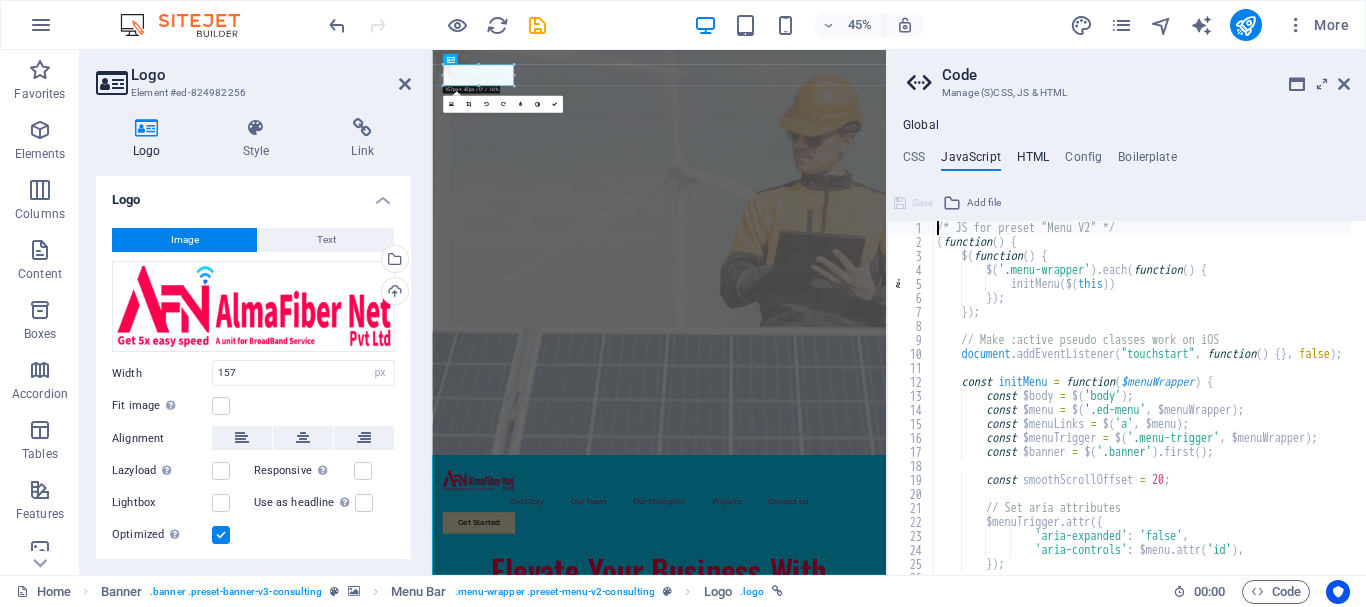 click on "HTML" at bounding box center (1033, 161) 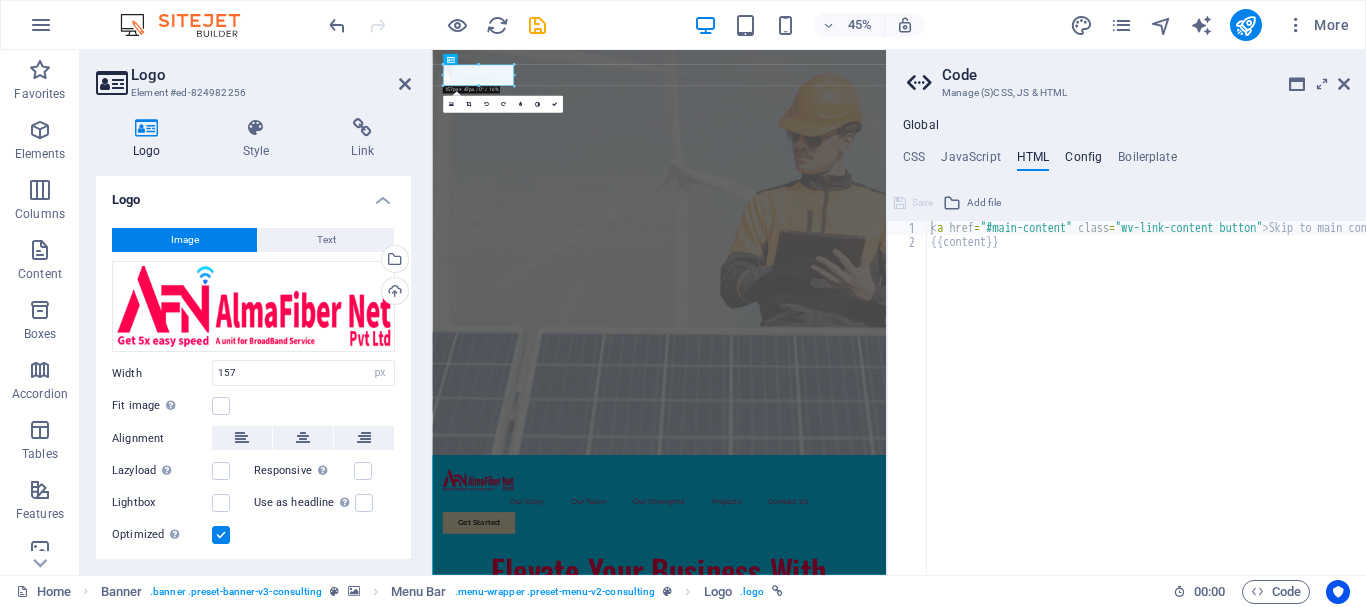 click on "Config" at bounding box center (1083, 161) 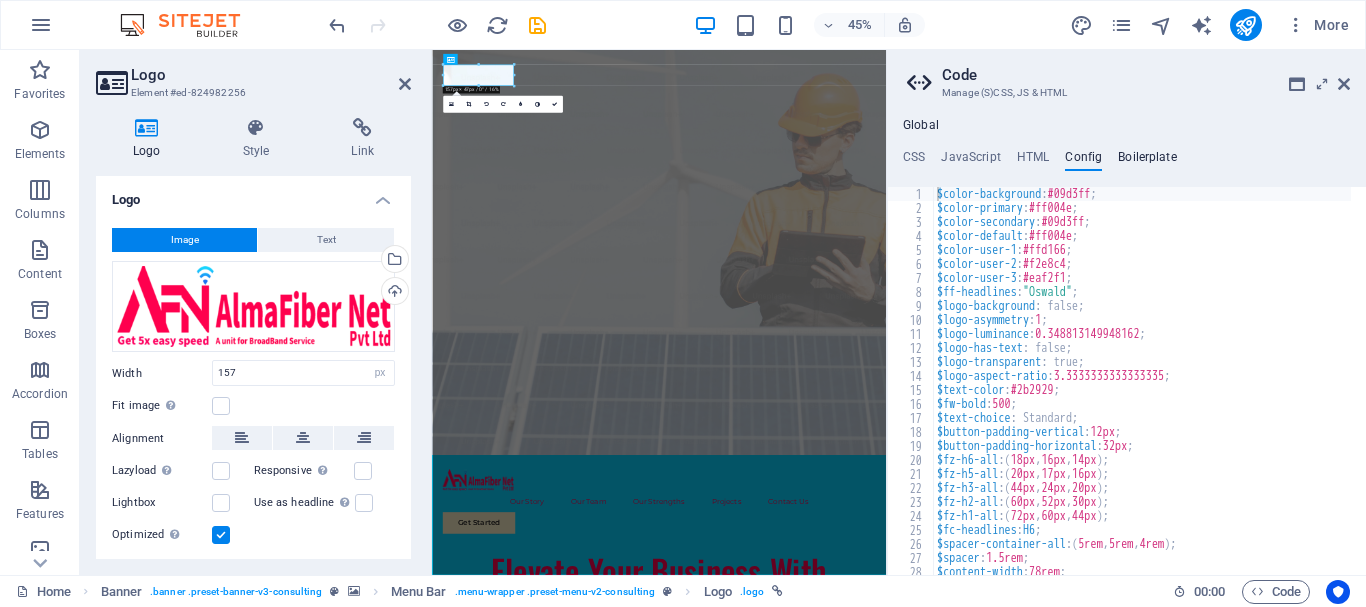 click on "Boilerplate" at bounding box center [1147, 161] 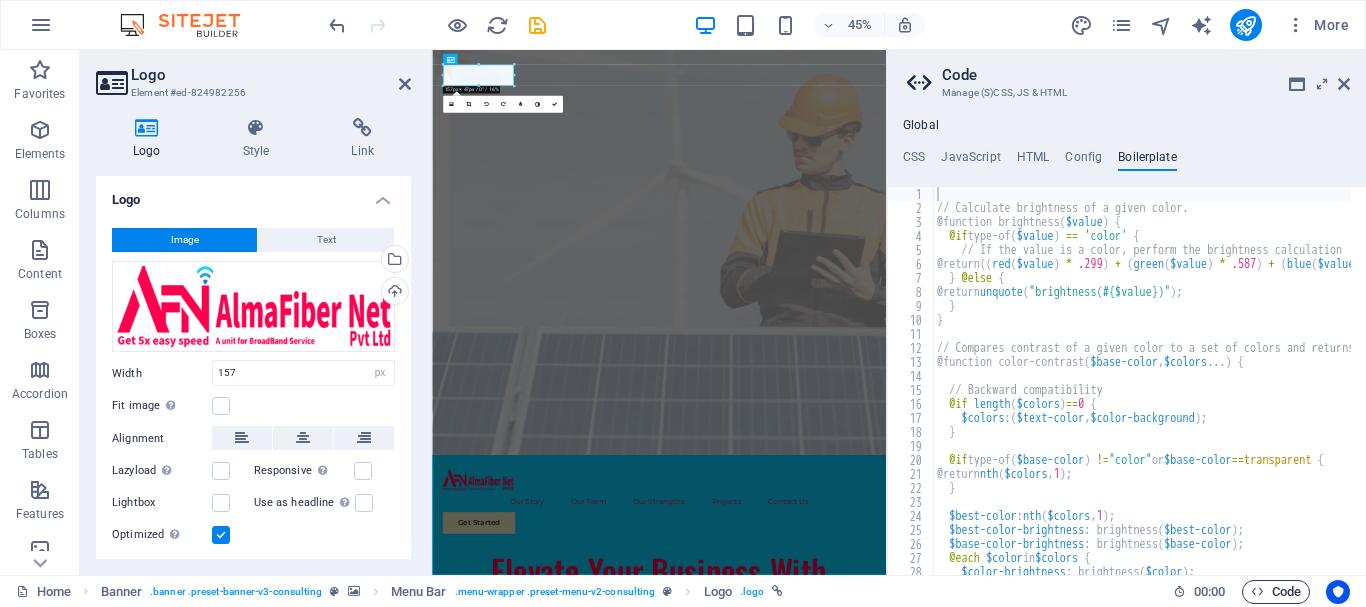 click on "Code" at bounding box center (1276, 592) 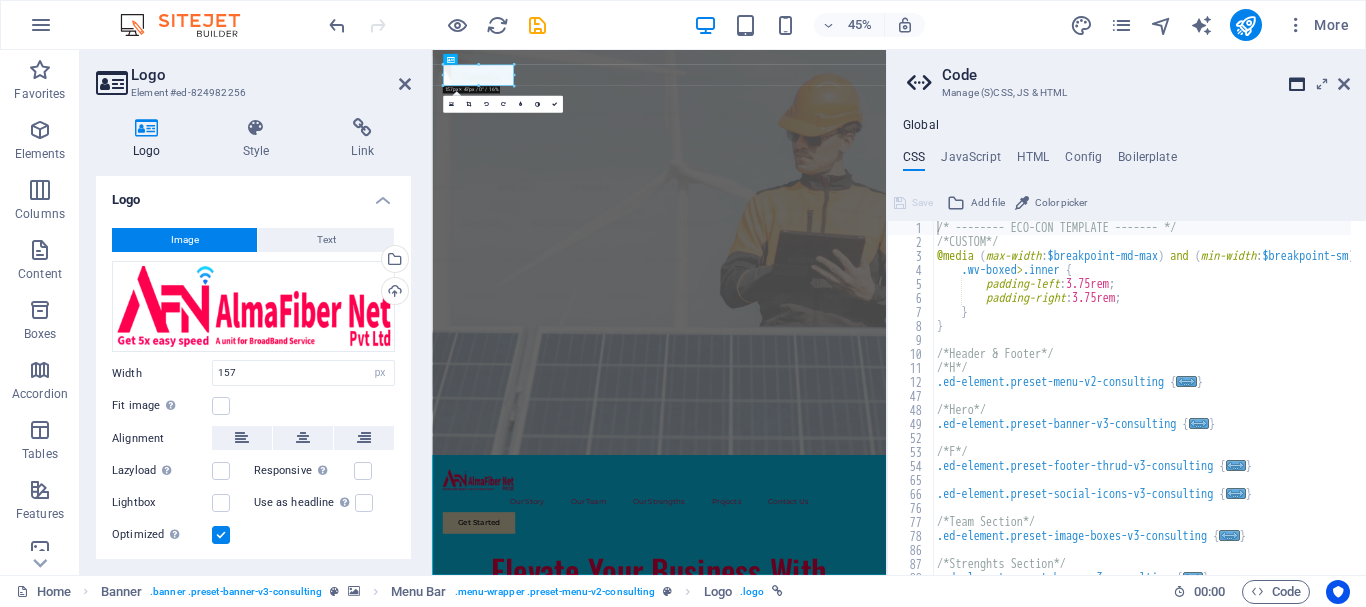 click at bounding box center (1297, 84) 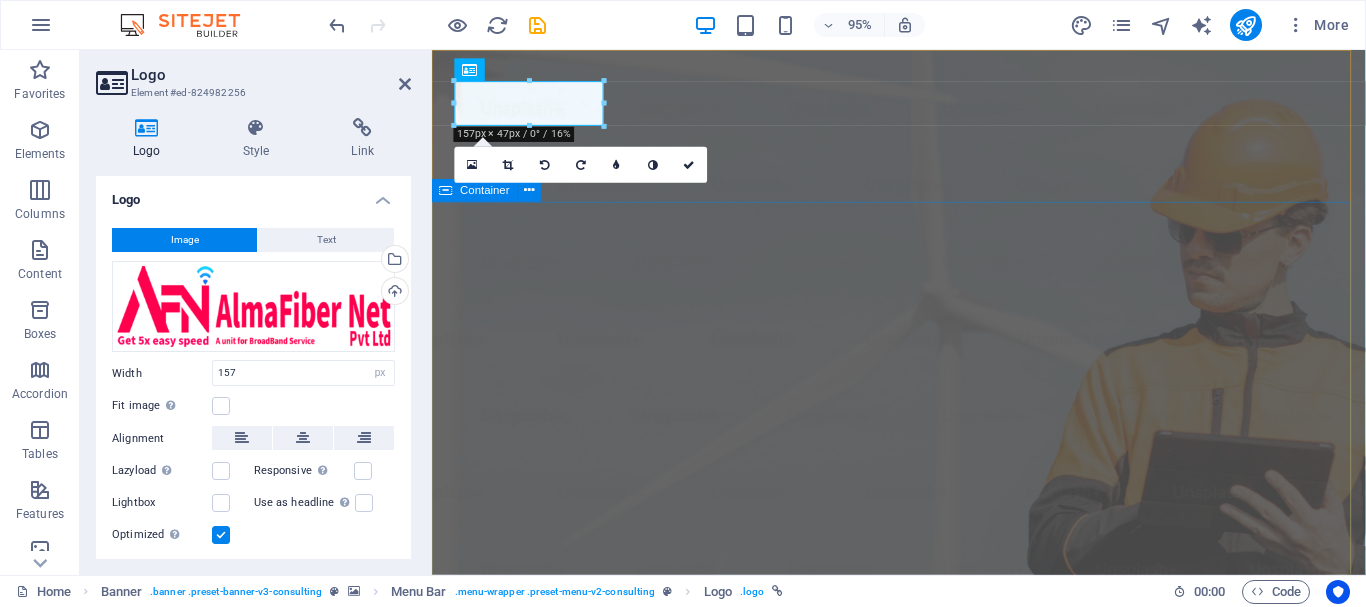 click on "Elevate Your Business With Sustainable Energy And Strategic Consulting Empowering businesses for a greener future and strategic growth Get Started" at bounding box center (923, 1439) 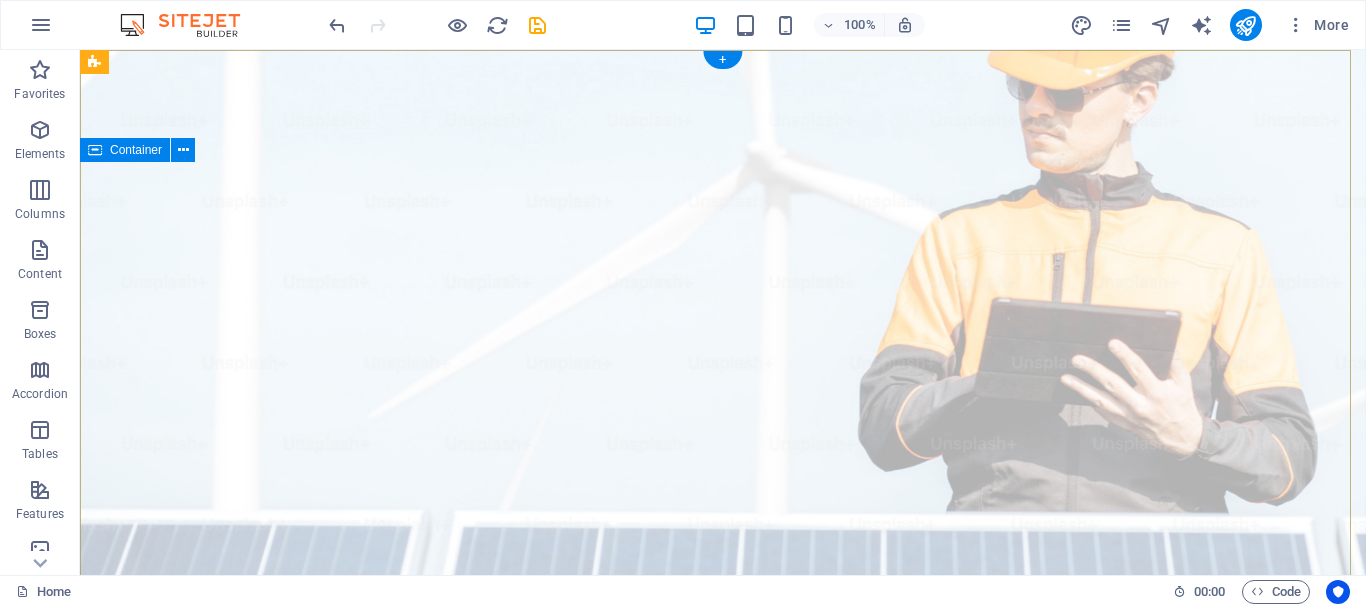 scroll, scrollTop: 0, scrollLeft: 0, axis: both 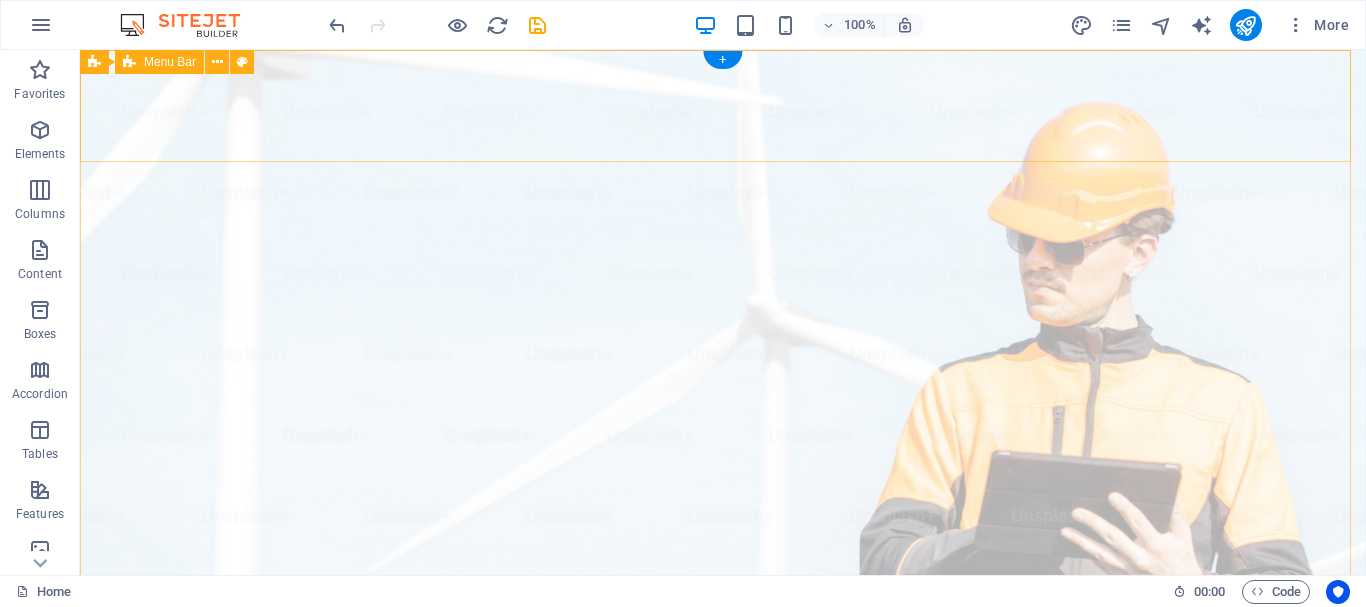 click on "Our Story Our Team Our Strengths Projects Contact Us Get Started" at bounding box center (723, 1053) 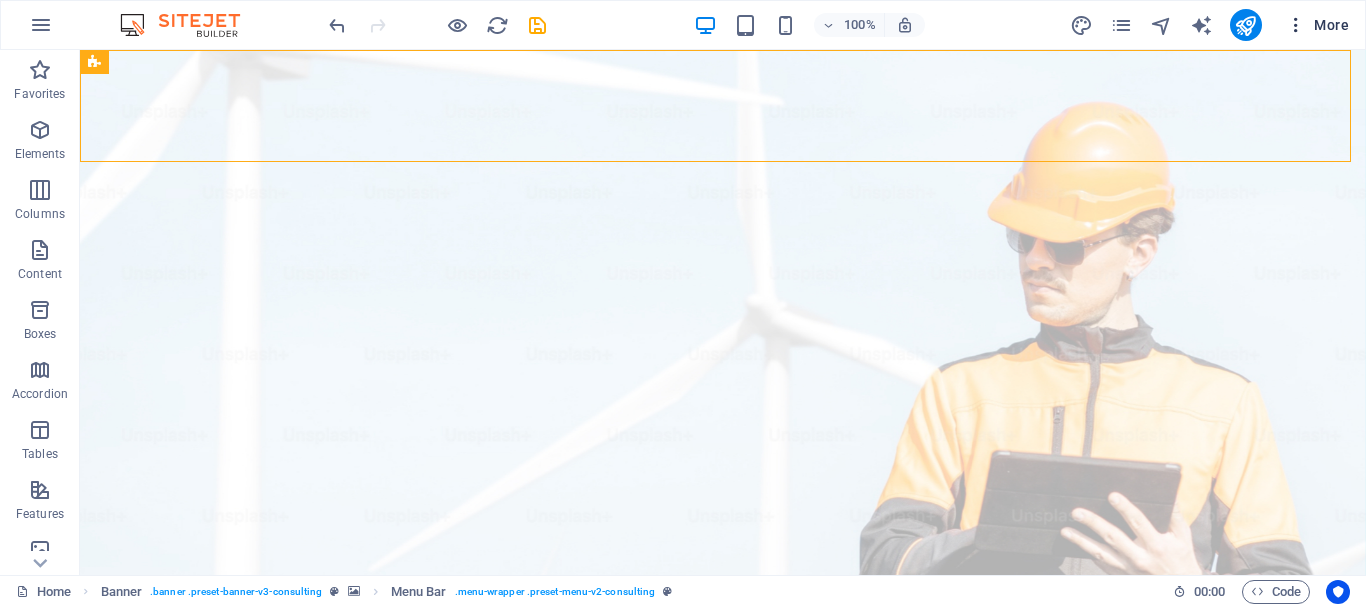 click on "More" at bounding box center (1317, 25) 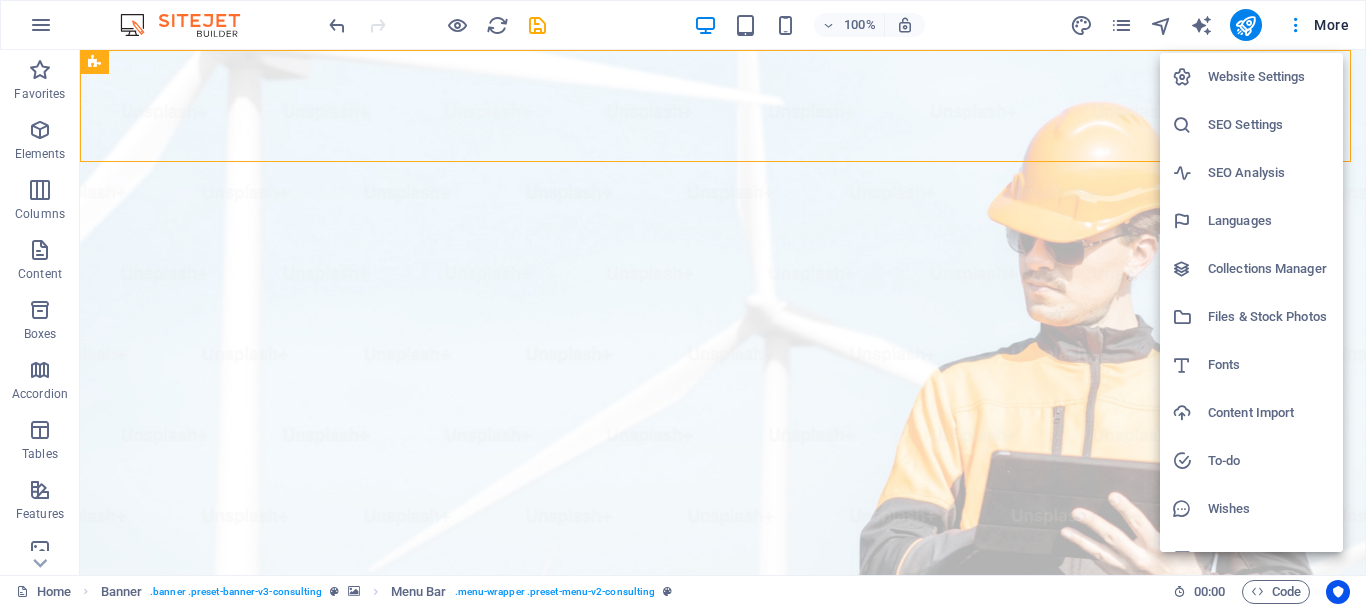 click on "Website Settings" at bounding box center (1269, 77) 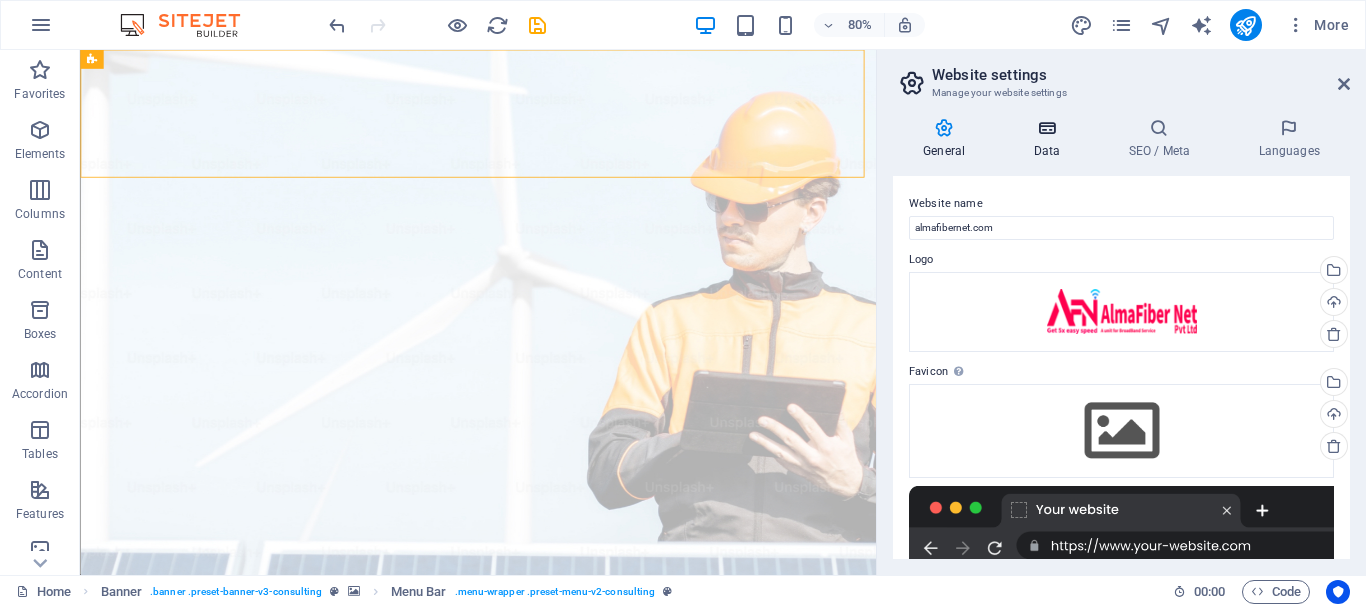 click at bounding box center [1046, 128] 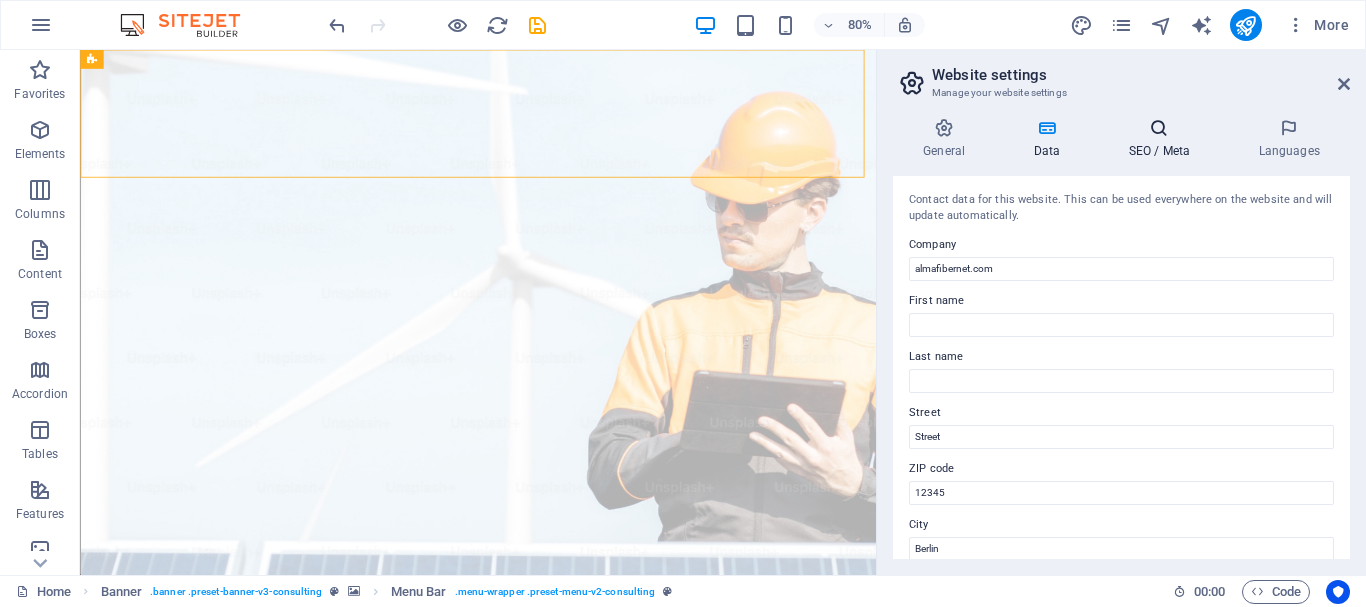 click on "SEO / Meta" at bounding box center (1163, 139) 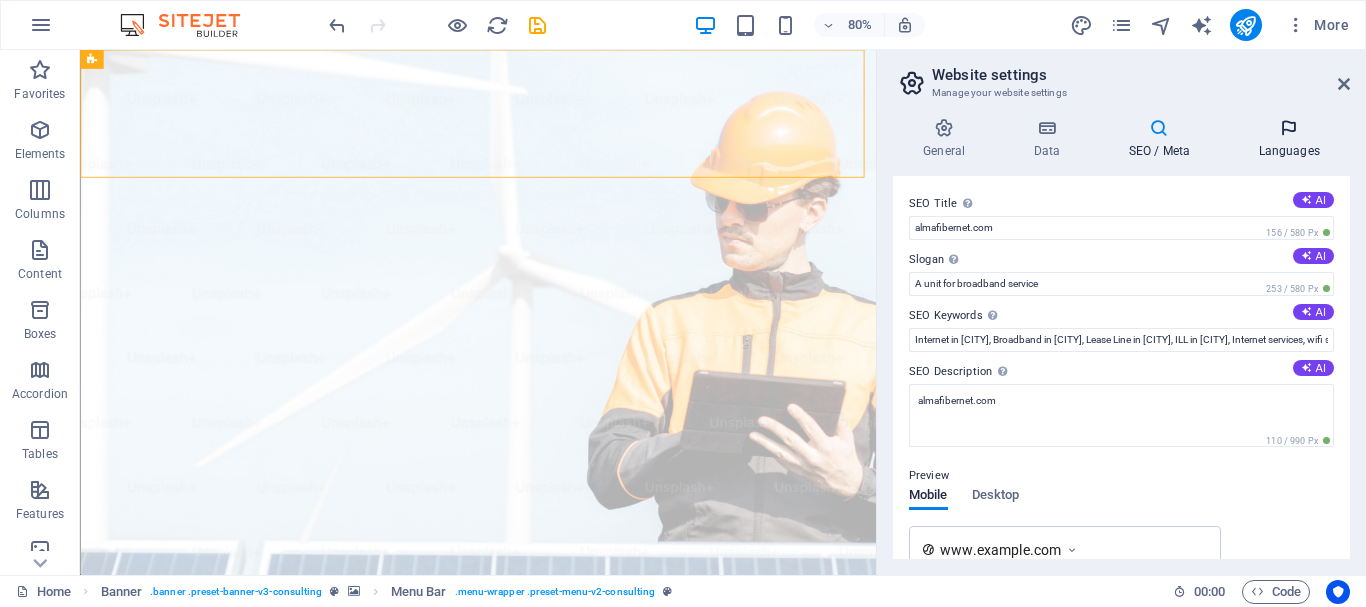 click on "Languages" at bounding box center (1289, 139) 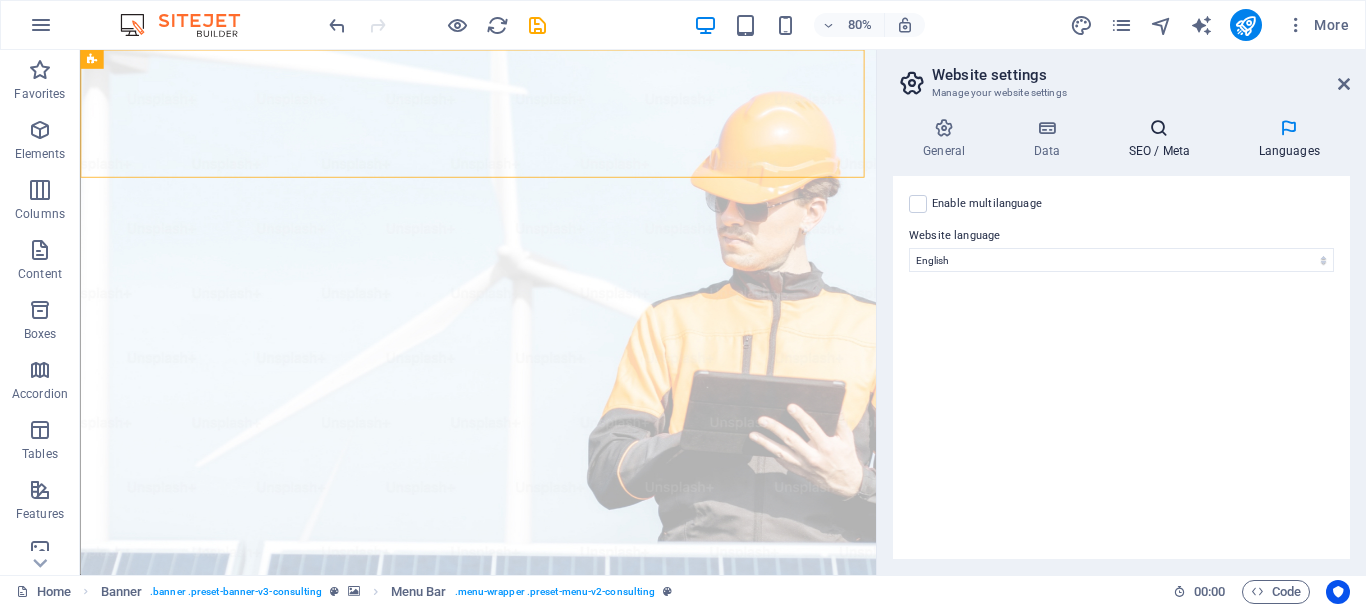 click at bounding box center [1159, 128] 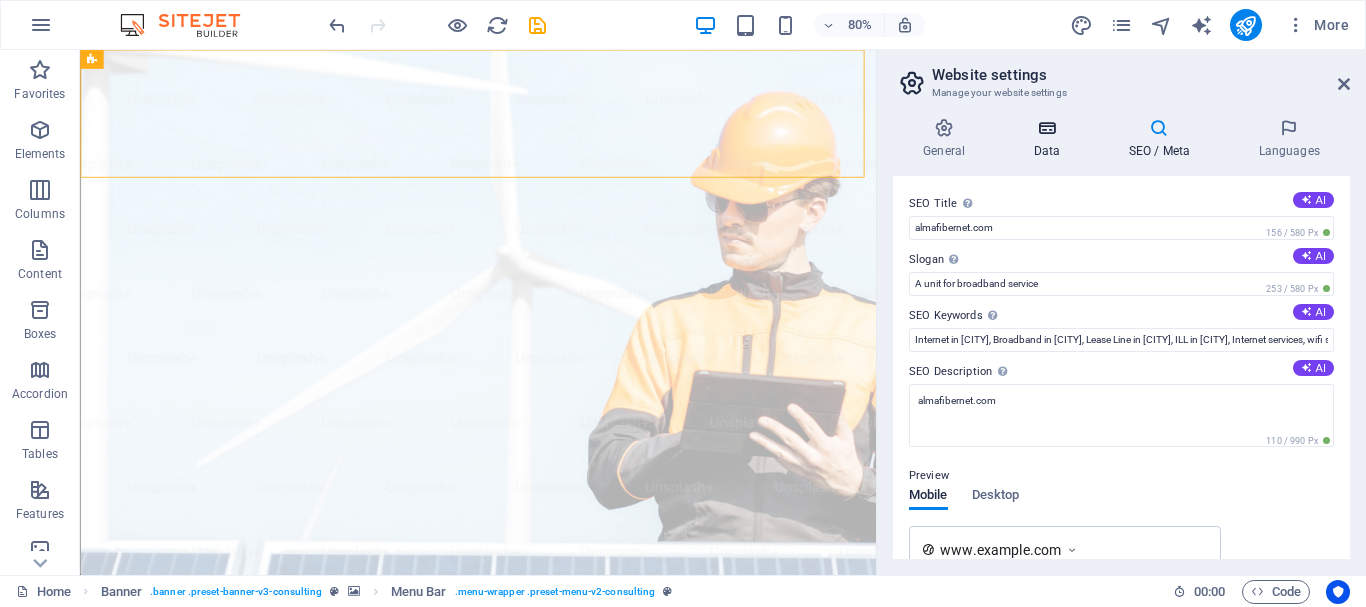 click at bounding box center [1046, 128] 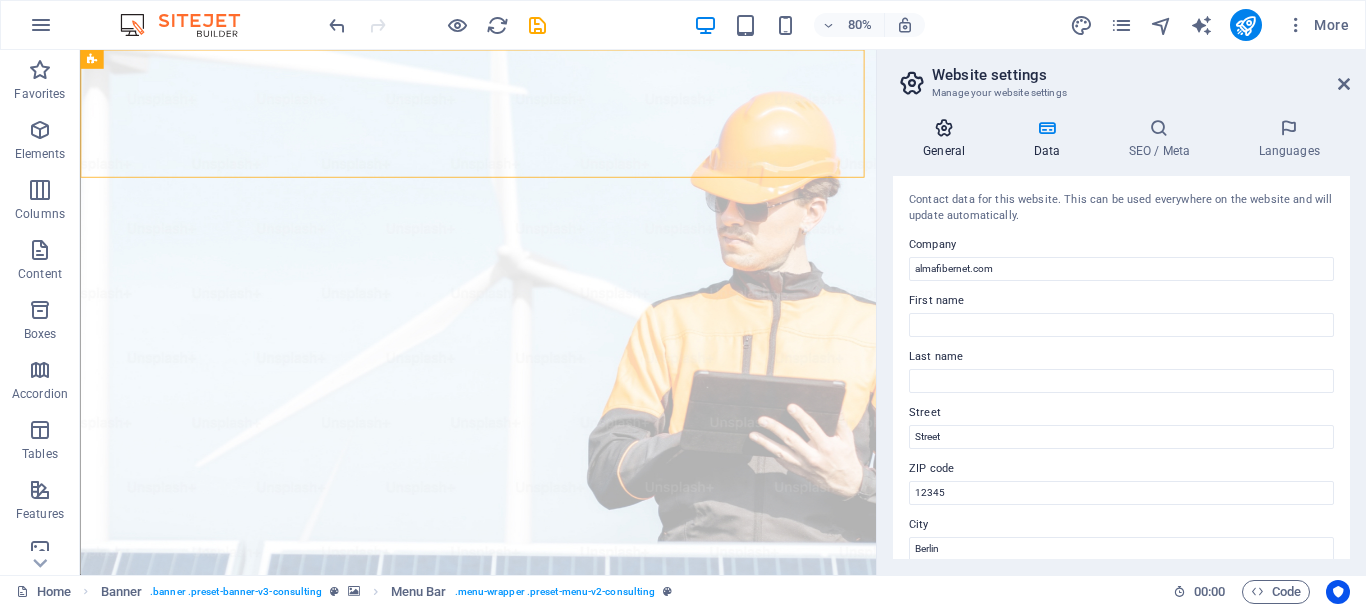 click on "General" at bounding box center [948, 139] 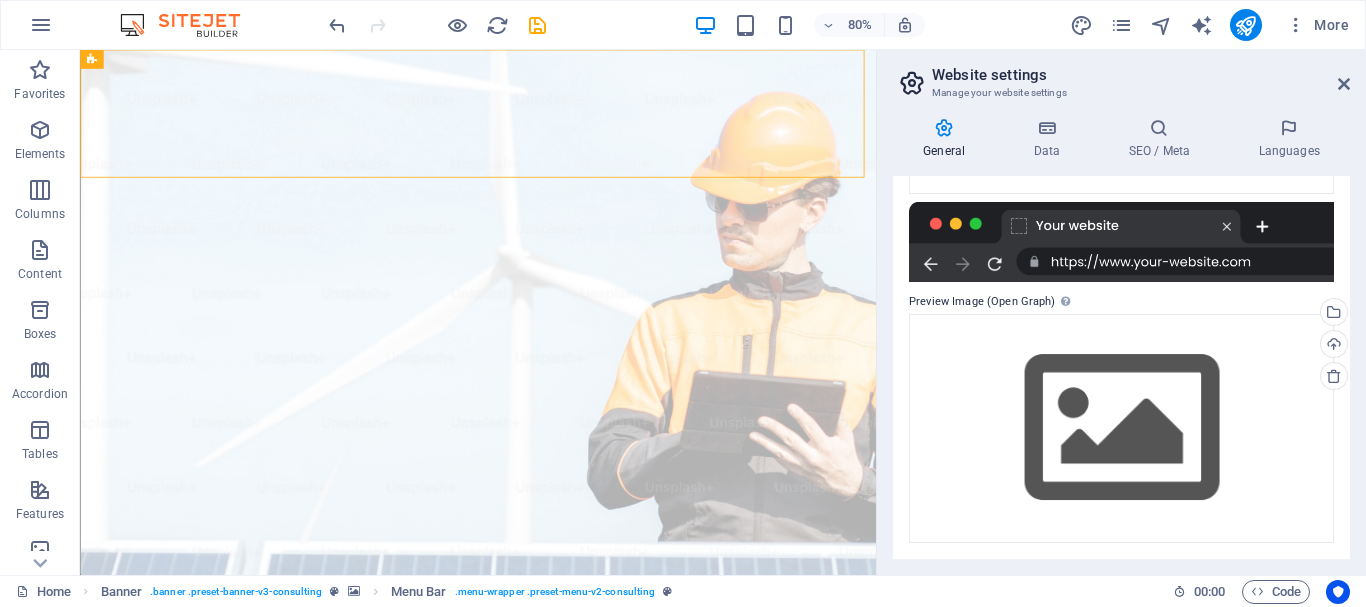 scroll, scrollTop: 0, scrollLeft: 0, axis: both 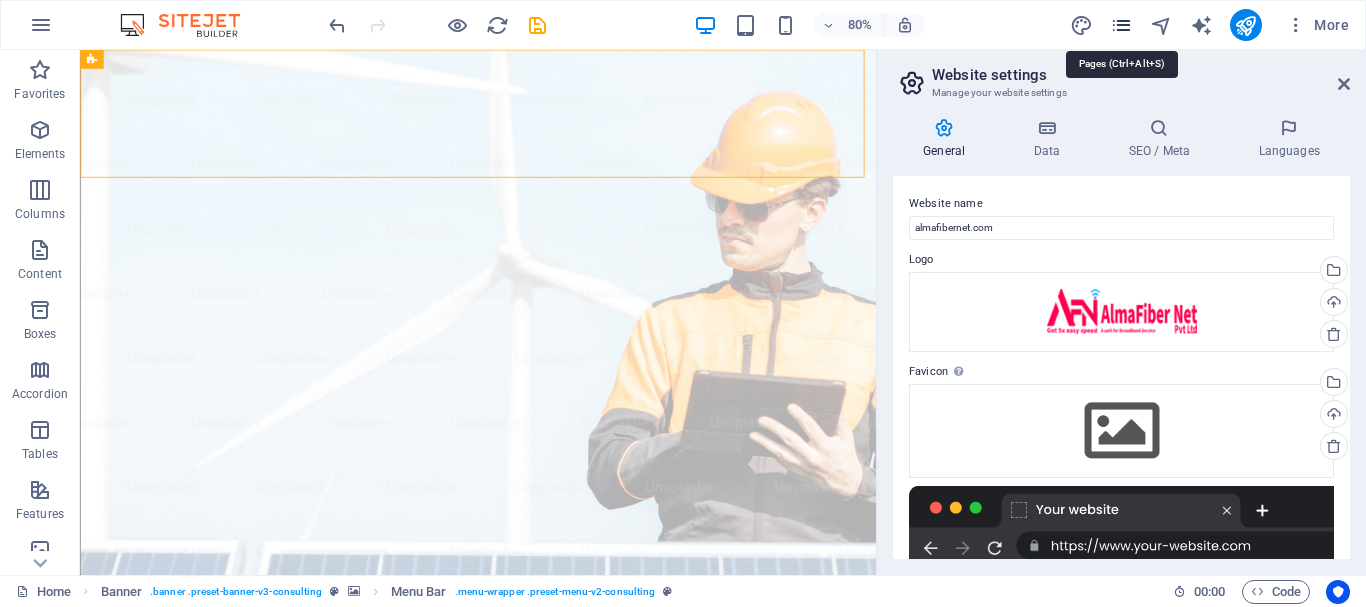 click at bounding box center [1121, 25] 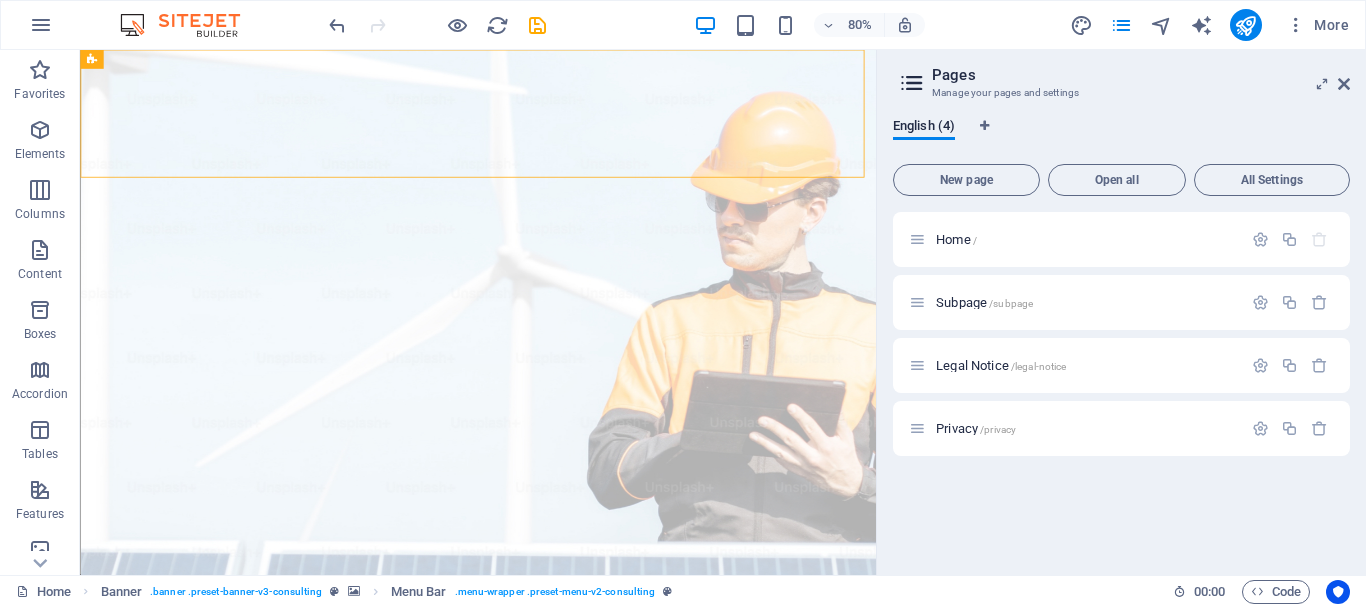click on "Pages Manage your pages and settings English (4) New page Open all All Settings Home / Subpage /subpage Legal Notice /legal-notice Privacy /privacy" at bounding box center (1121, 312) 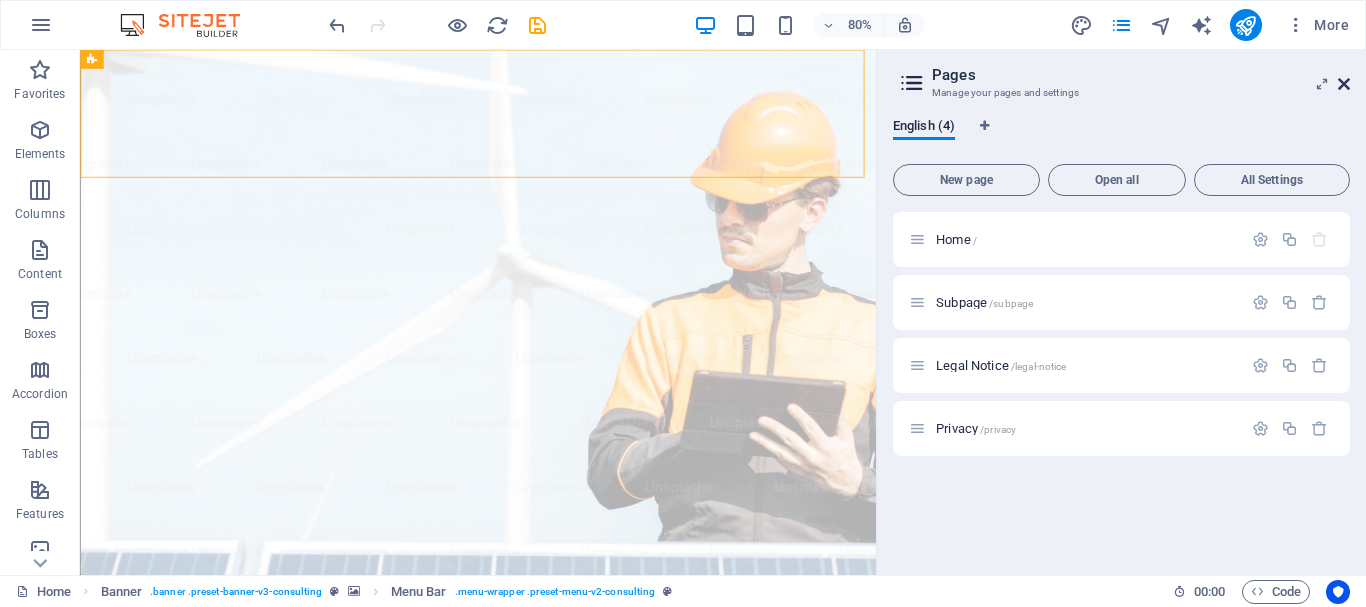 click at bounding box center [1344, 84] 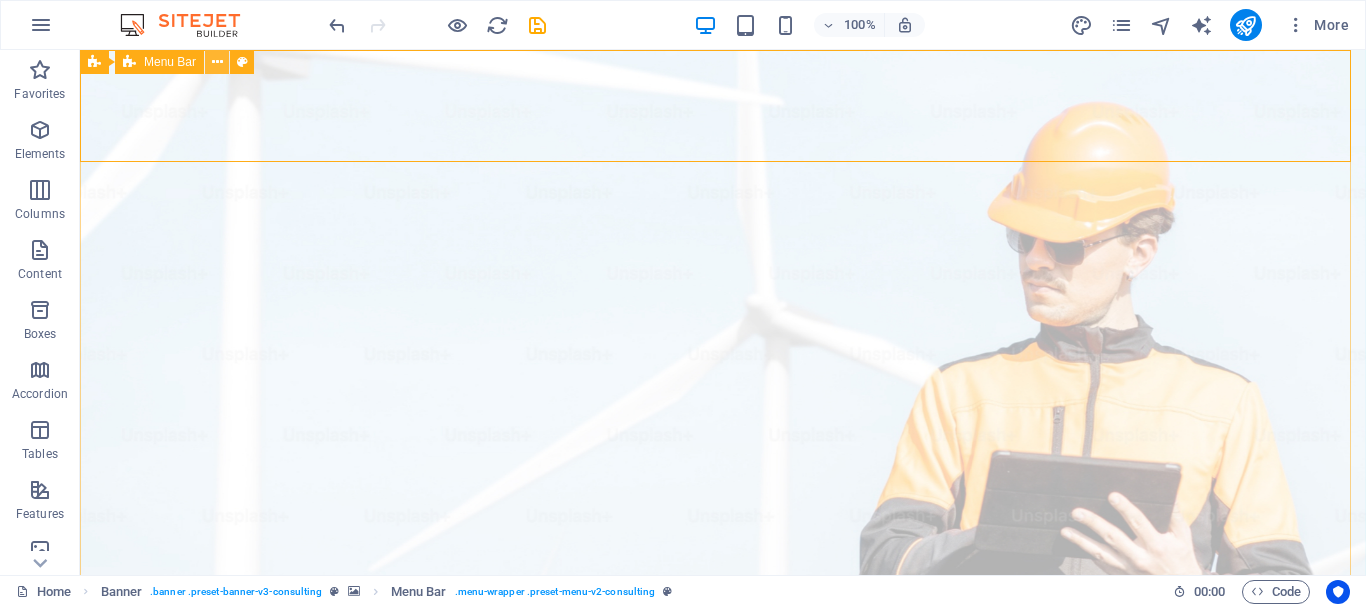 click at bounding box center (217, 62) 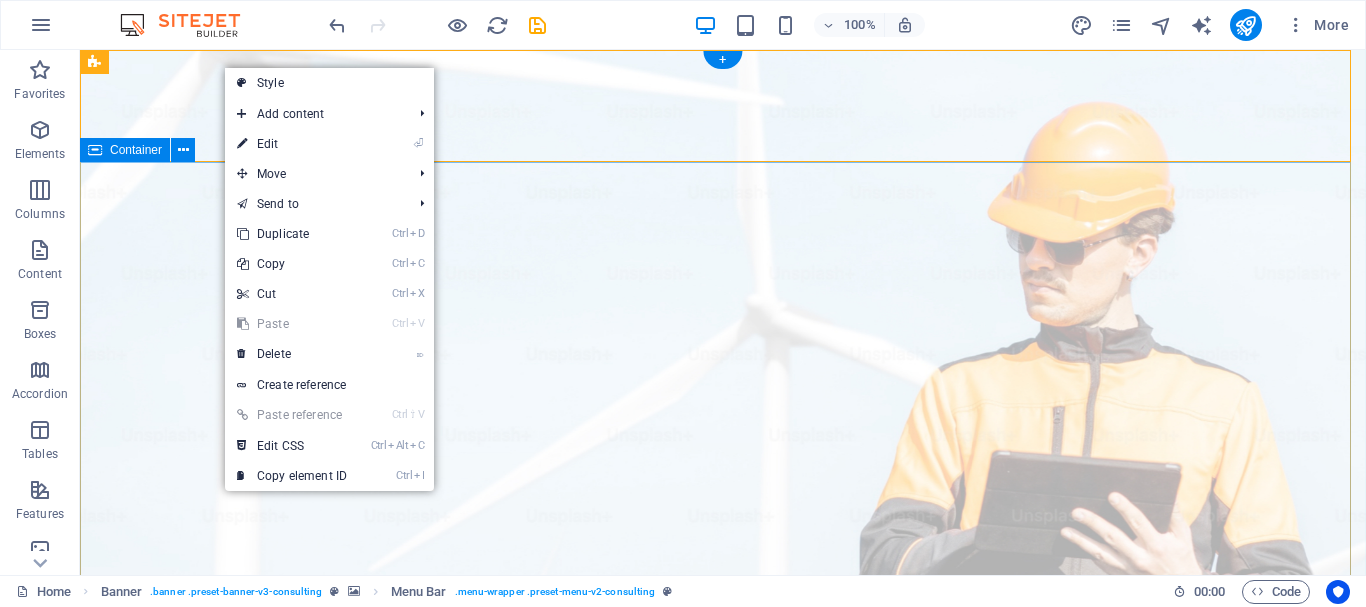 click on "Elevate Your Business With Sustainable Energy And Strategic Consulting Empowering businesses for a greener future and strategic growth Get Started" at bounding box center (723, 1388) 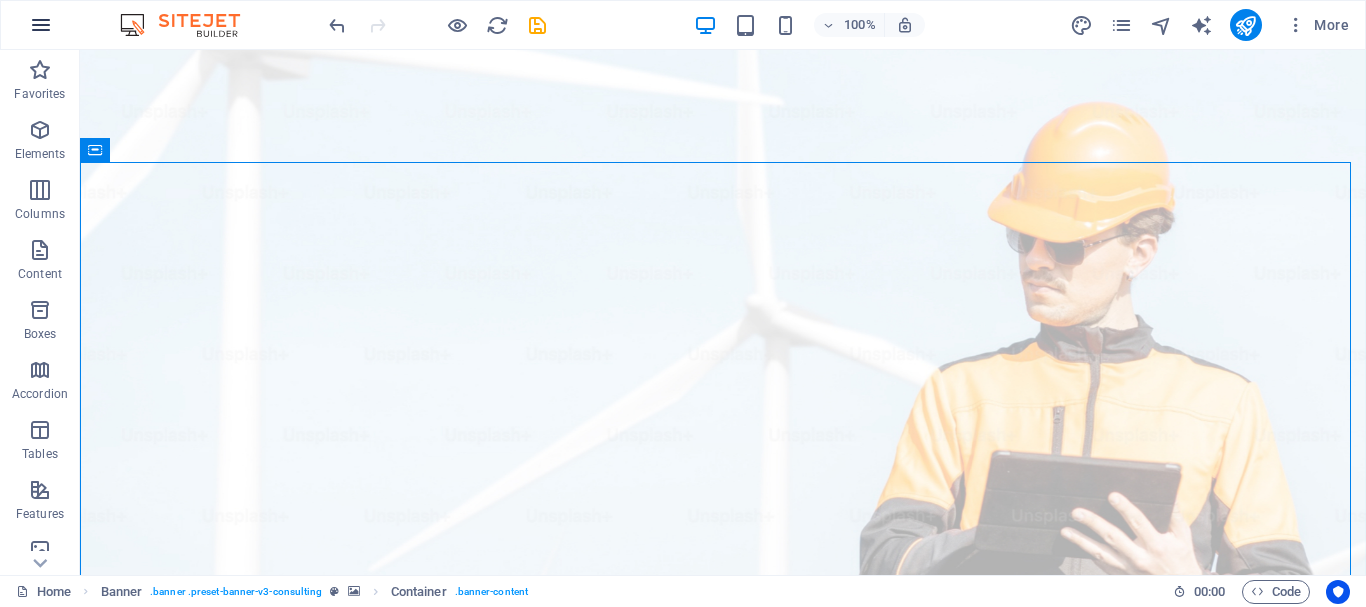 click at bounding box center [41, 25] 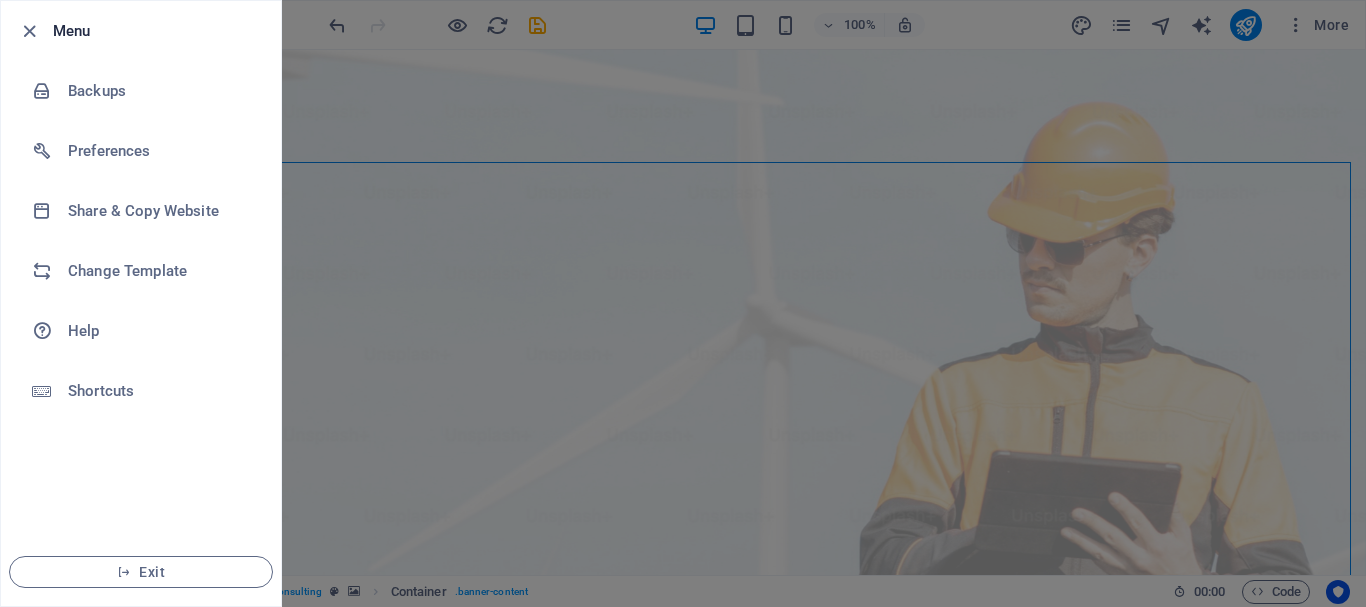 click at bounding box center (683, 303) 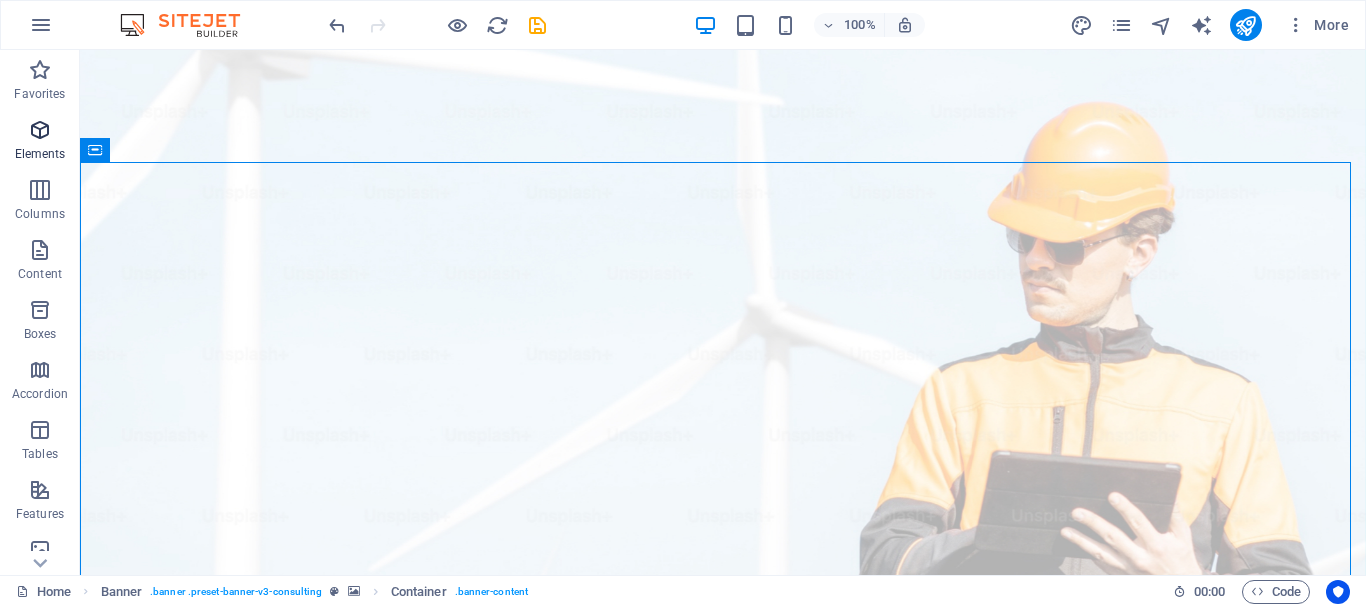 click at bounding box center [40, 130] 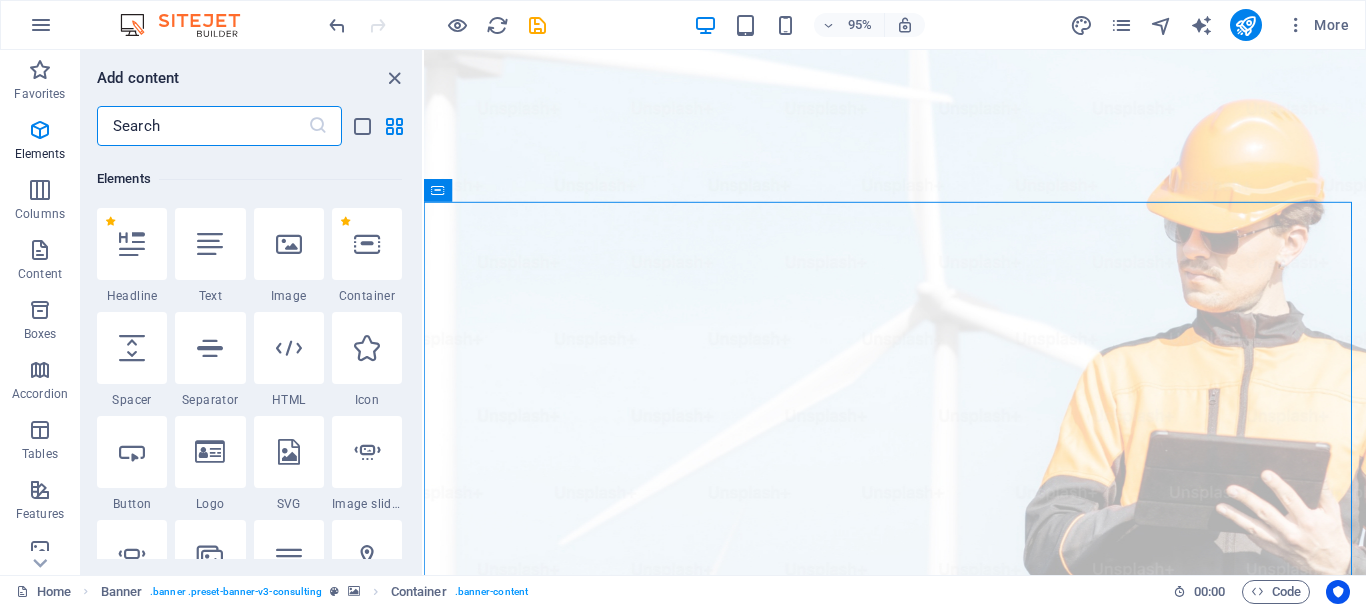 scroll, scrollTop: 213, scrollLeft: 0, axis: vertical 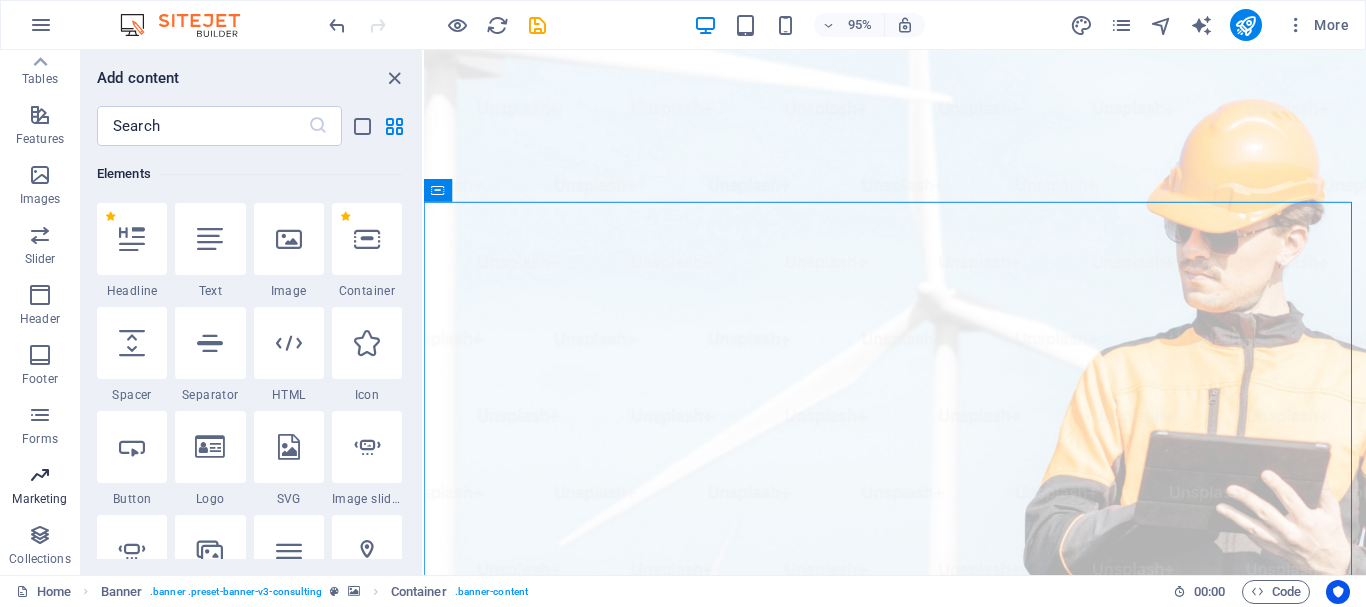 click on "Marketing" at bounding box center [40, 487] 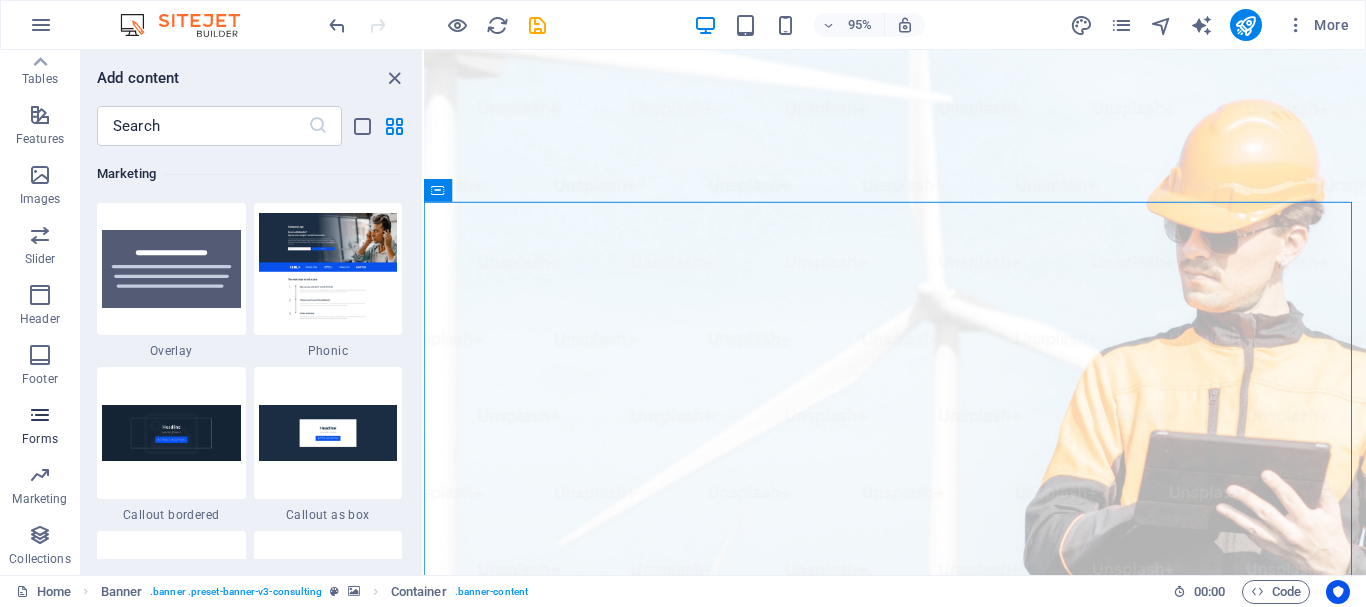 scroll, scrollTop: 16289, scrollLeft: 0, axis: vertical 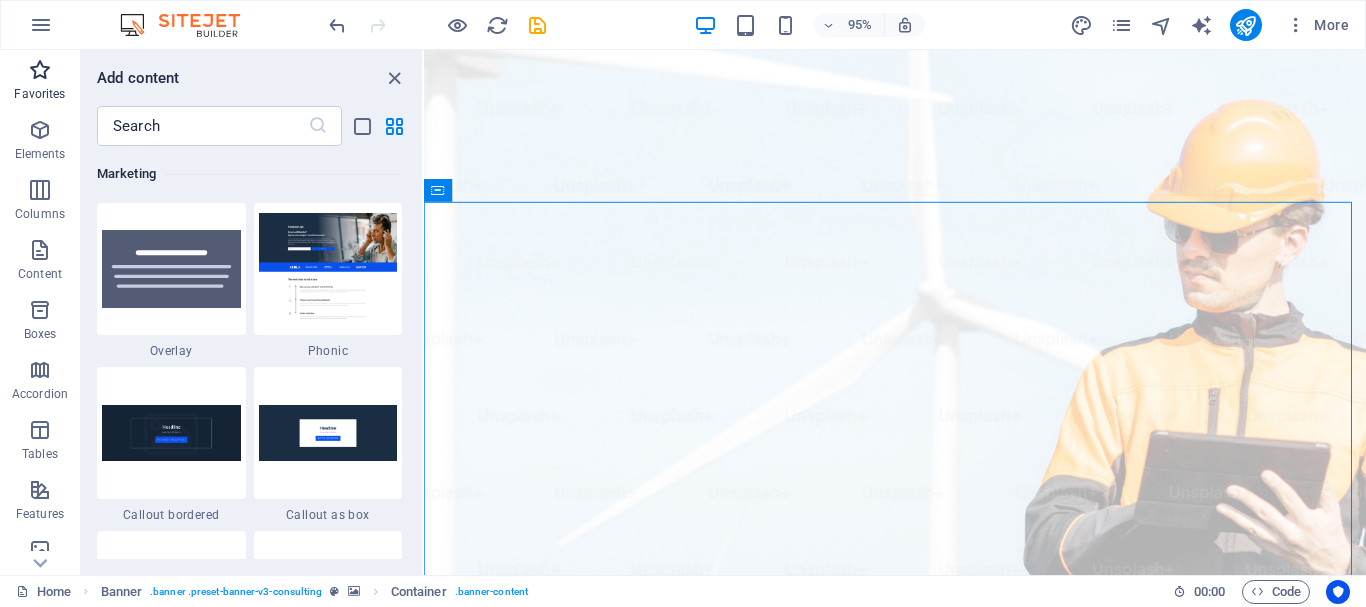 click at bounding box center (40, 70) 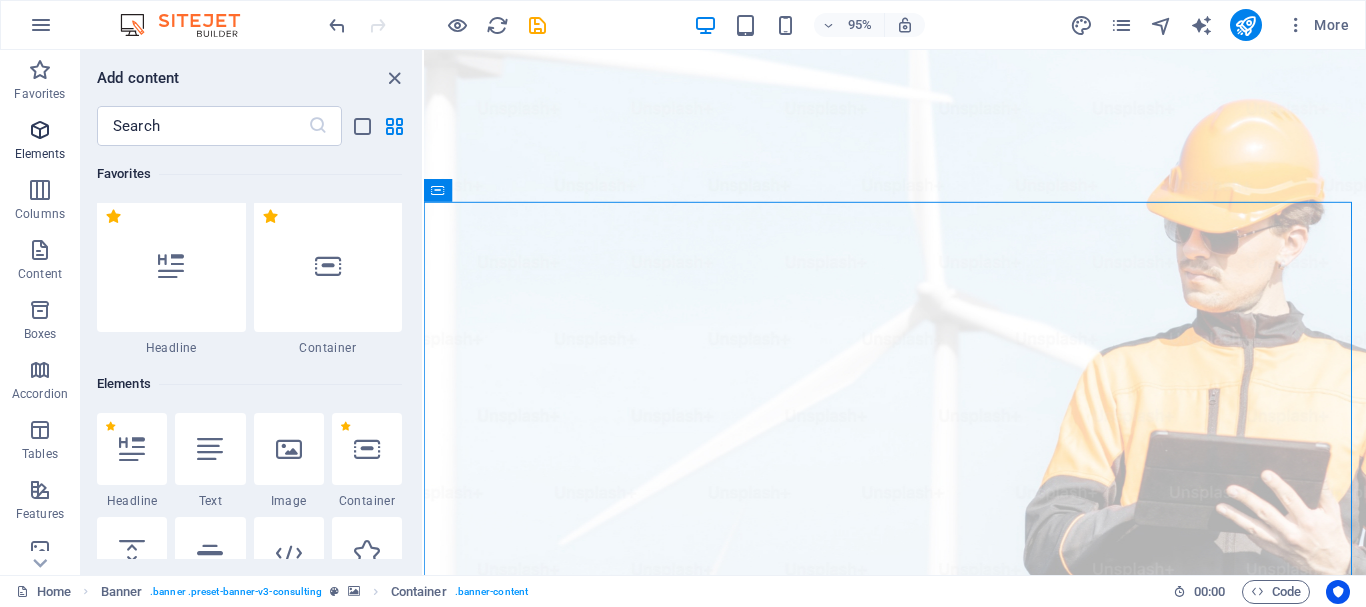 scroll, scrollTop: 0, scrollLeft: 0, axis: both 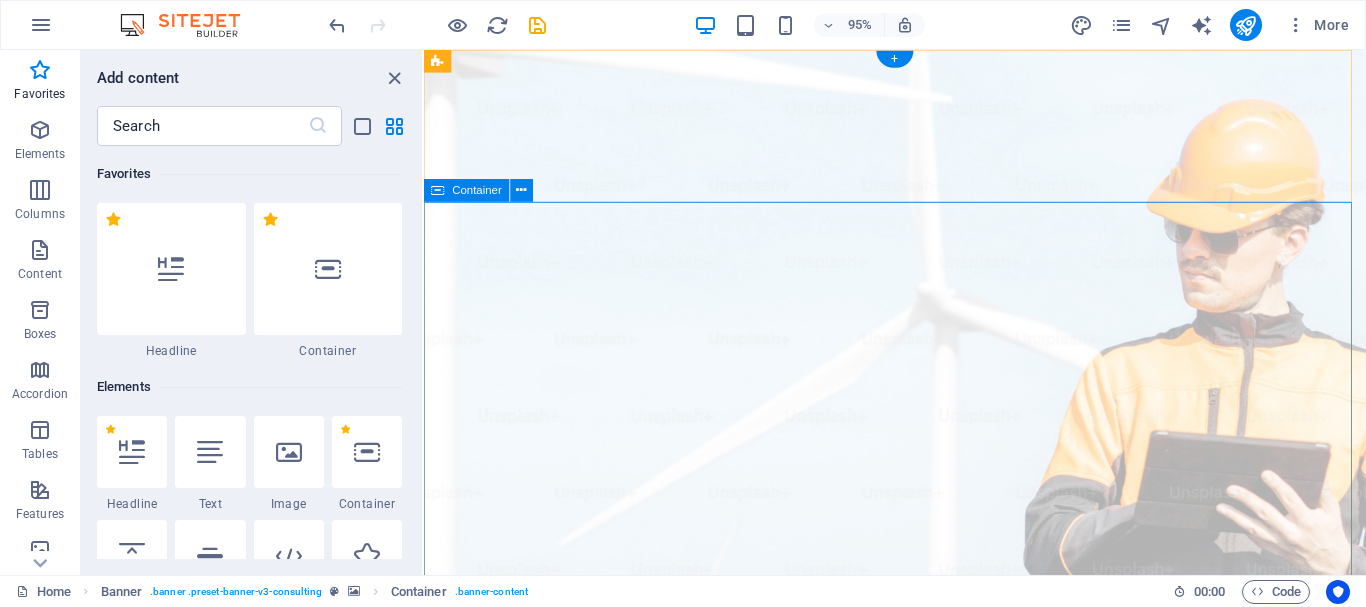 click on "Elevate Your Business With Sustainable Energy And Strategic Consulting Empowering businesses for a greener future and strategic growth Get Started" at bounding box center [920, 1439] 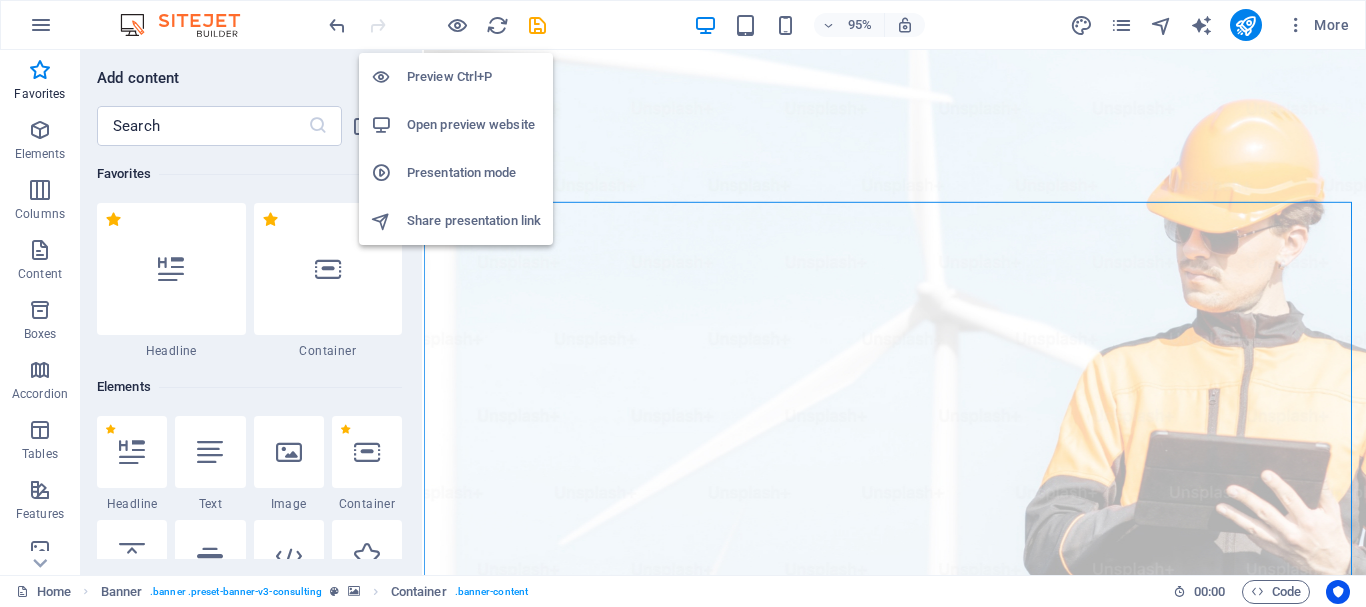 click on "Preview Ctrl+P" at bounding box center (474, 77) 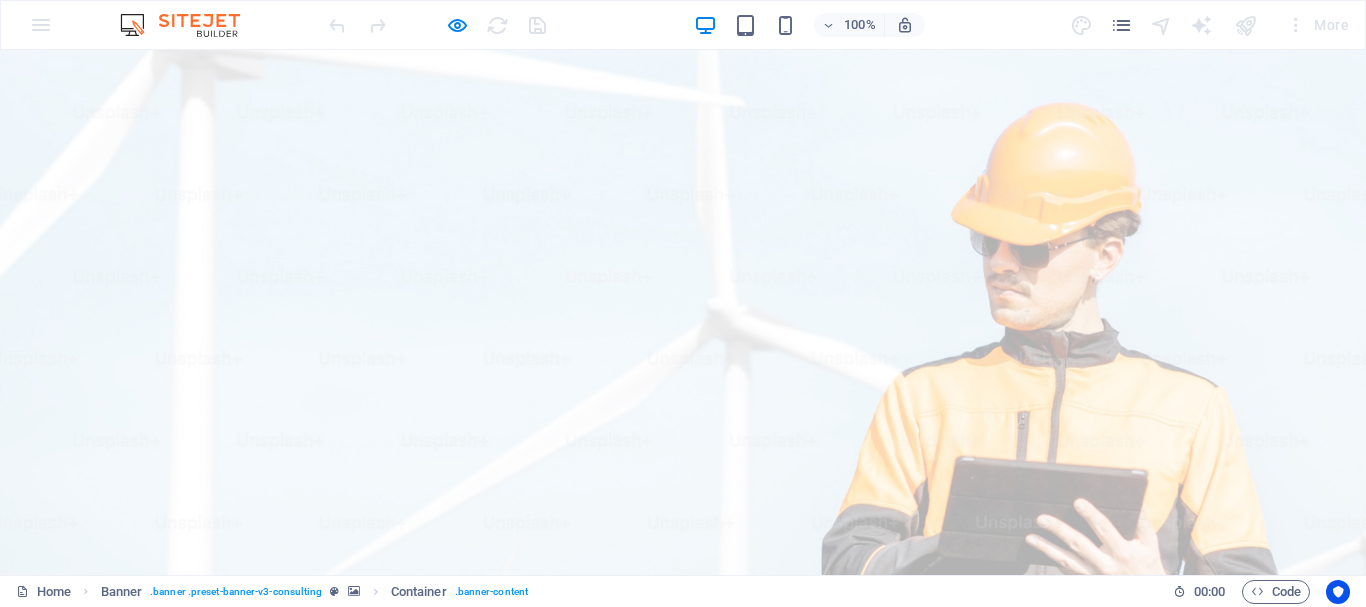 click on "Elevate Your Business With Sustainable Energy And Strategic Consulting" at bounding box center (683, 1258) 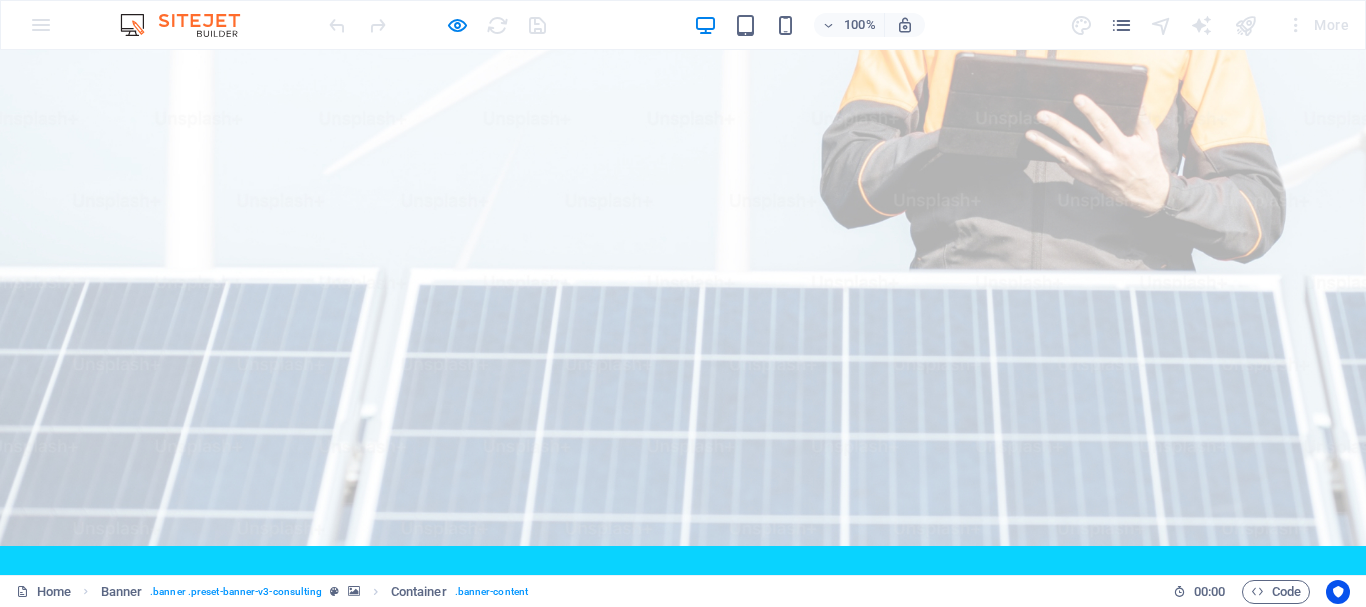 scroll, scrollTop: 0, scrollLeft: 0, axis: both 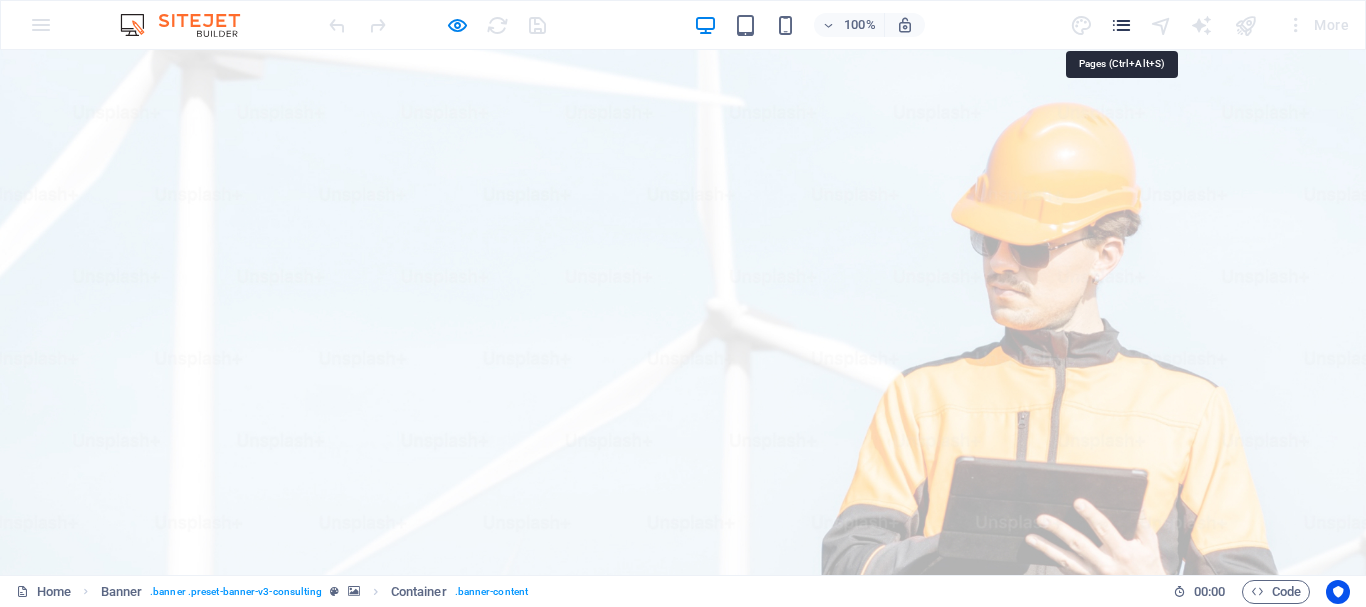 click at bounding box center (1121, 25) 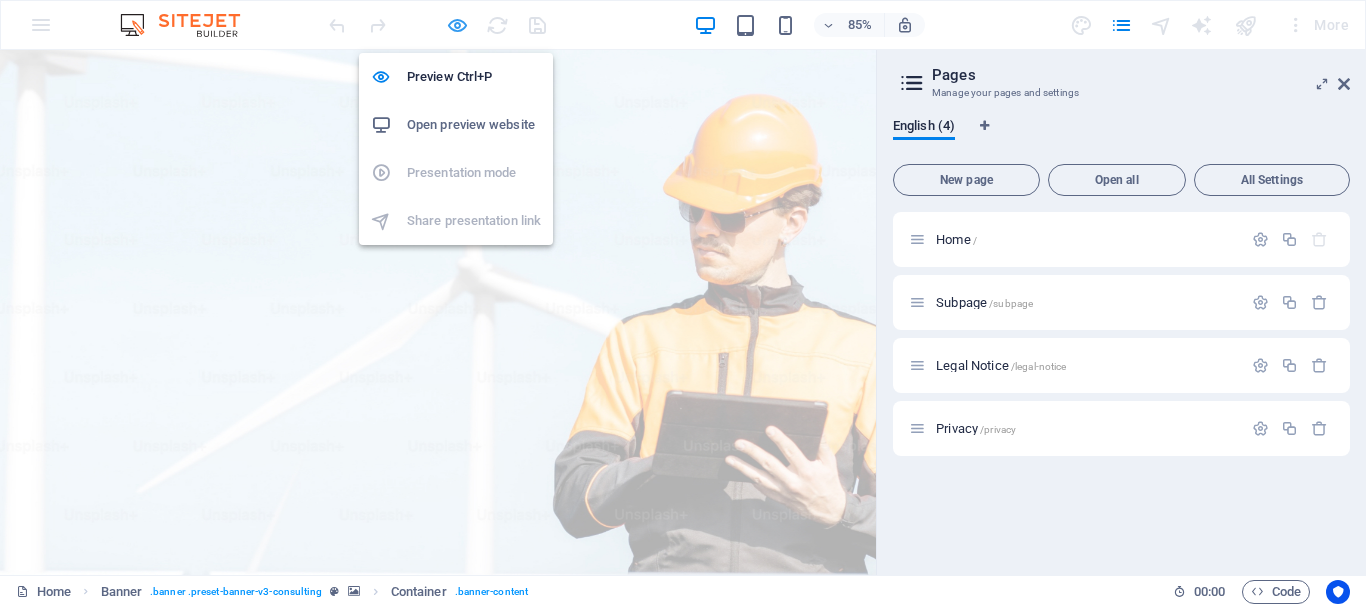 click at bounding box center [457, 25] 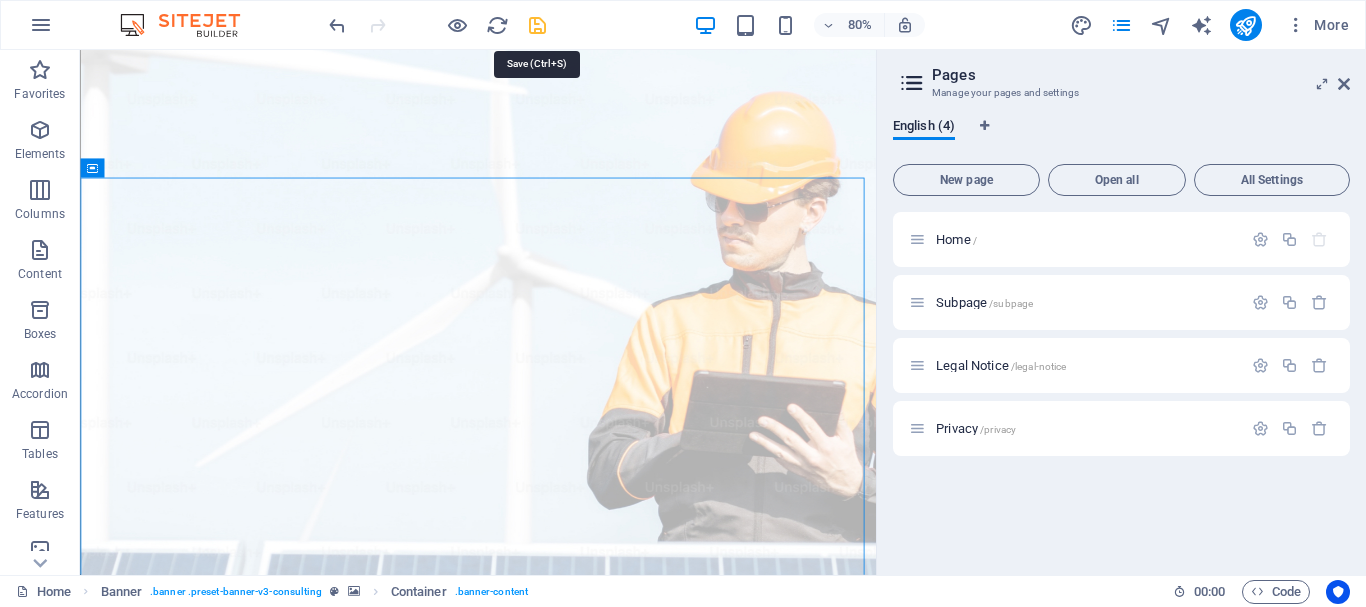 click at bounding box center (537, 25) 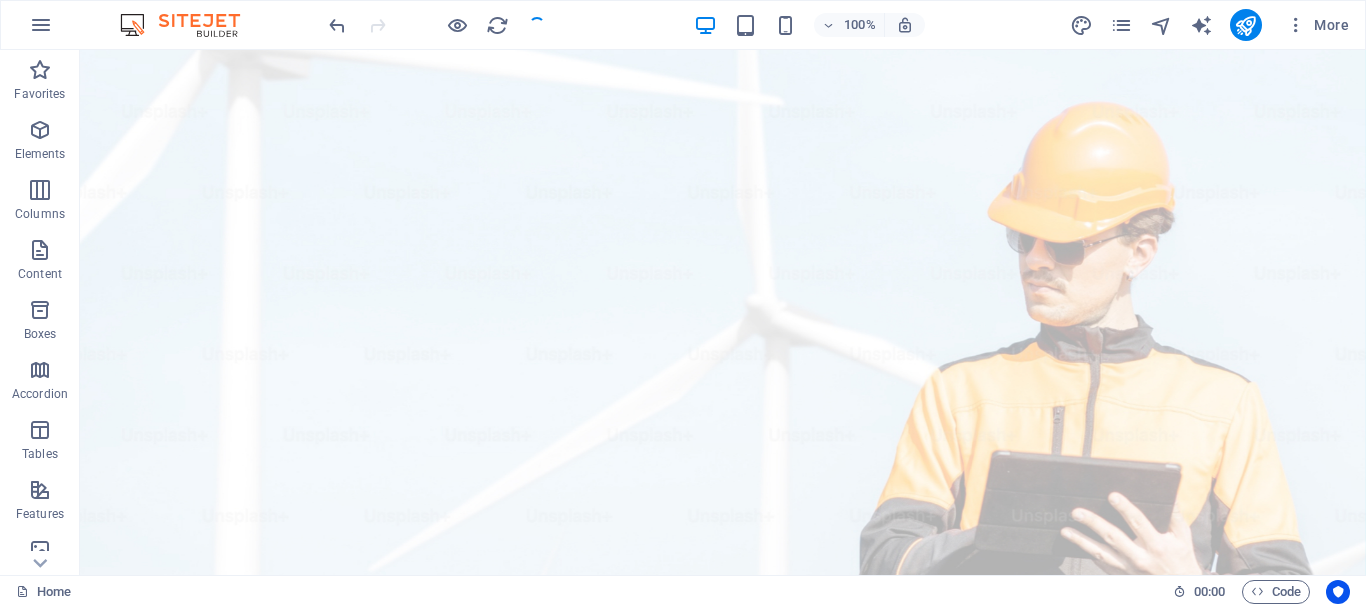 click at bounding box center [437, 25] 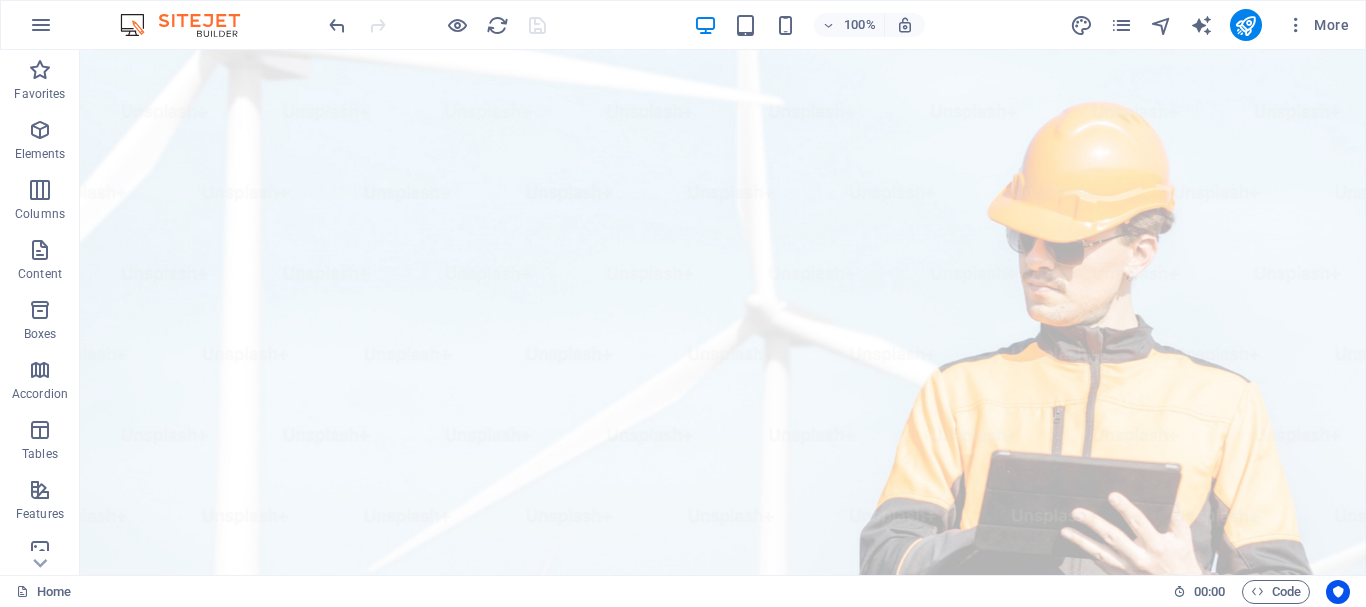 click at bounding box center [437, 25] 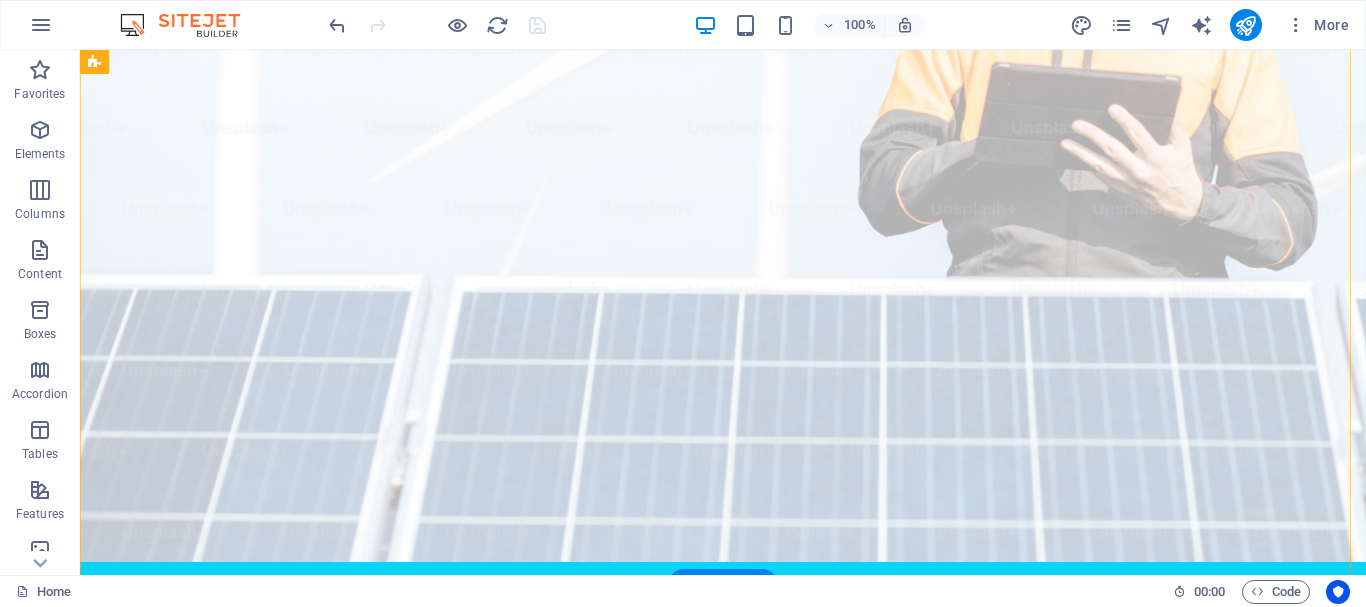 scroll, scrollTop: 0, scrollLeft: 0, axis: both 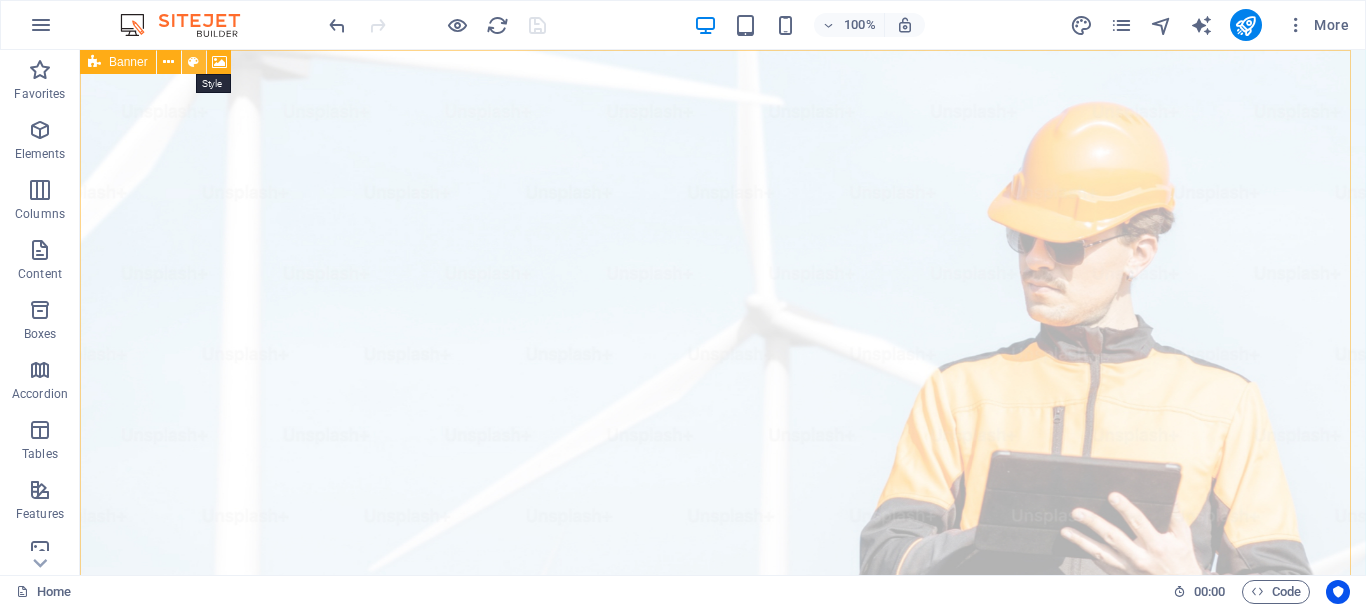 click at bounding box center [193, 62] 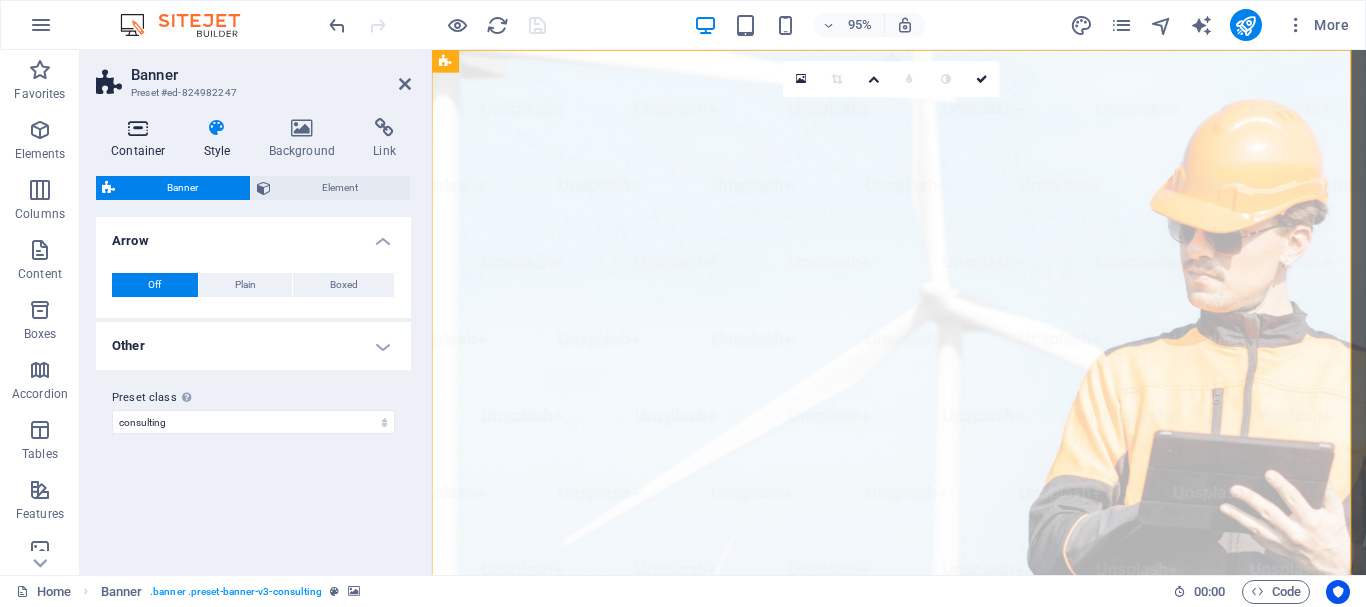 click at bounding box center (138, 128) 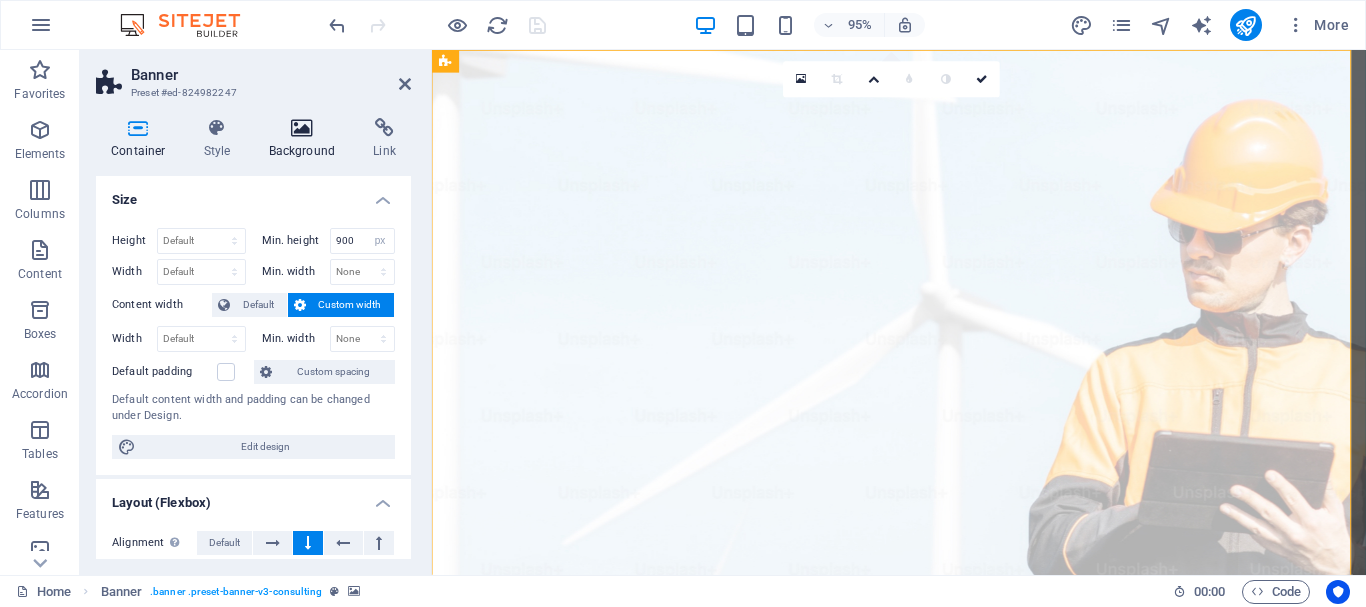 click at bounding box center (302, 128) 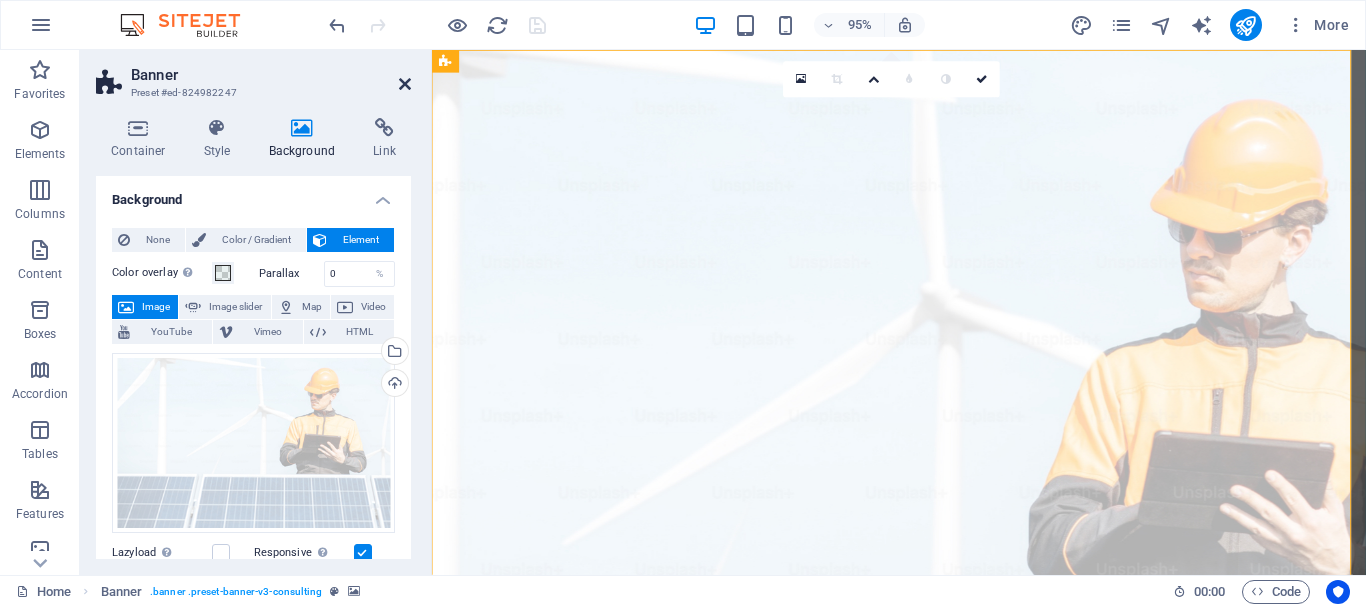 click at bounding box center (405, 84) 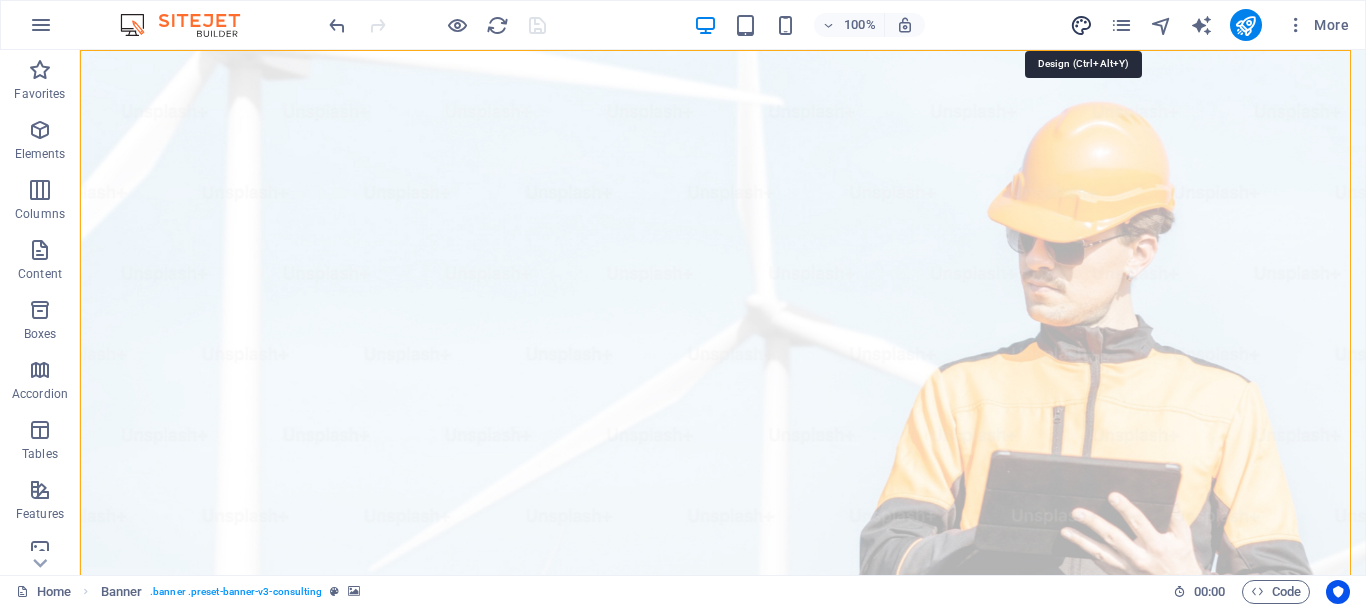 click at bounding box center [1081, 25] 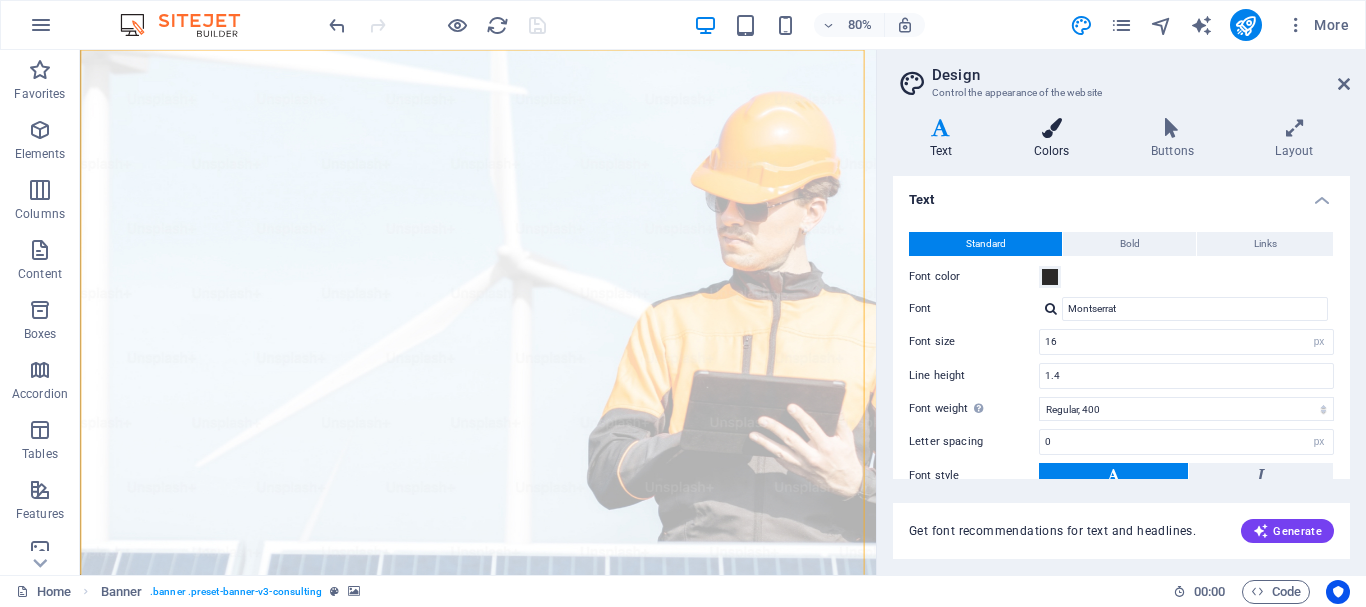 click at bounding box center [1051, 128] 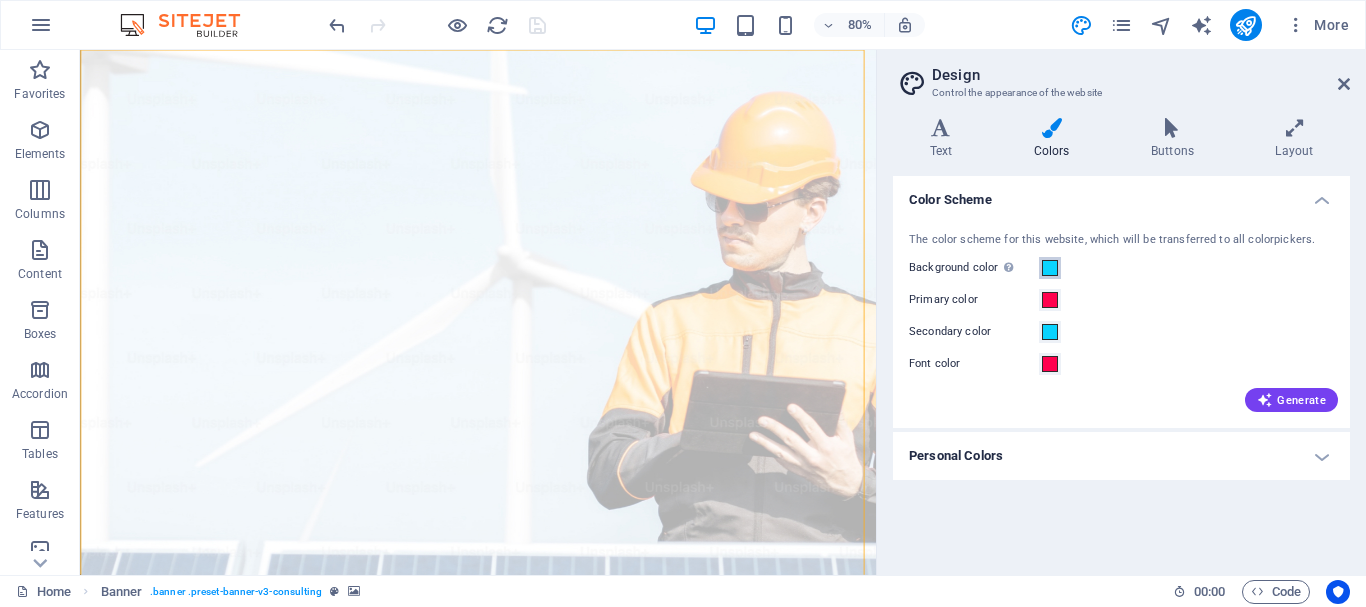 click at bounding box center (1050, 268) 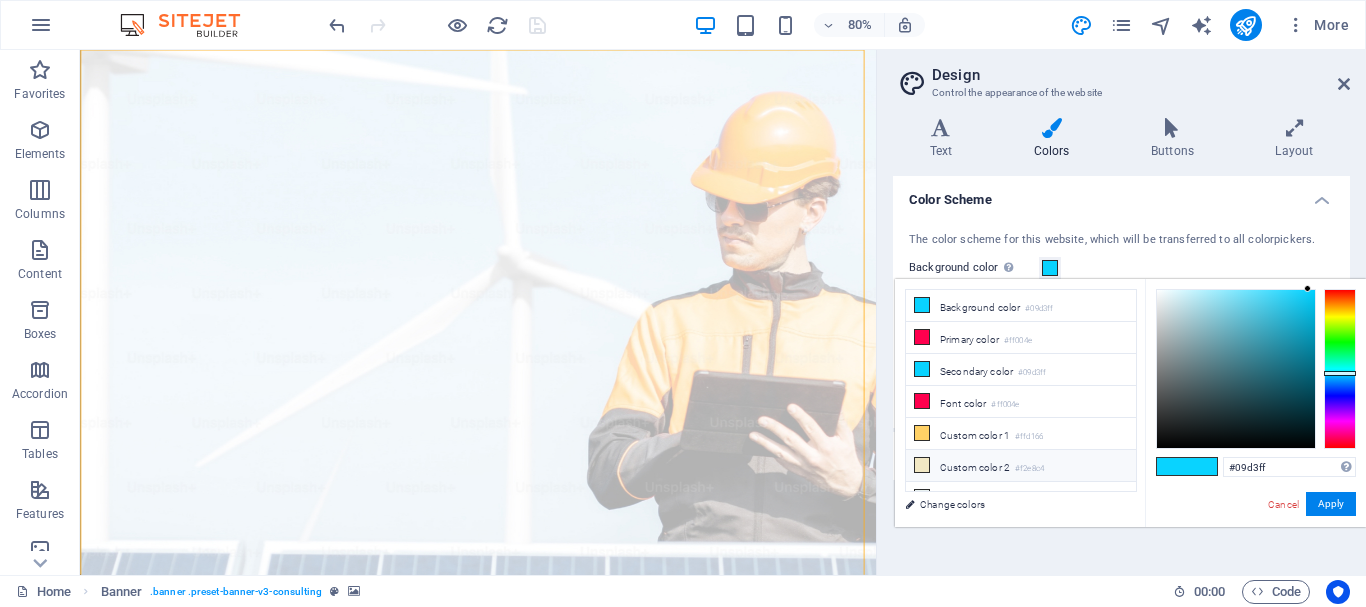 scroll, scrollTop: 16, scrollLeft: 0, axis: vertical 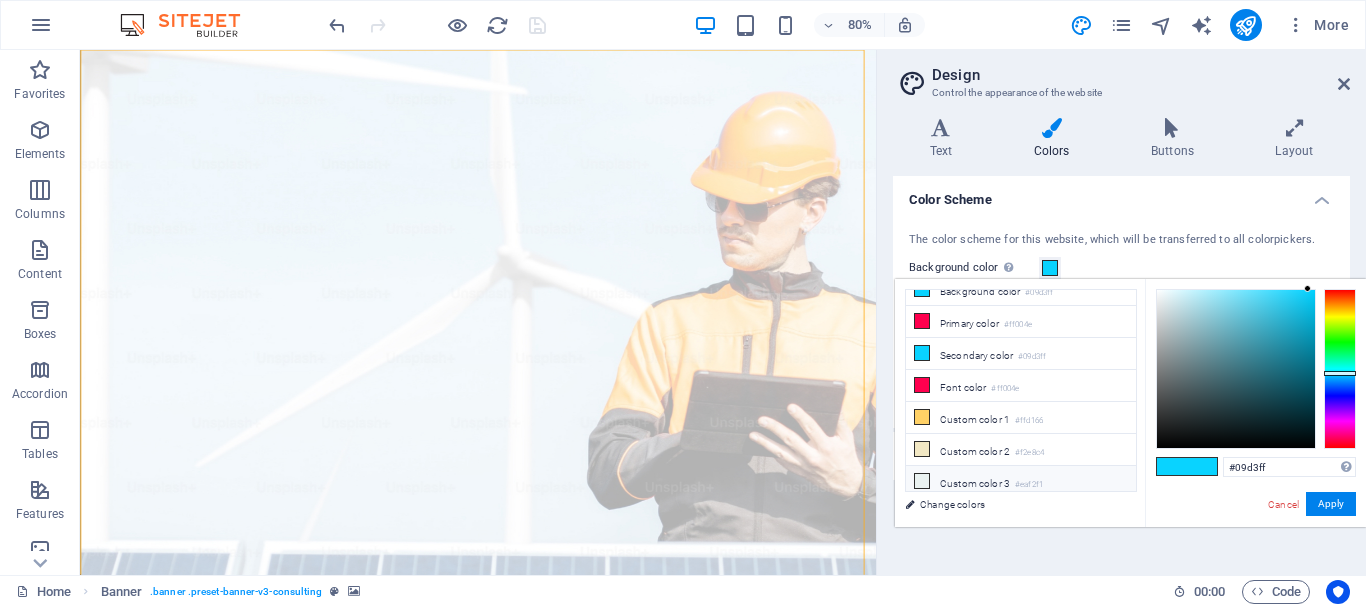 click on "#eaf2f1" at bounding box center (1029, 485) 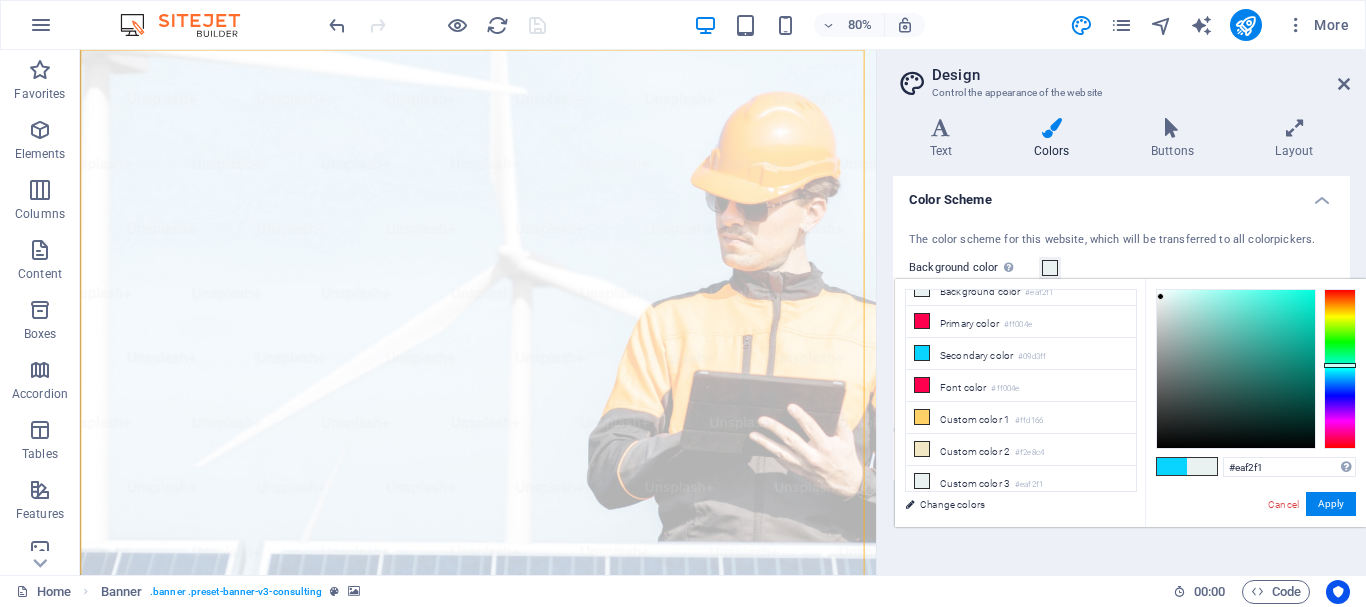 click on "The color scheme for this website, which will be transferred to all colorpickers. Background color Only visible if it is not covered by other backgrounds. Primary color Secondary color Font color Generate" at bounding box center (1121, 320) 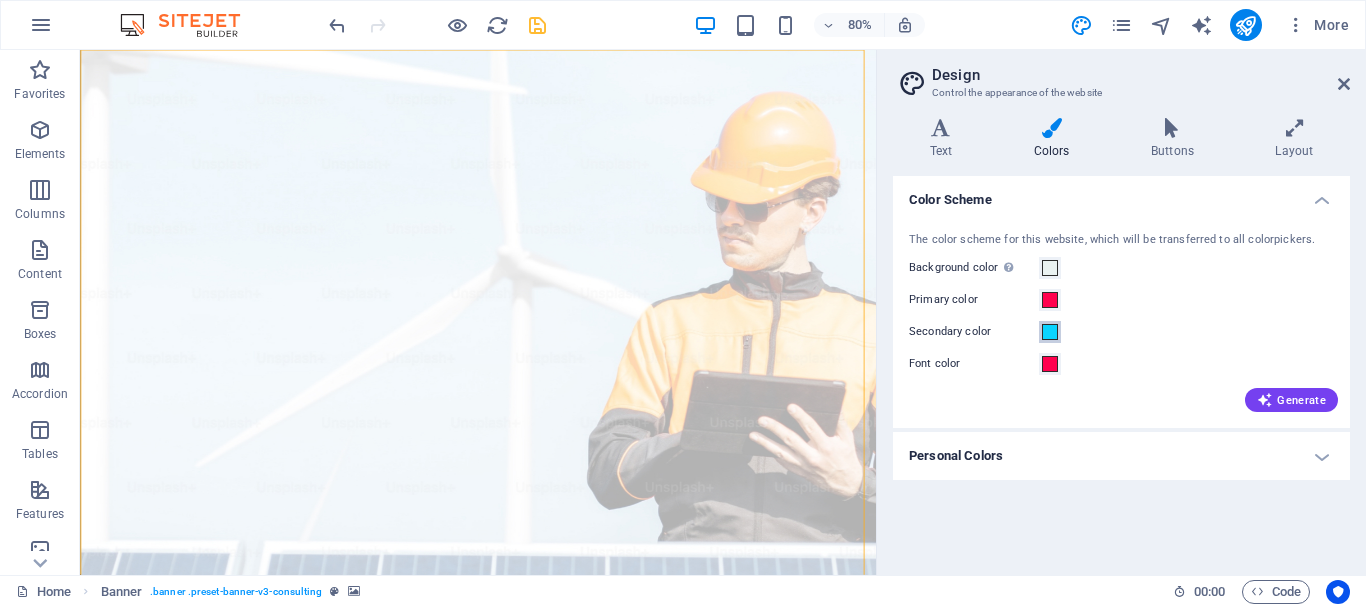 click at bounding box center (1050, 332) 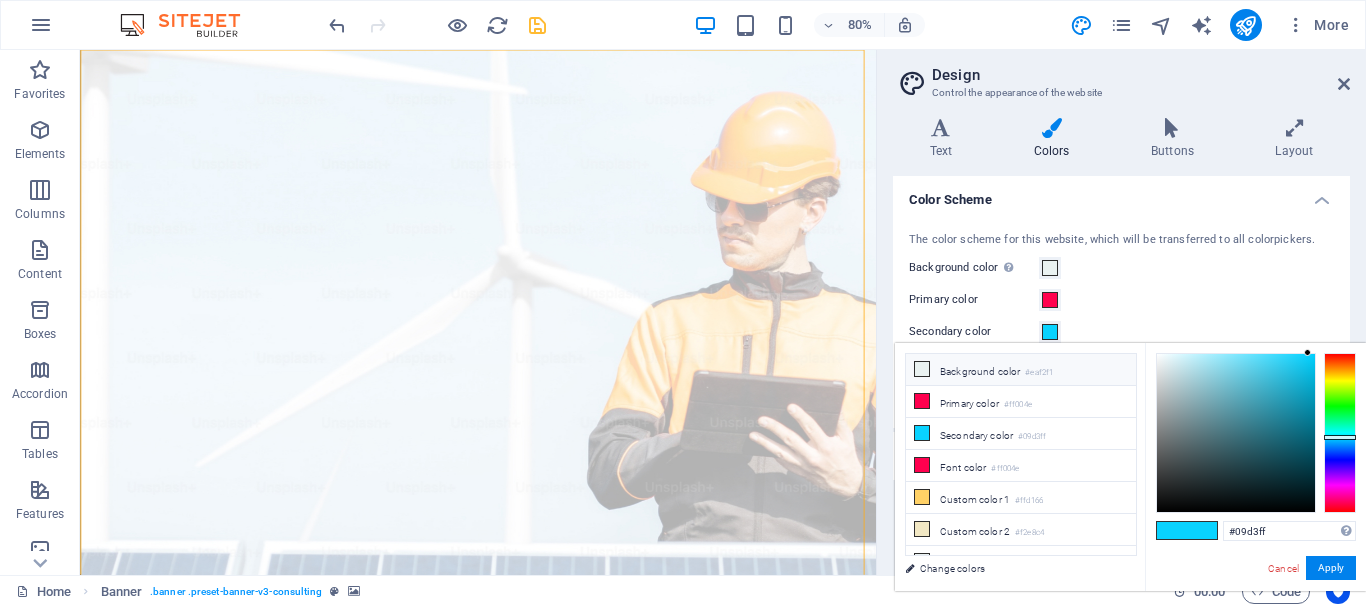 click on "Background color
#eaf2f1" at bounding box center (1021, 370) 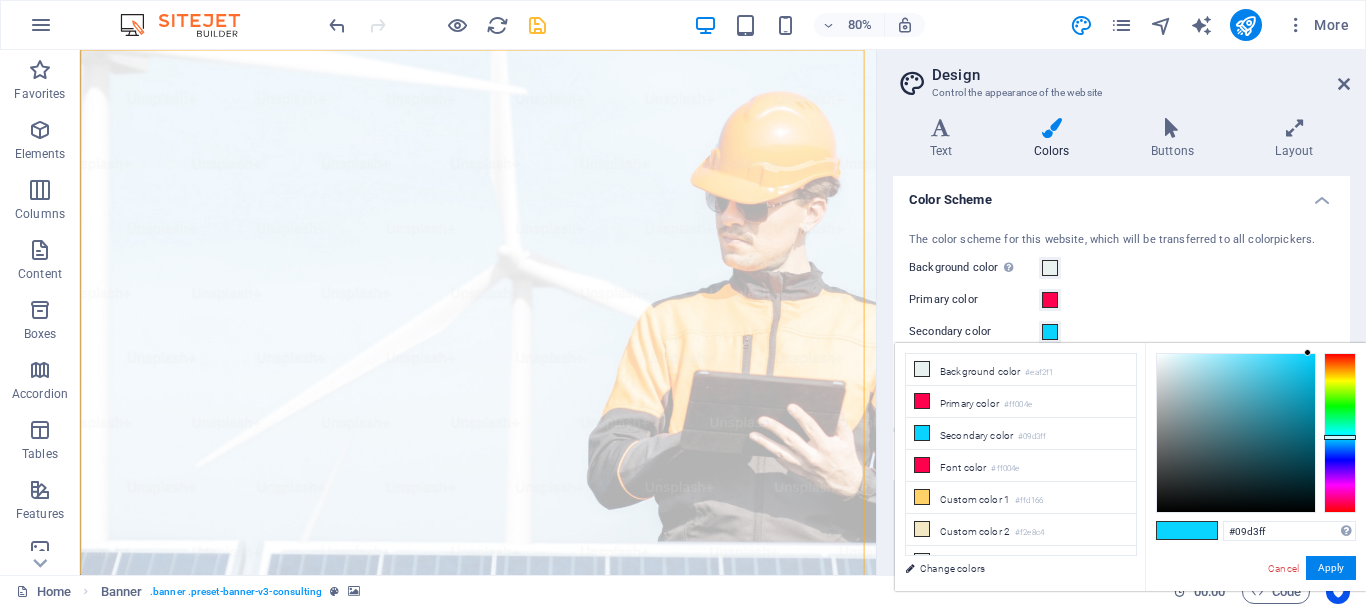 type on "#eaf2f1" 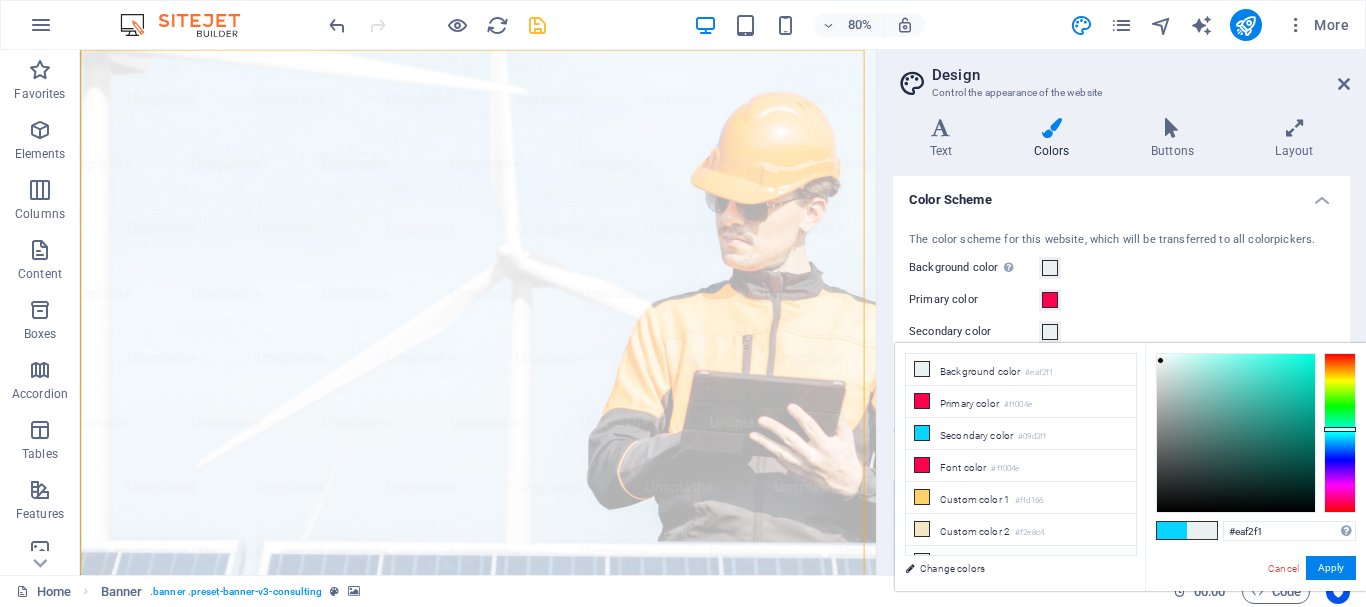 click on "Primary color" at bounding box center [1121, 300] 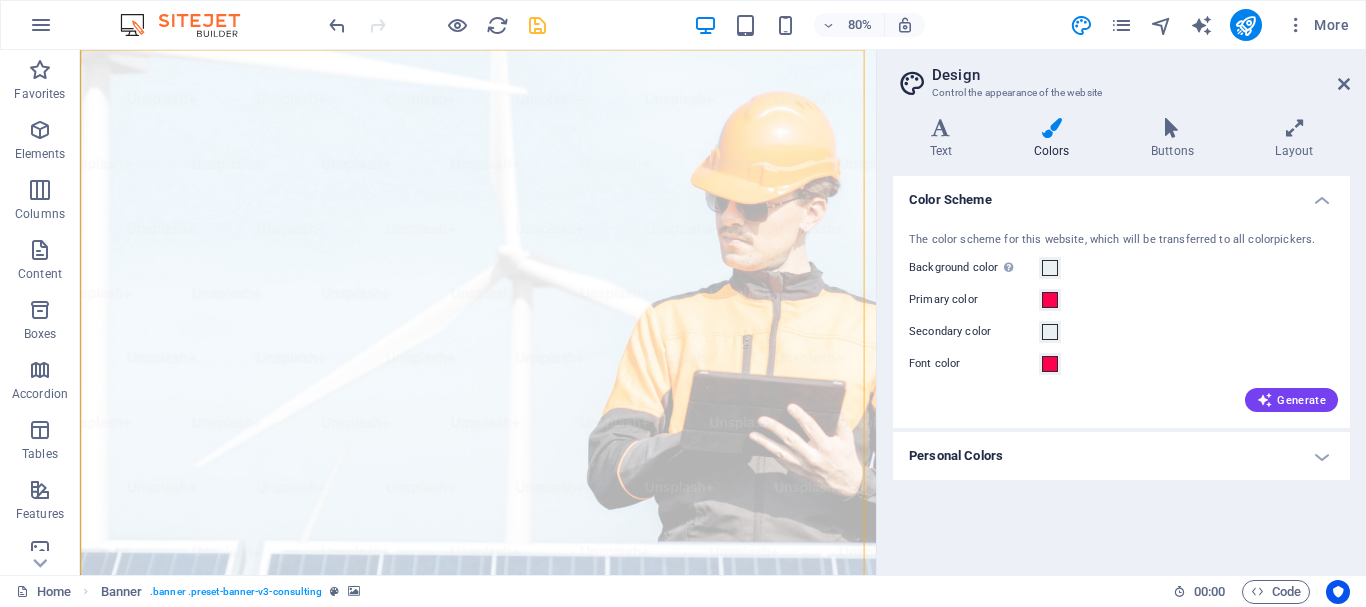 click on "Primary color" at bounding box center [1121, 300] 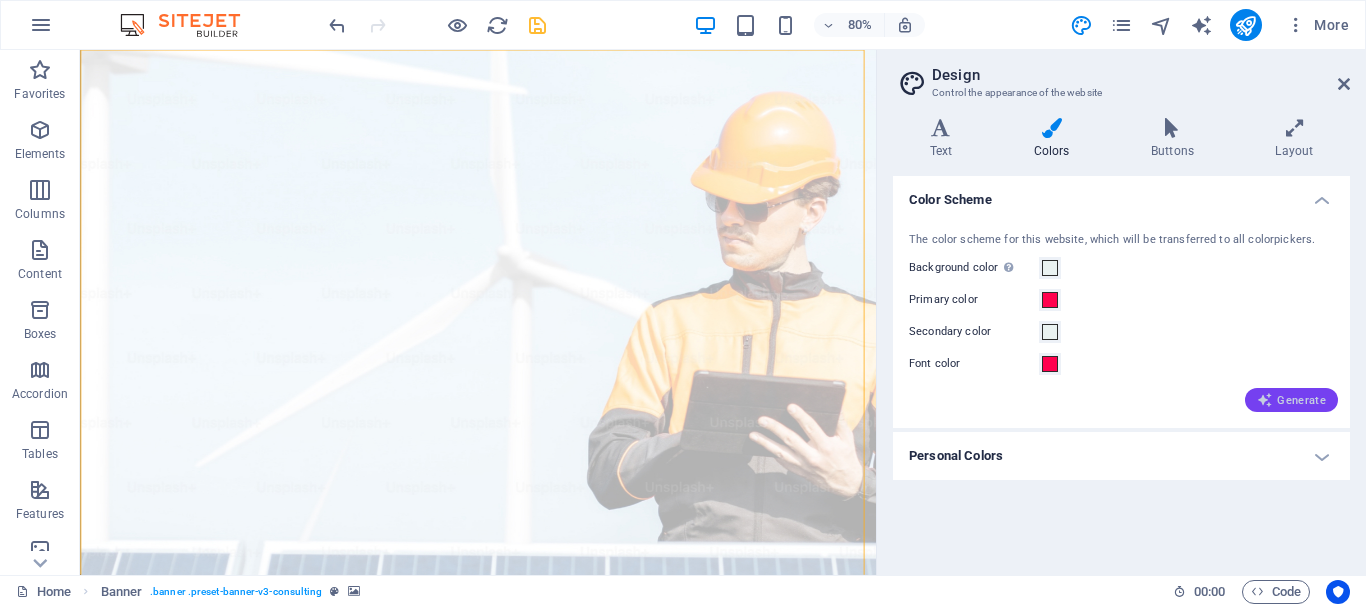click on "Generate" at bounding box center [1291, 400] 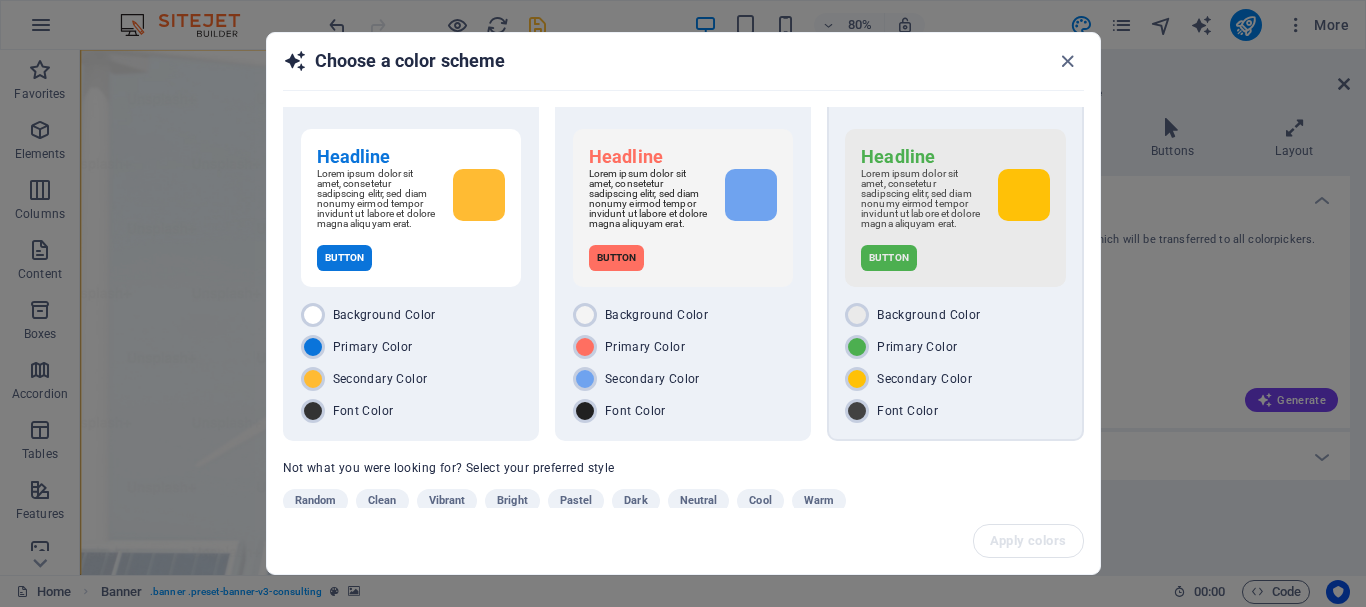 scroll, scrollTop: 0, scrollLeft: 0, axis: both 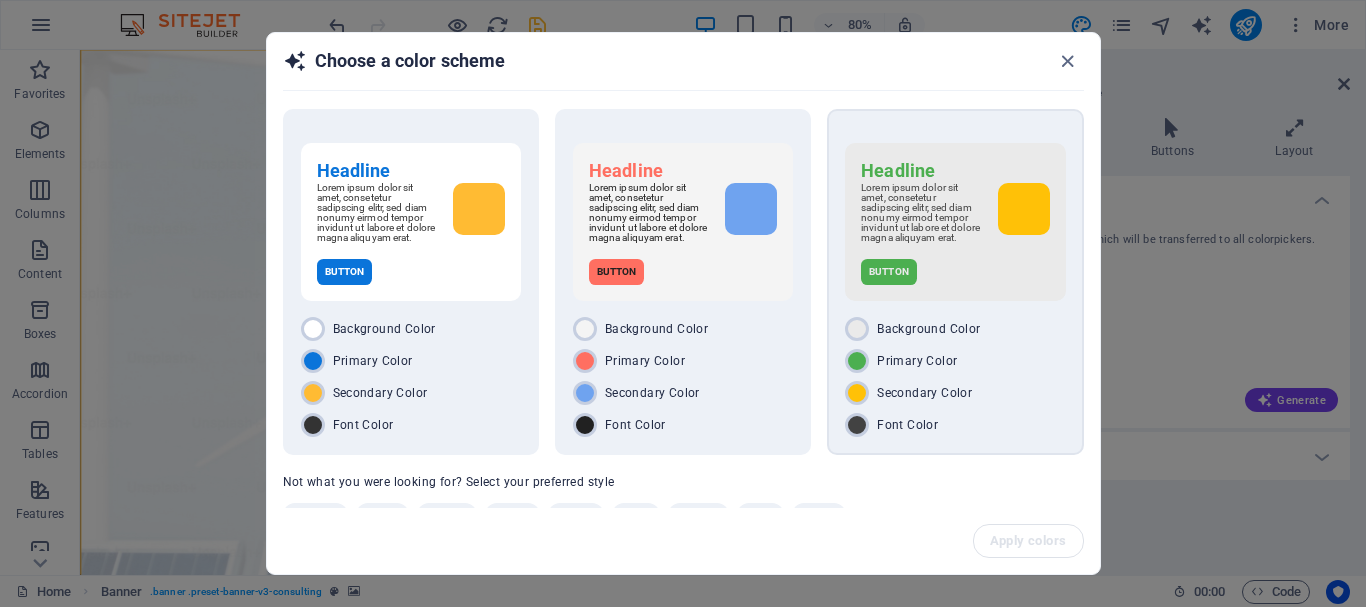 click on "Secondary Color" at bounding box center (955, 393) 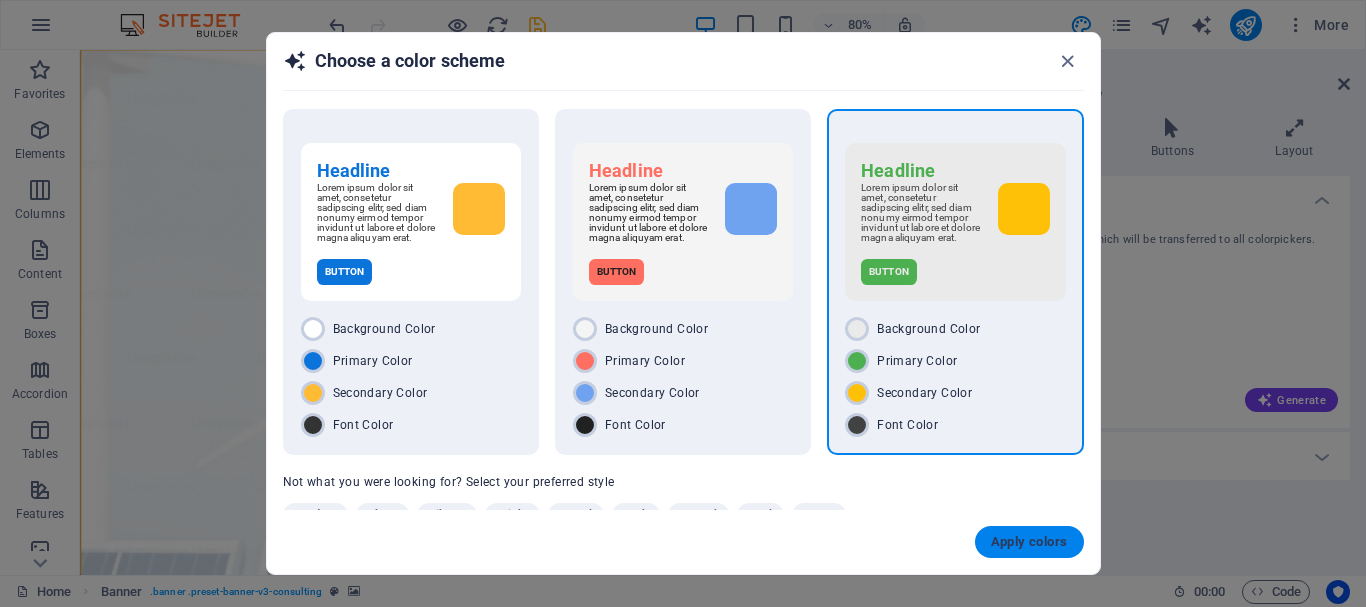click on "Apply colors" at bounding box center [1029, 542] 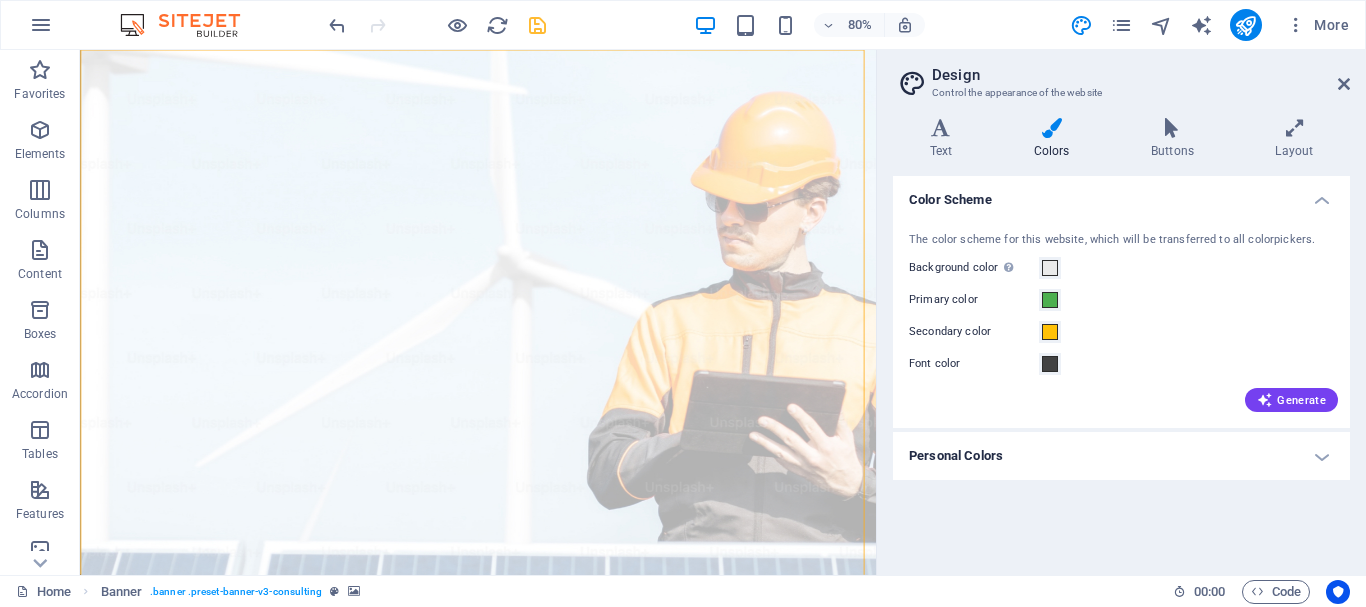 click on "Personal Colors" at bounding box center (1121, 456) 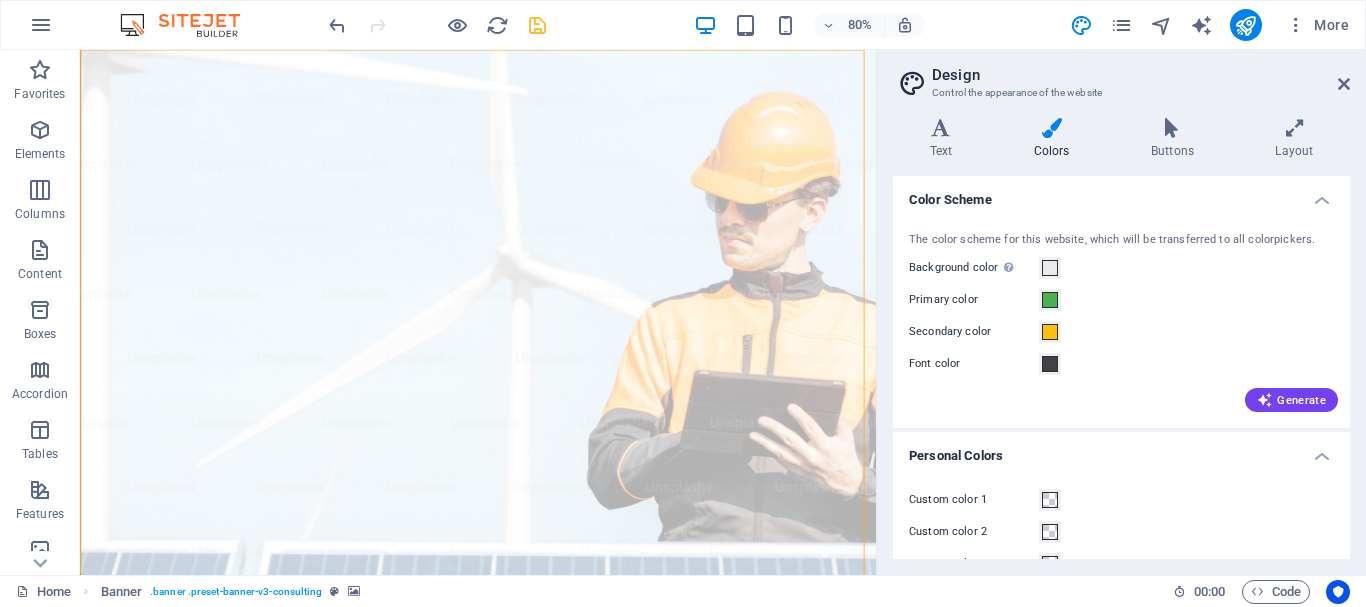 scroll, scrollTop: 0, scrollLeft: 0, axis: both 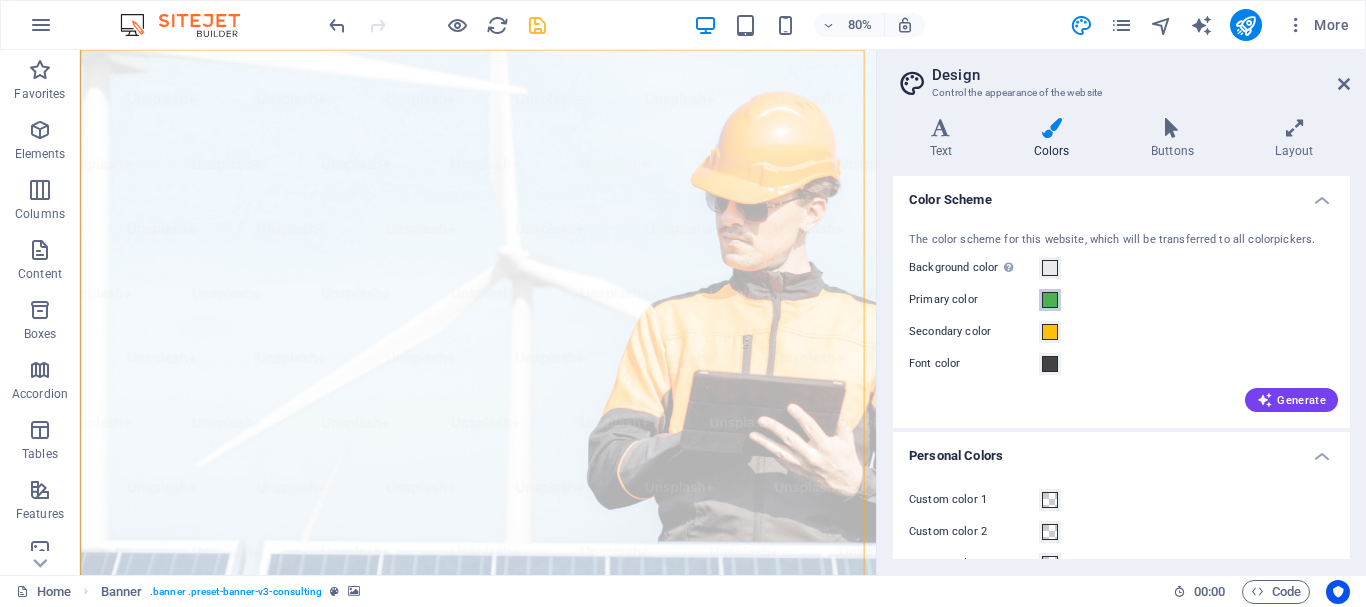 click on "Primary color" at bounding box center [1050, 300] 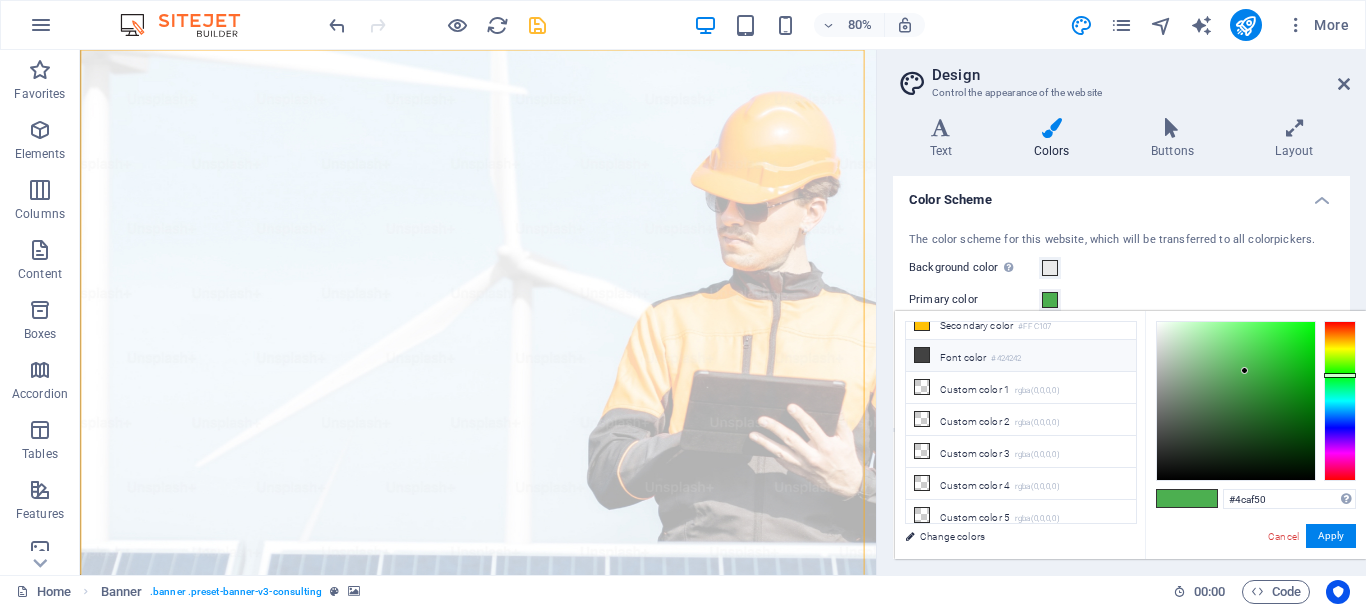 scroll, scrollTop: 0, scrollLeft: 0, axis: both 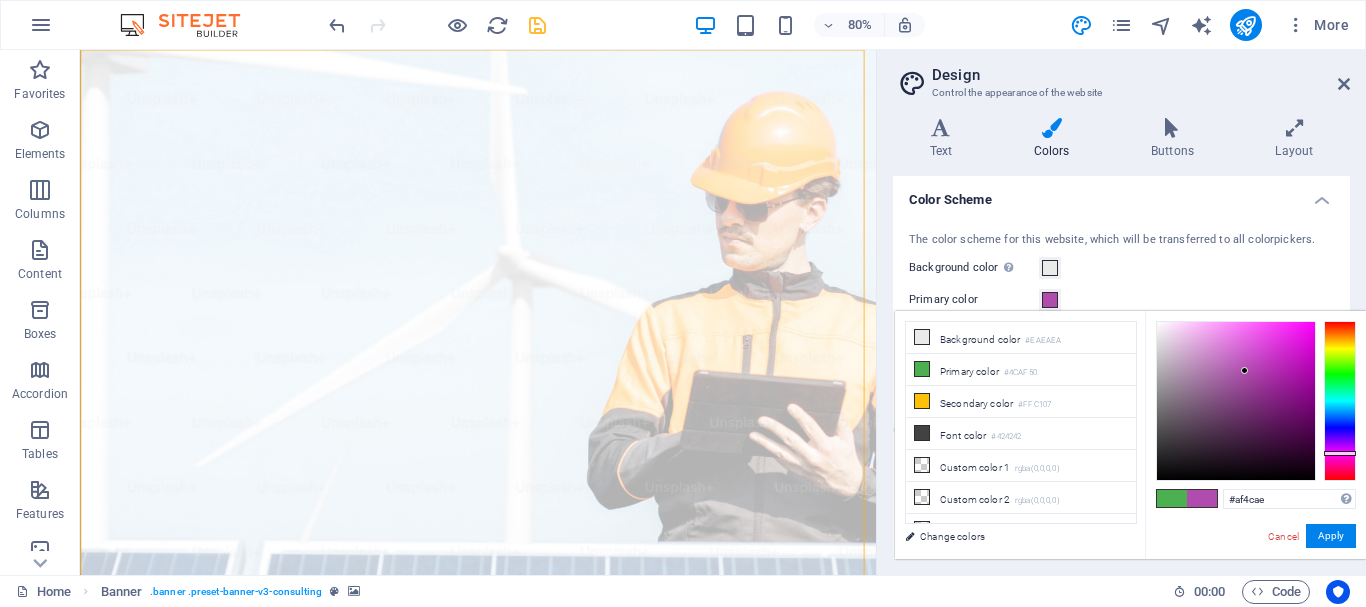 click at bounding box center [1340, 401] 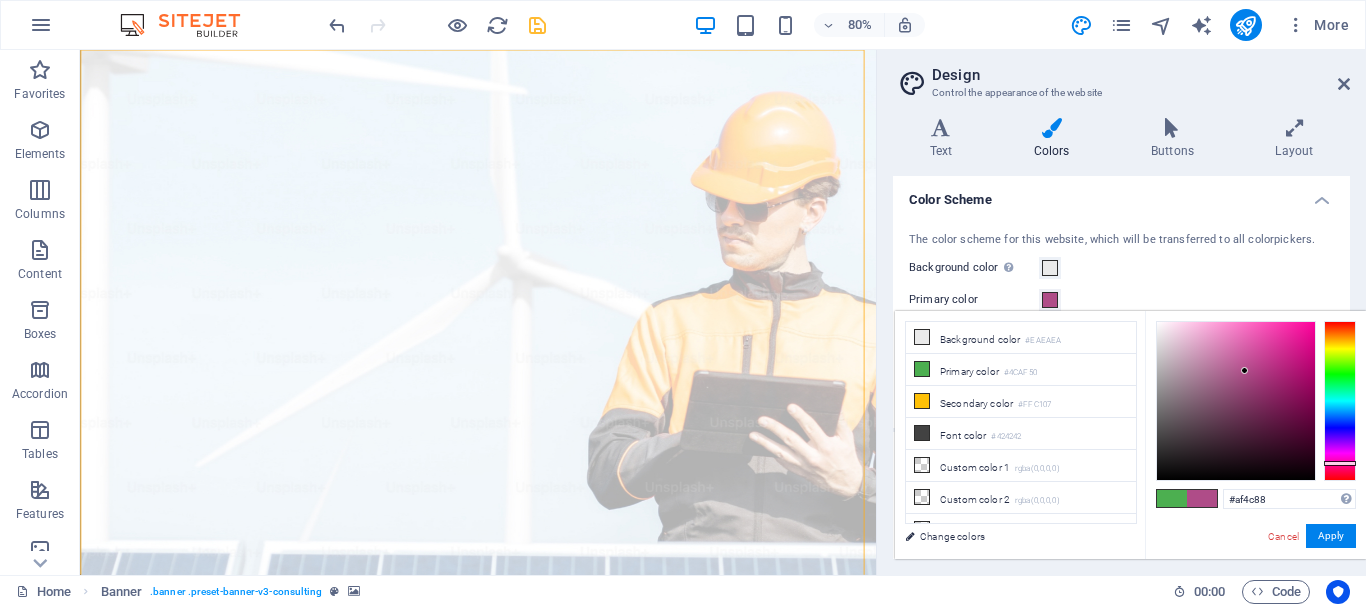 click at bounding box center (1340, 401) 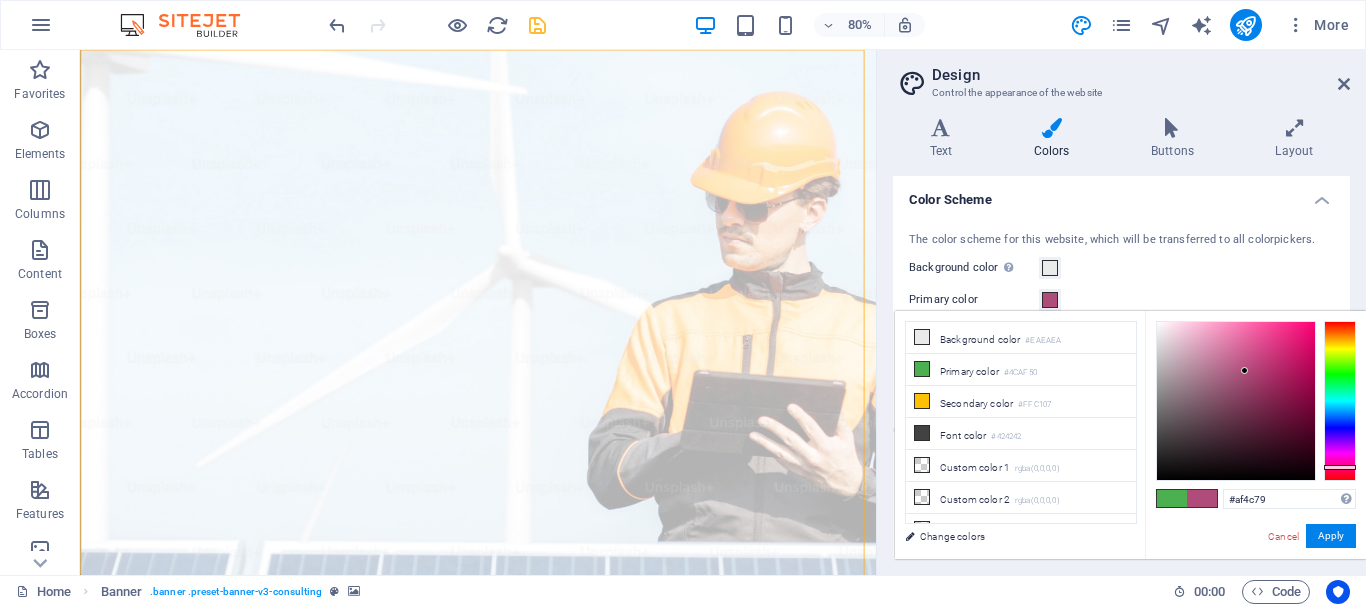 click at bounding box center [1340, 401] 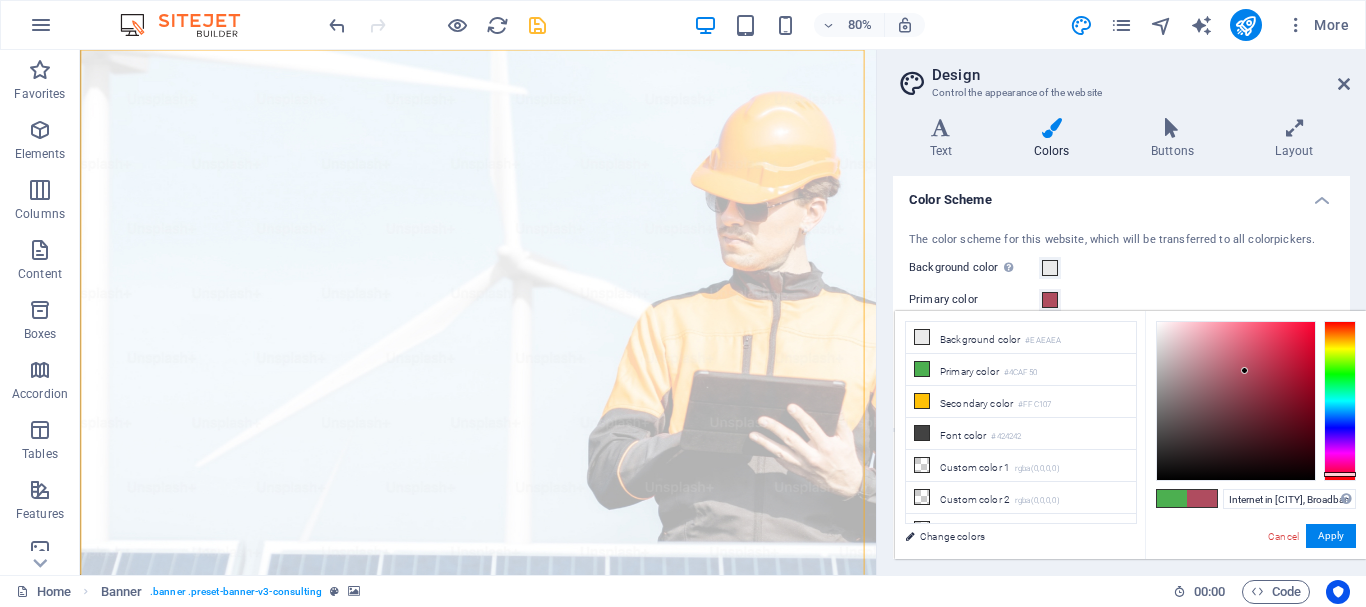 click at bounding box center [1340, 474] 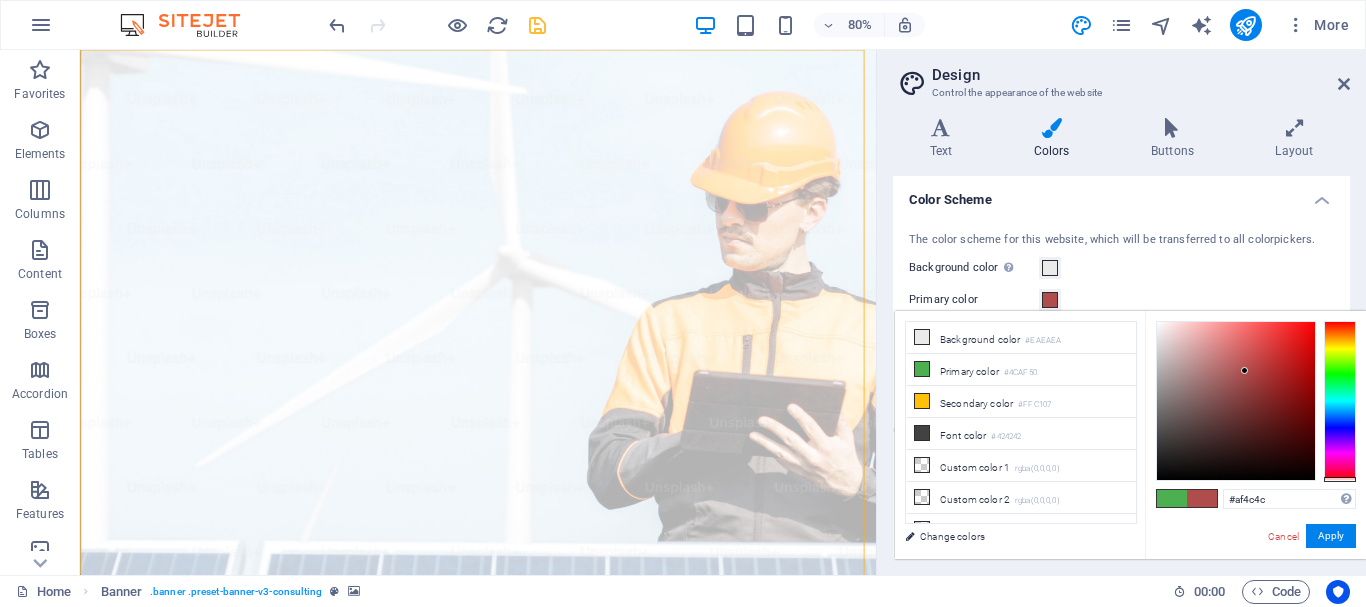 click at bounding box center [1340, 479] 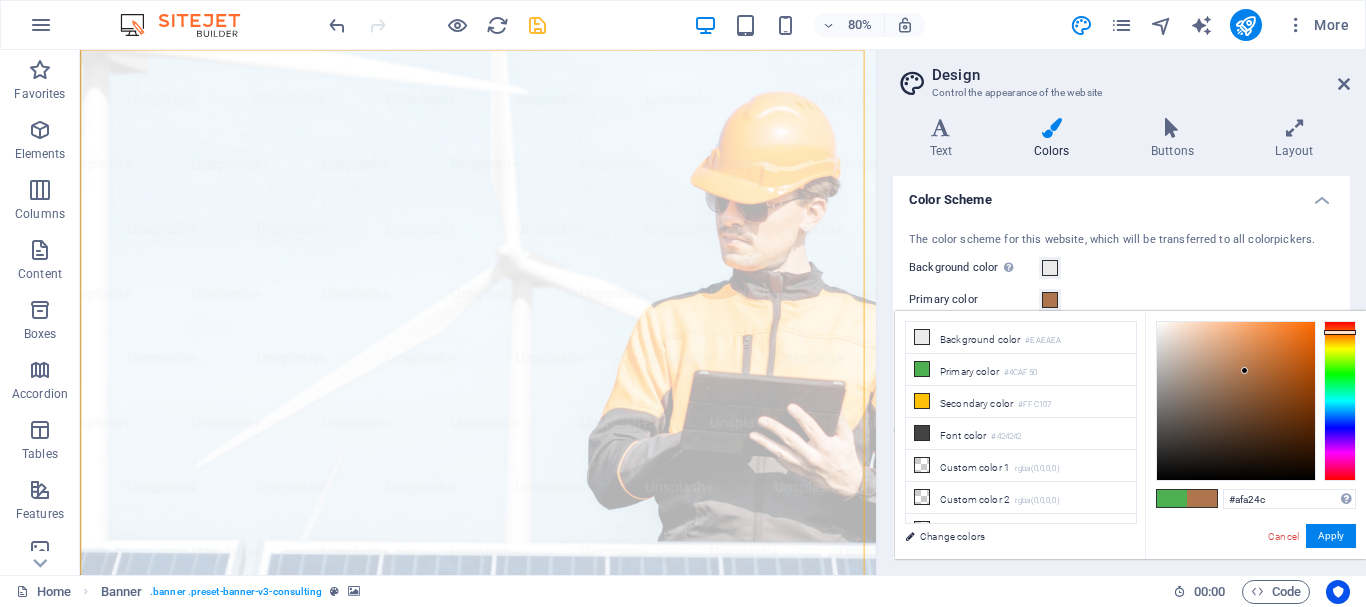 drag, startPoint x: 1338, startPoint y: 324, endPoint x: 1349, endPoint y: 344, distance: 22.825424 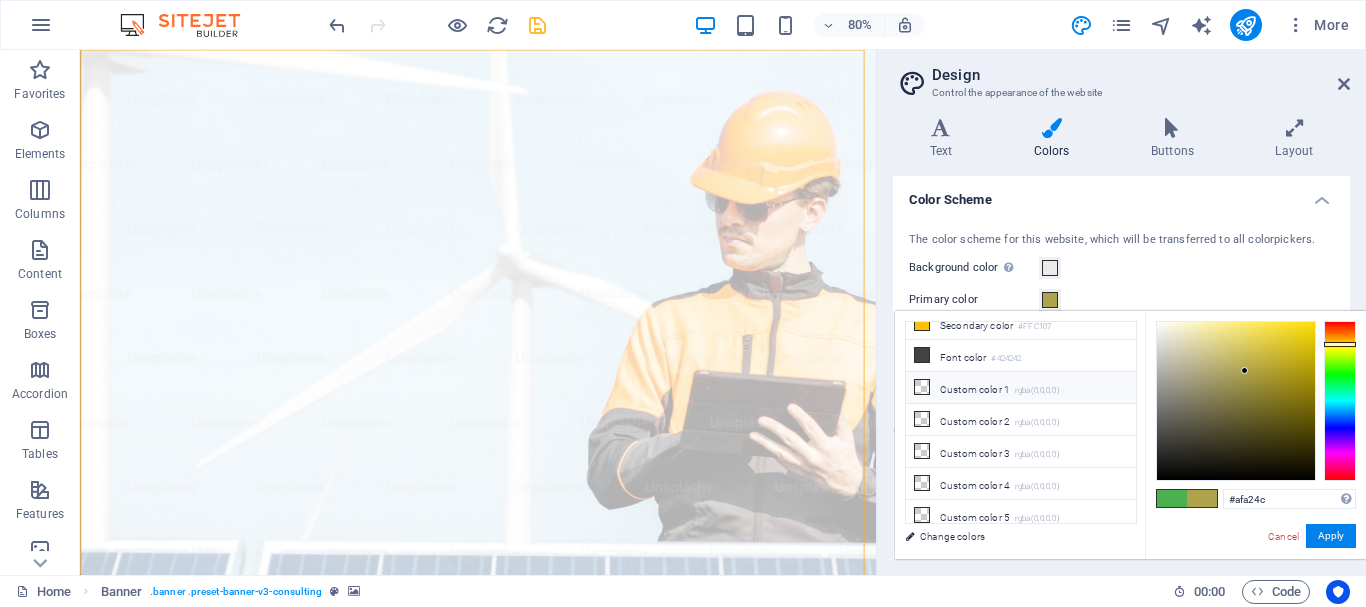 scroll, scrollTop: 0, scrollLeft: 0, axis: both 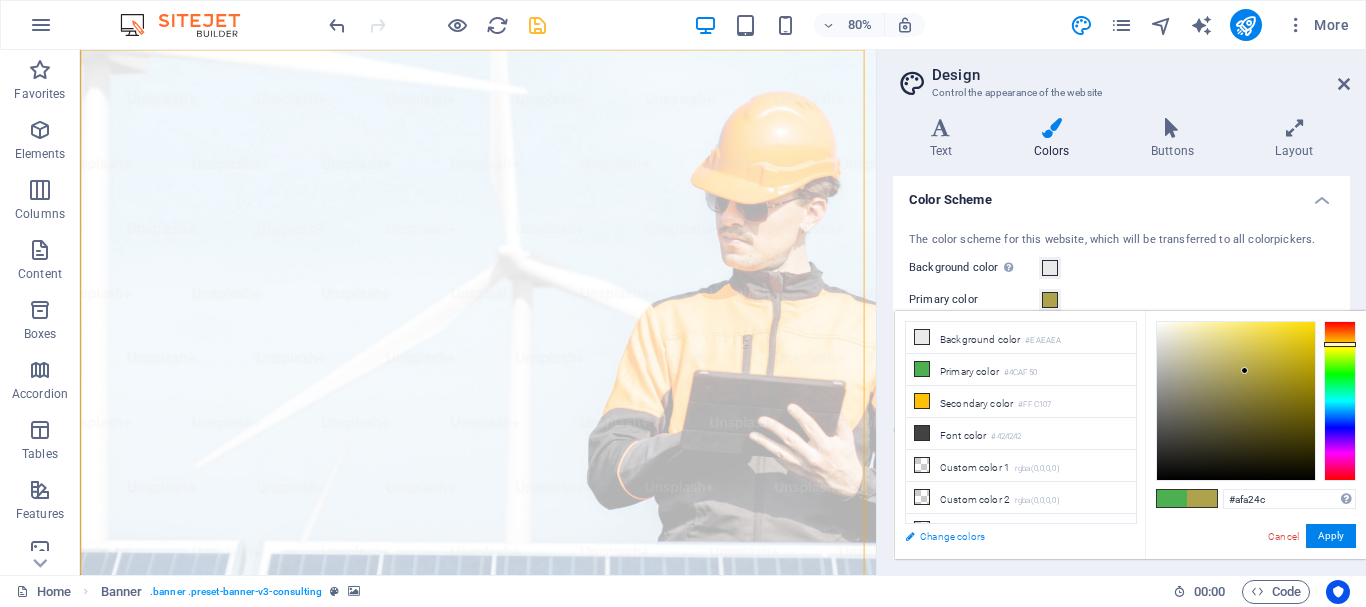 click on "Change colors" at bounding box center [1011, 536] 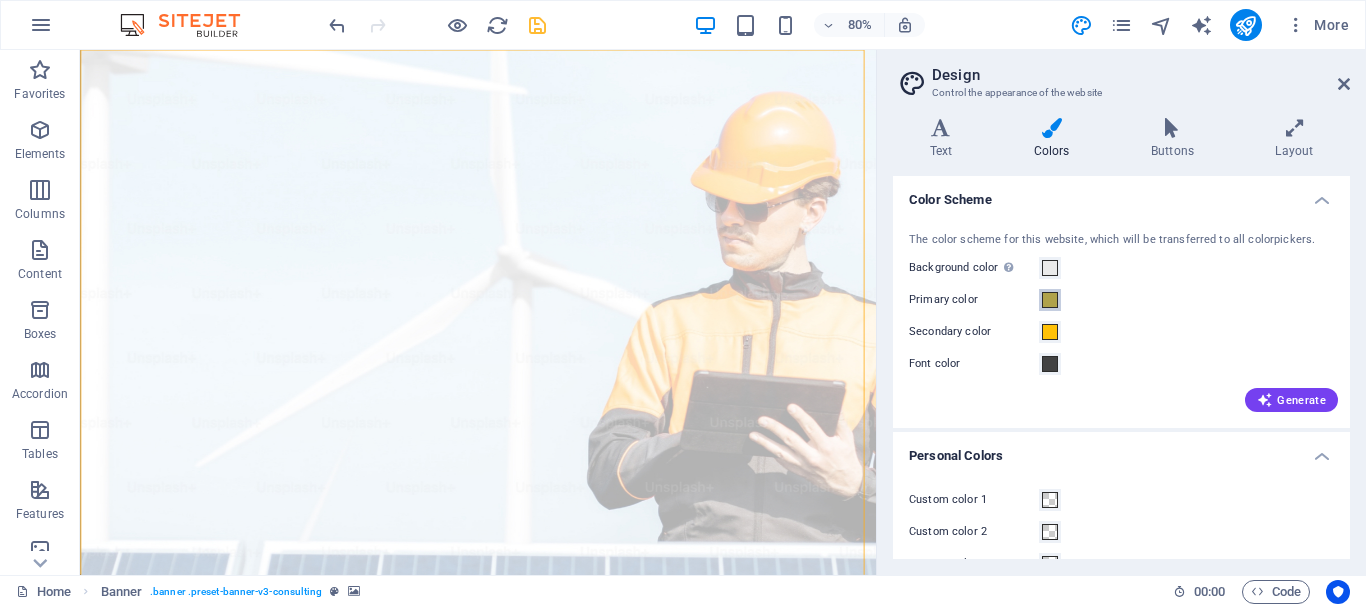 click at bounding box center [1050, 300] 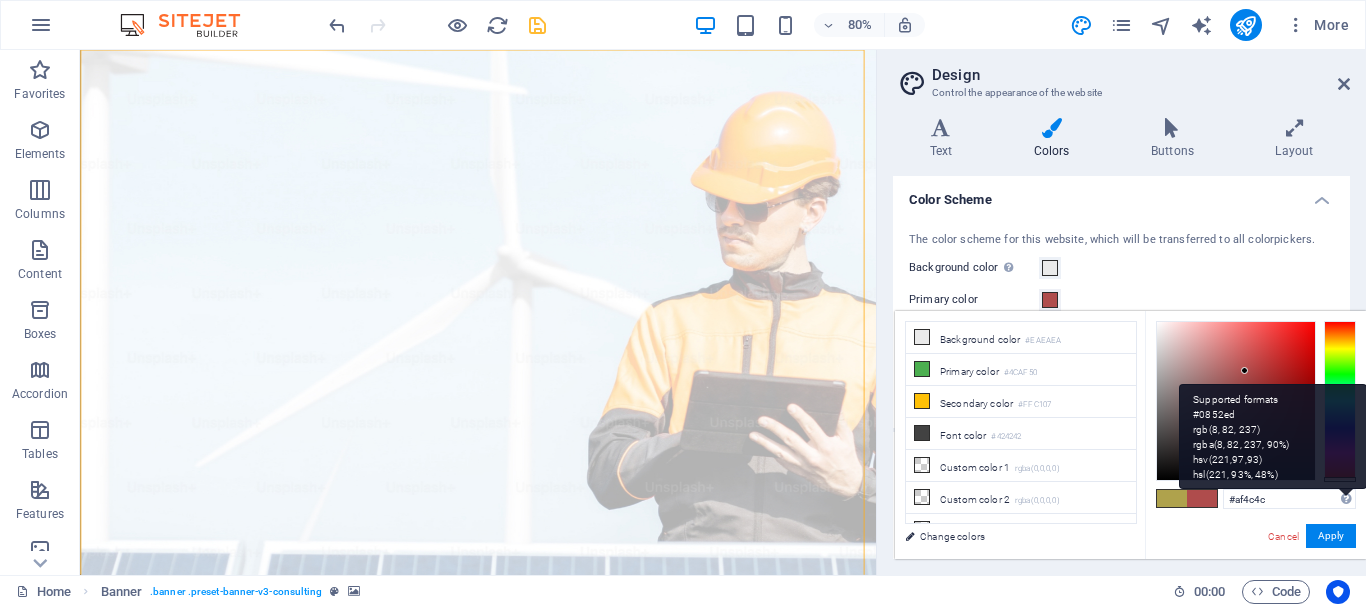 drag, startPoint x: 1344, startPoint y: 451, endPoint x: 1347, endPoint y: 493, distance: 42.107006 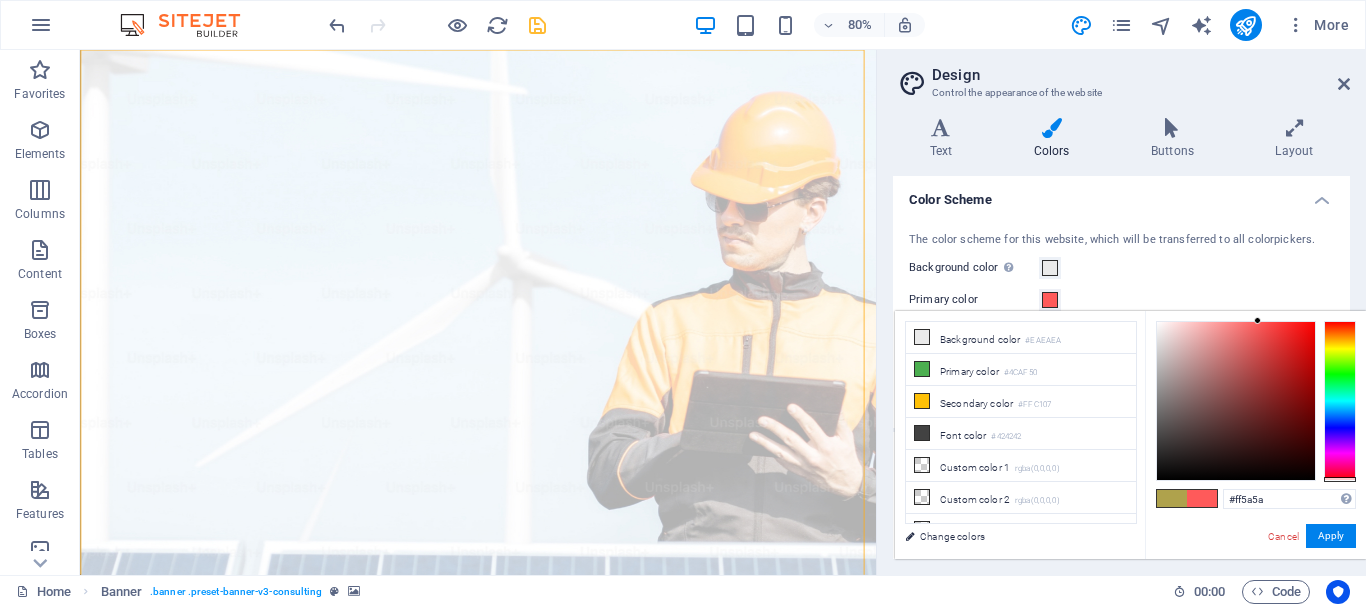 drag, startPoint x: 1273, startPoint y: 329, endPoint x: 1258, endPoint y: 315, distance: 20.518284 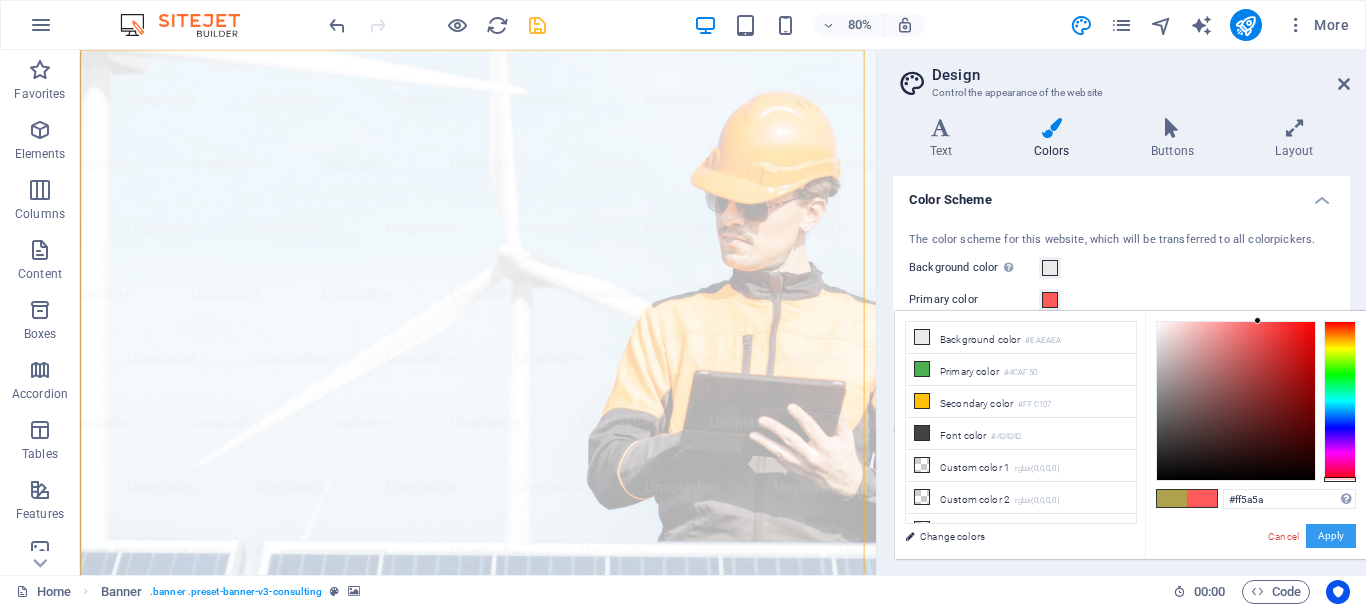 click on "Apply" at bounding box center [1331, 536] 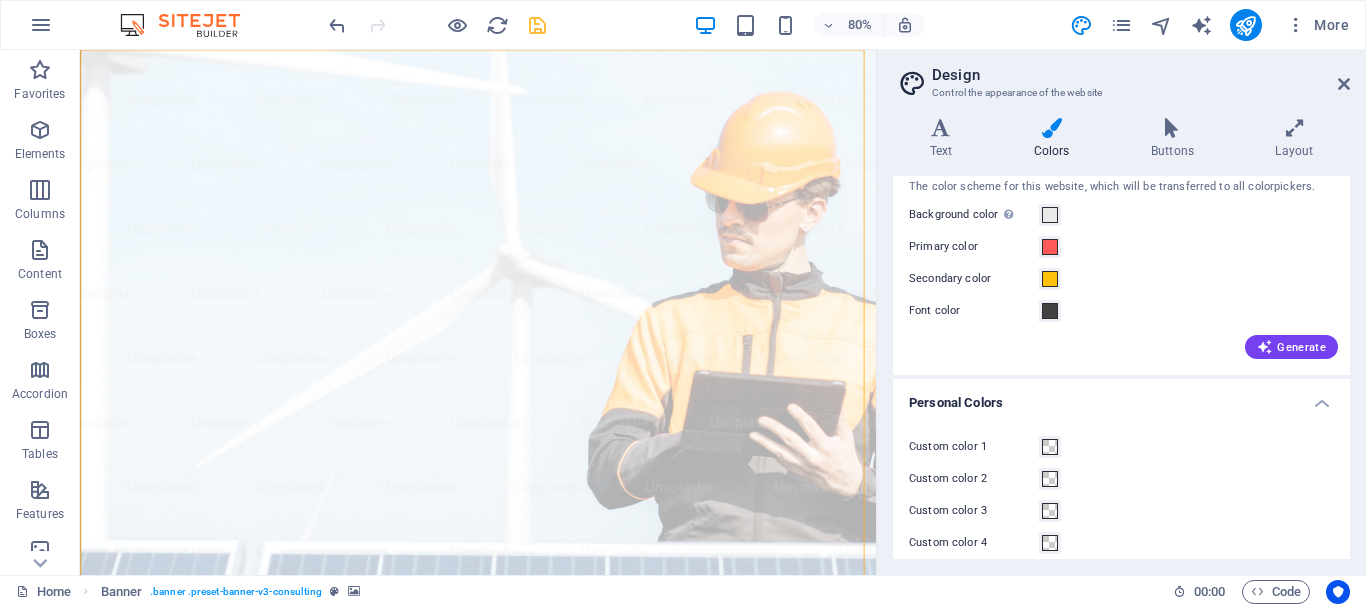 scroll, scrollTop: 101, scrollLeft: 0, axis: vertical 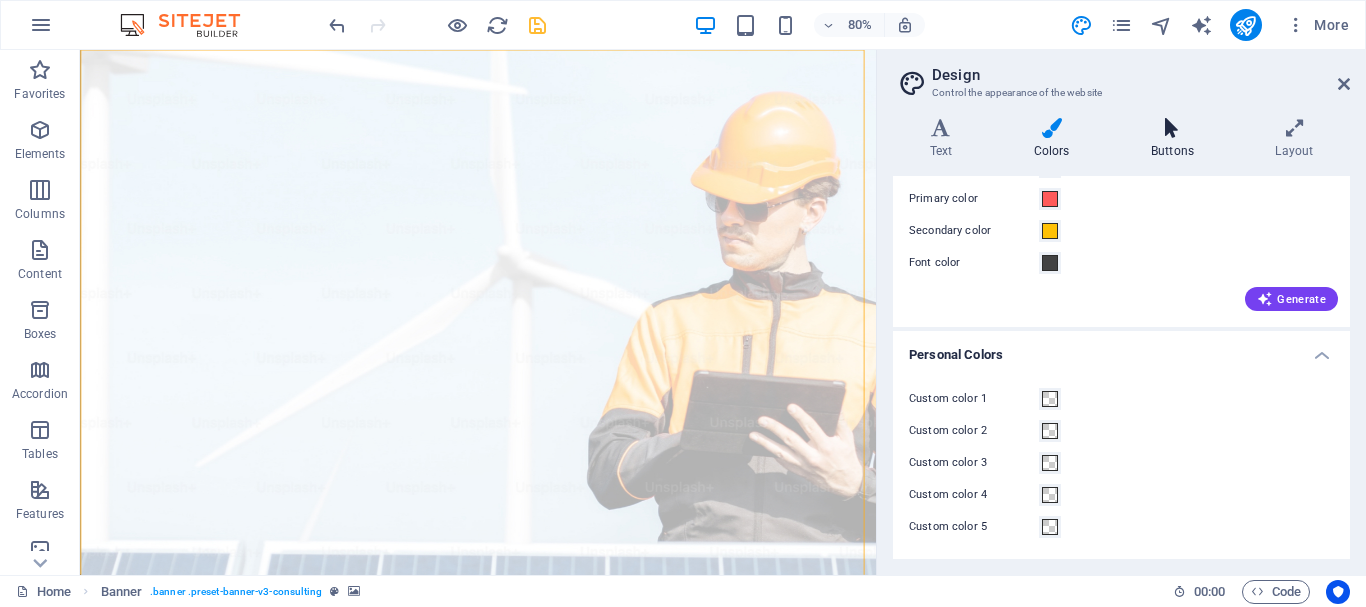 click on "Buttons" at bounding box center (1176, 139) 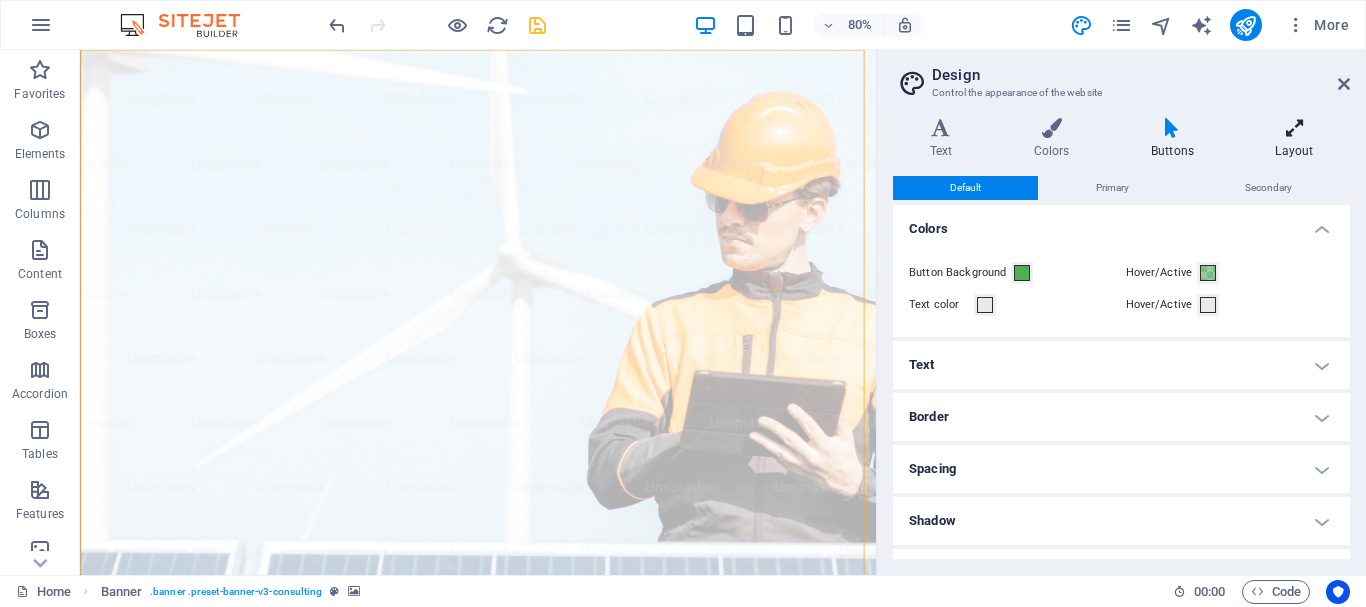 click at bounding box center [1294, 128] 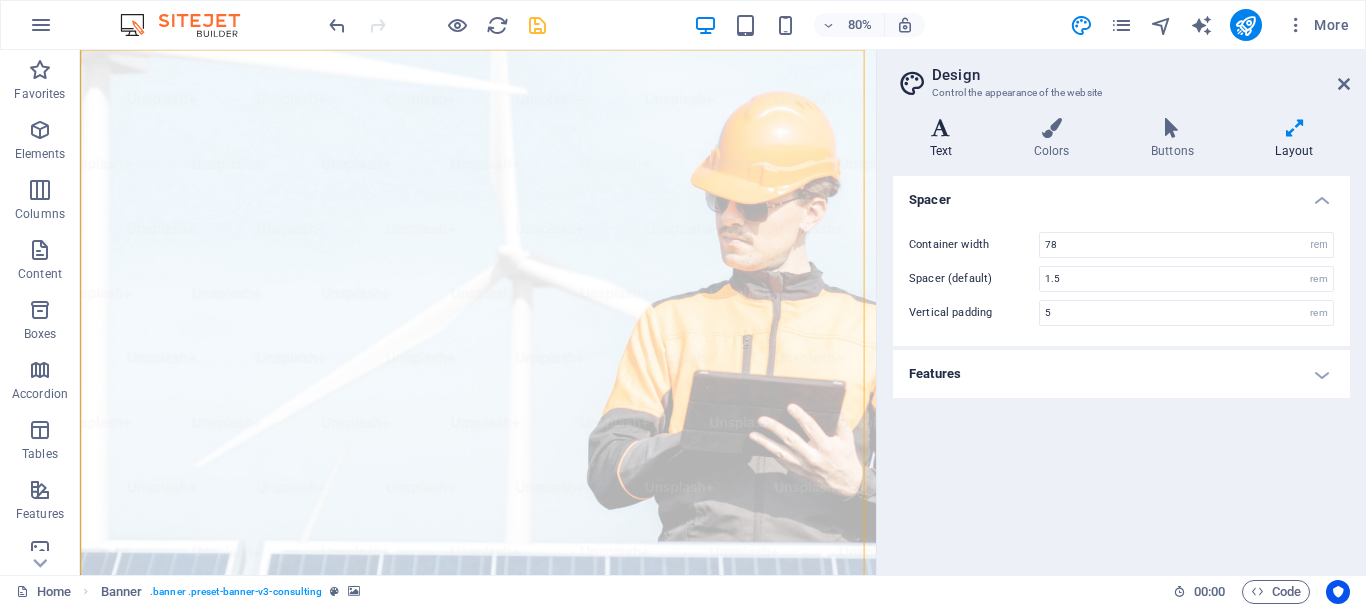 click on "Text" at bounding box center (945, 139) 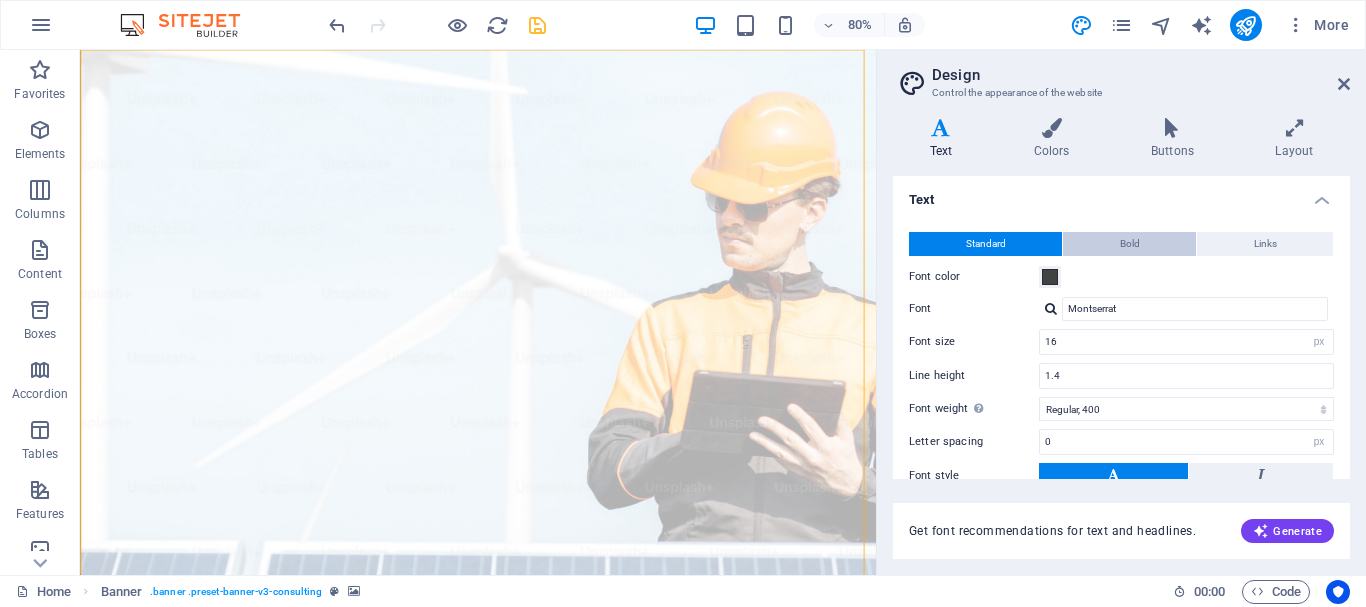 click on "Bold" at bounding box center [1129, 244] 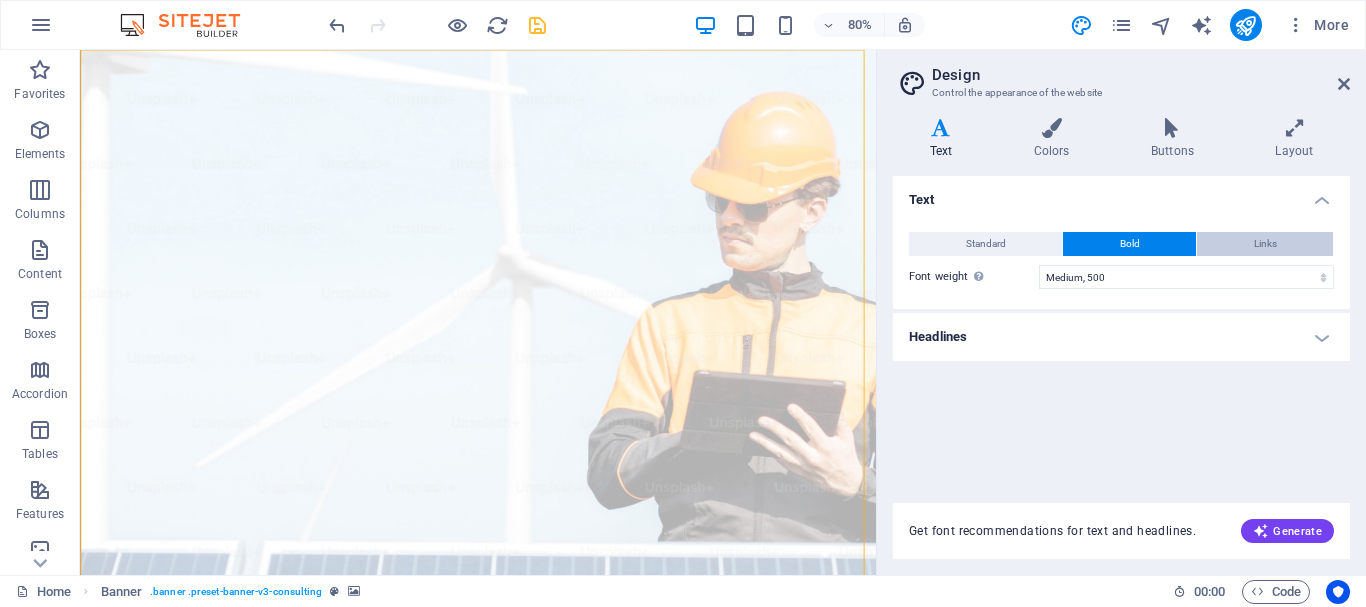 click on "Links" at bounding box center [1265, 244] 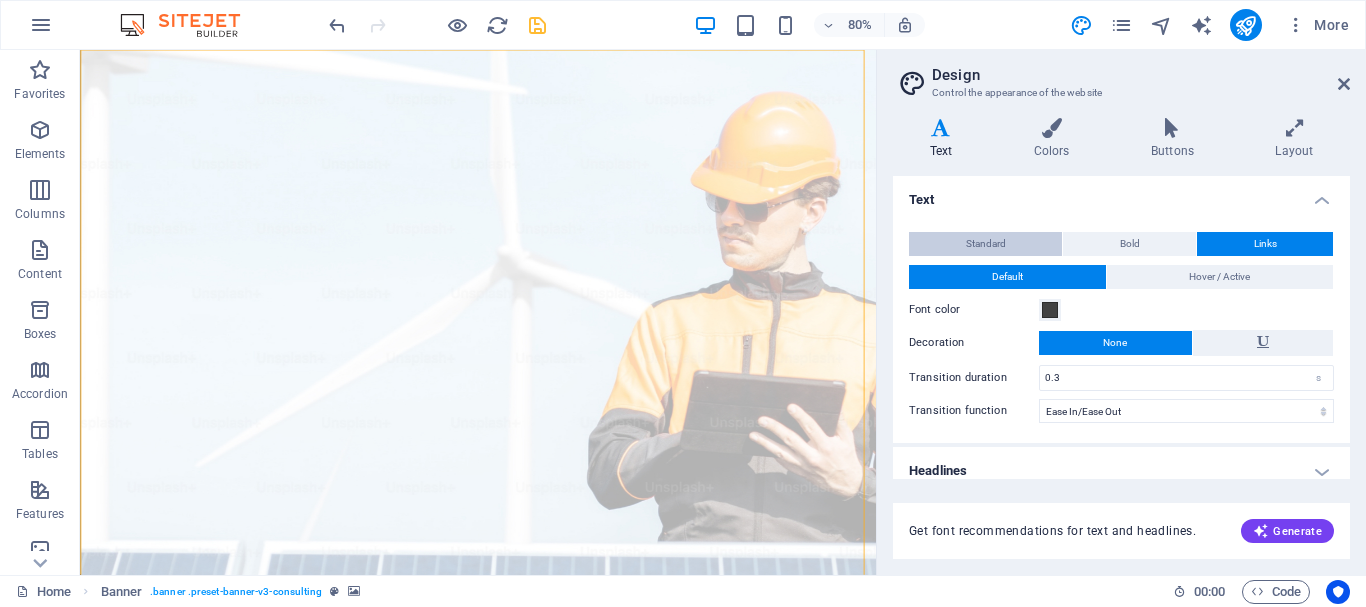 click on "Standard" at bounding box center (986, 244) 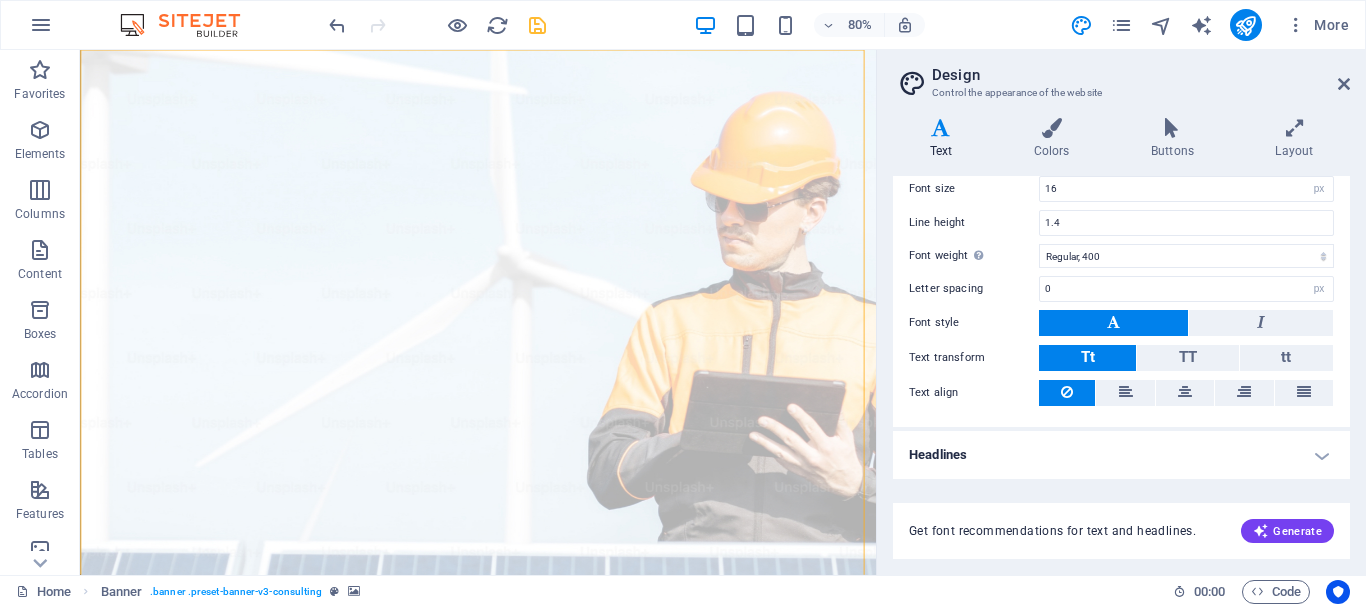 scroll, scrollTop: 0, scrollLeft: 0, axis: both 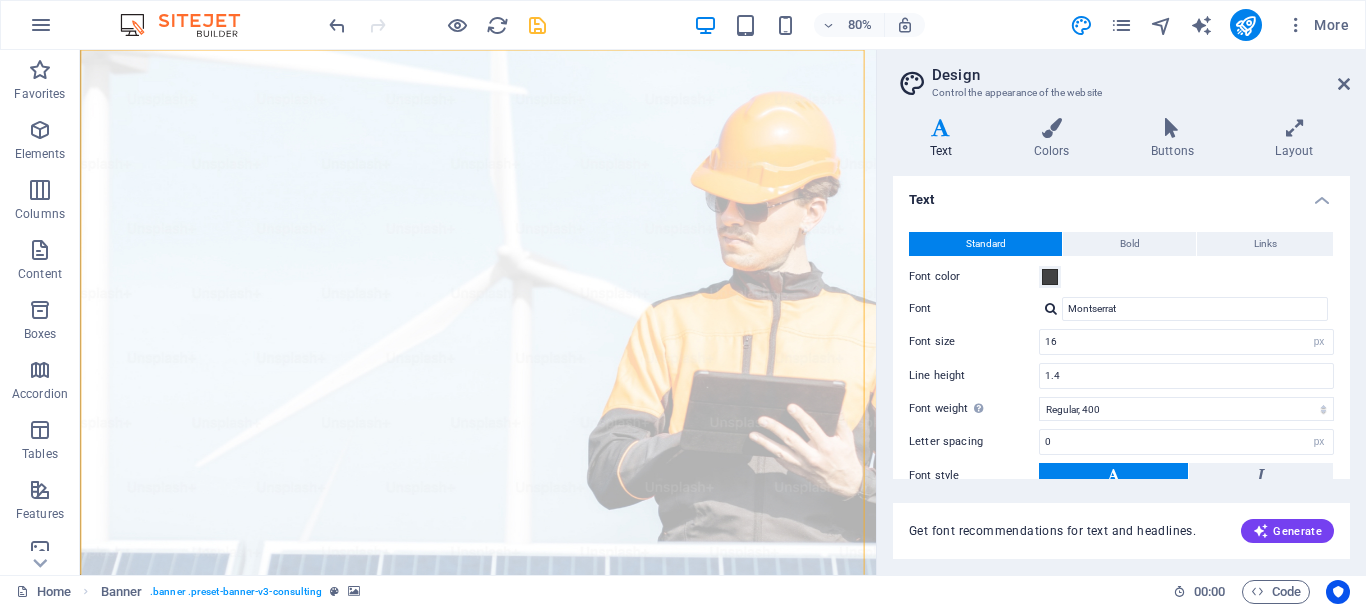 click on "Get font recommendations for text and headlines. Generate" at bounding box center [1121, 531] 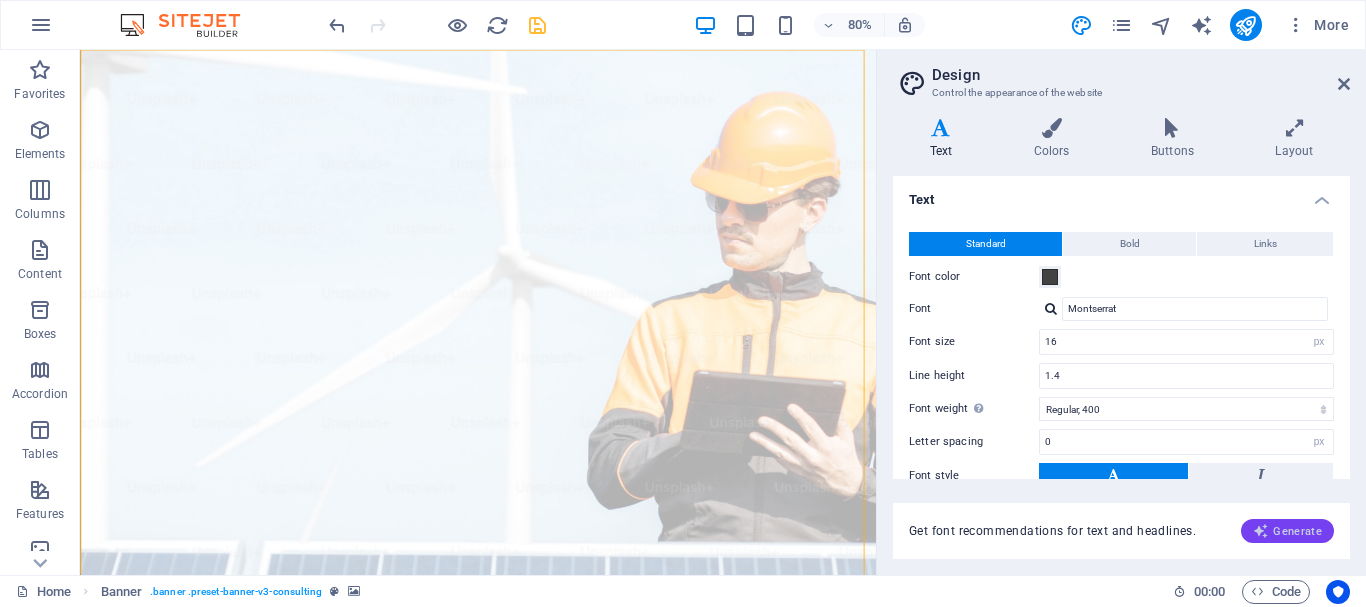 click on "Generate" at bounding box center (1287, 531) 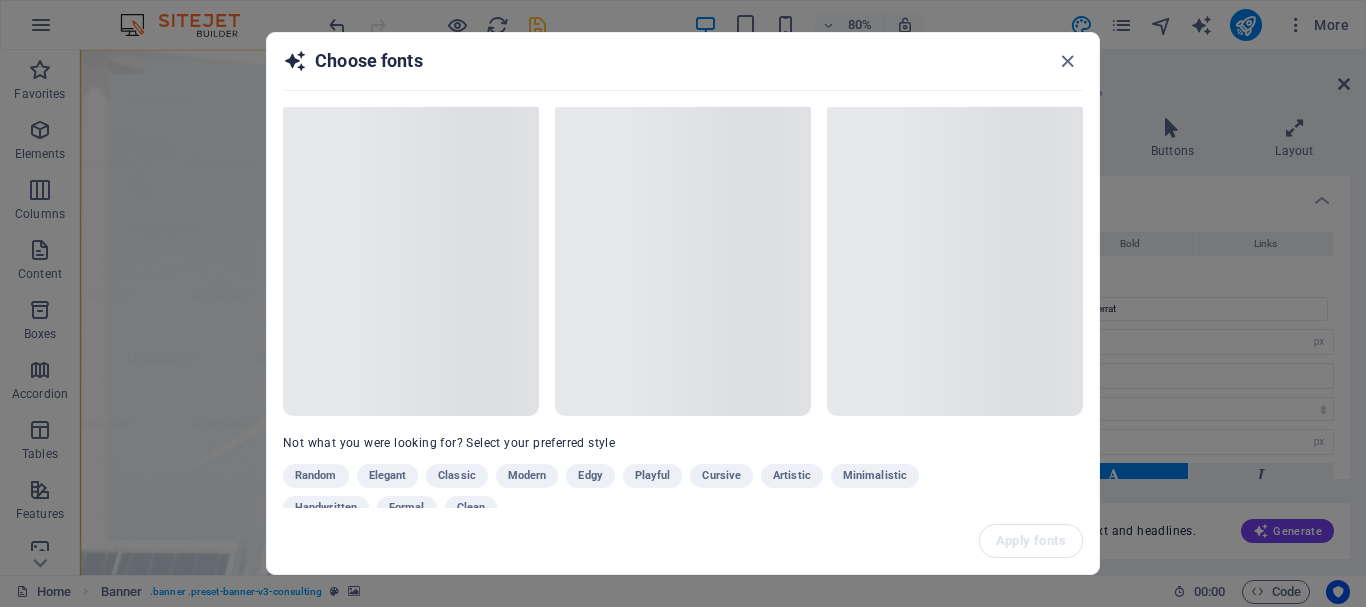 scroll, scrollTop: 61, scrollLeft: 3, axis: both 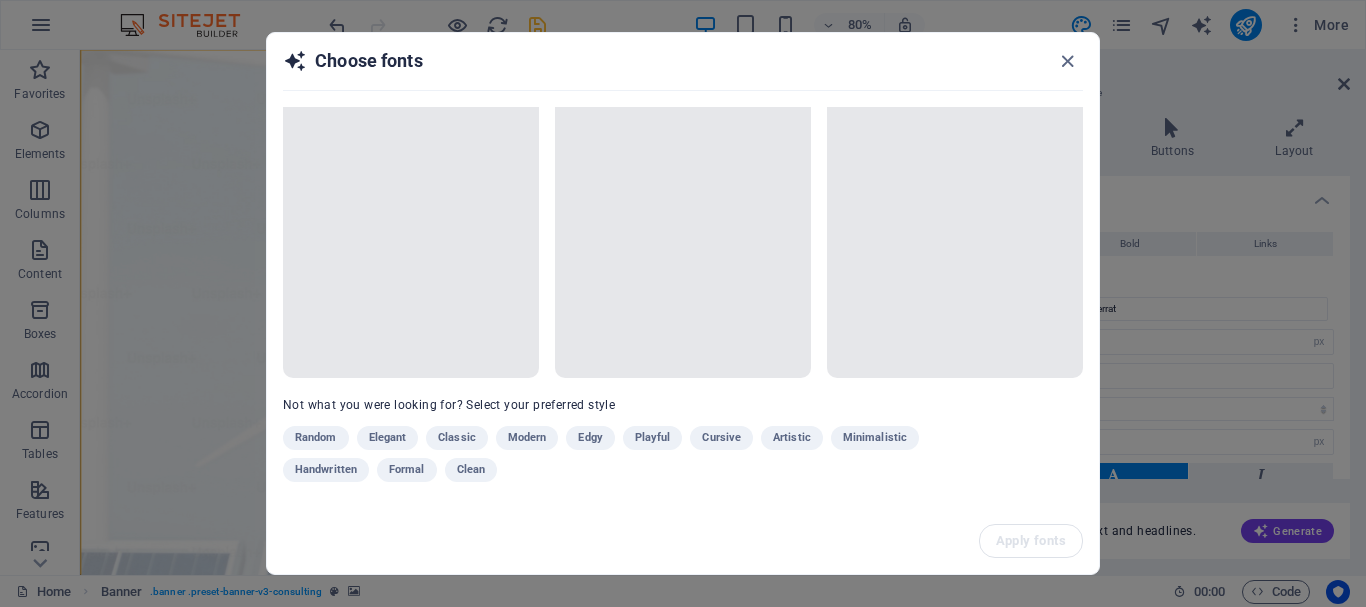 click on "Random Elegant Classic Modern Edgy Playful Cursive Artistic Minimalistic Handwritten Formal Clean" at bounding box center (633, 458) 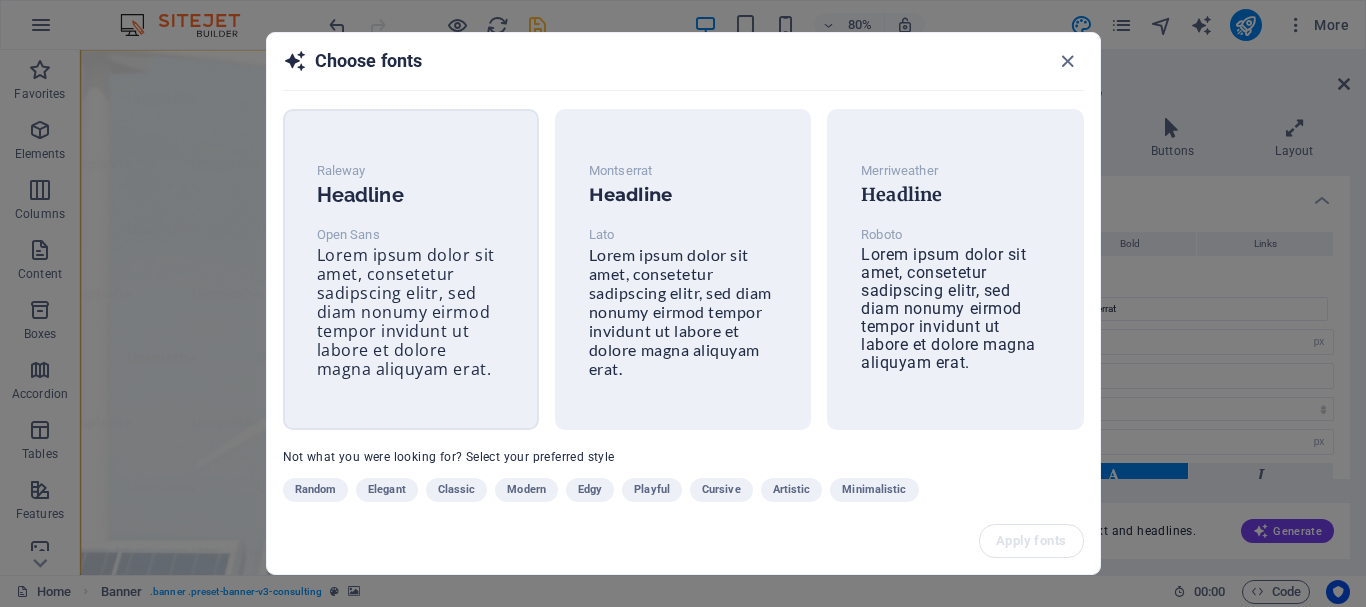 scroll, scrollTop: 52, scrollLeft: 0, axis: vertical 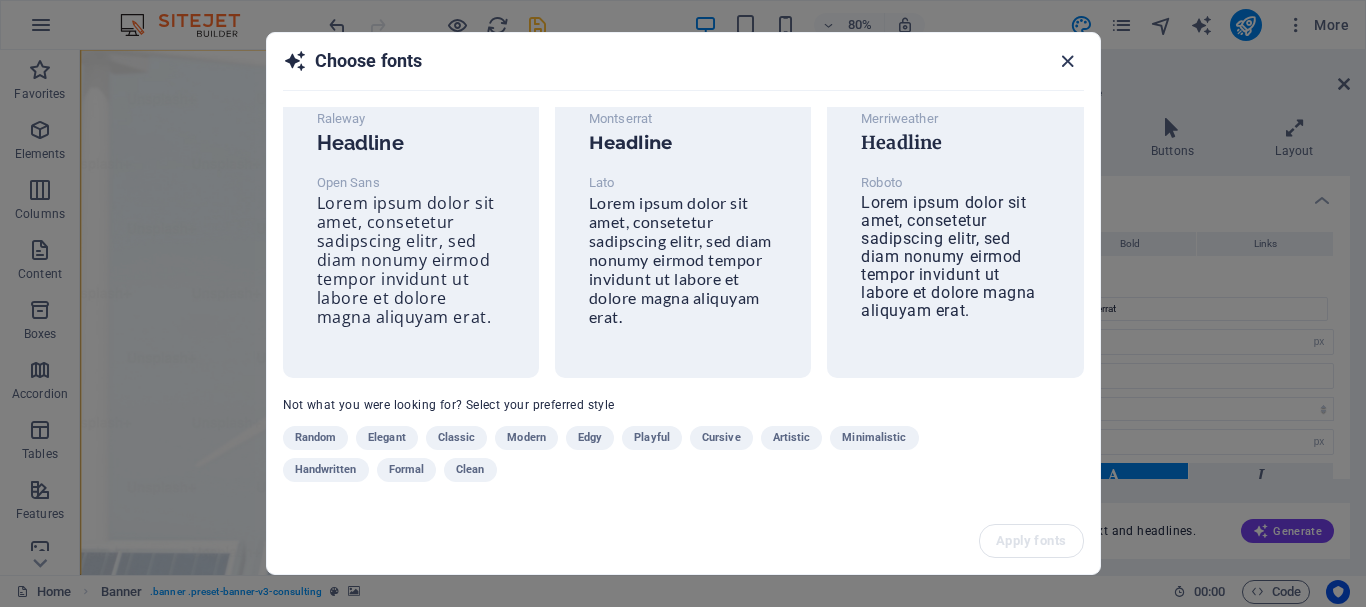 click at bounding box center [1067, 61] 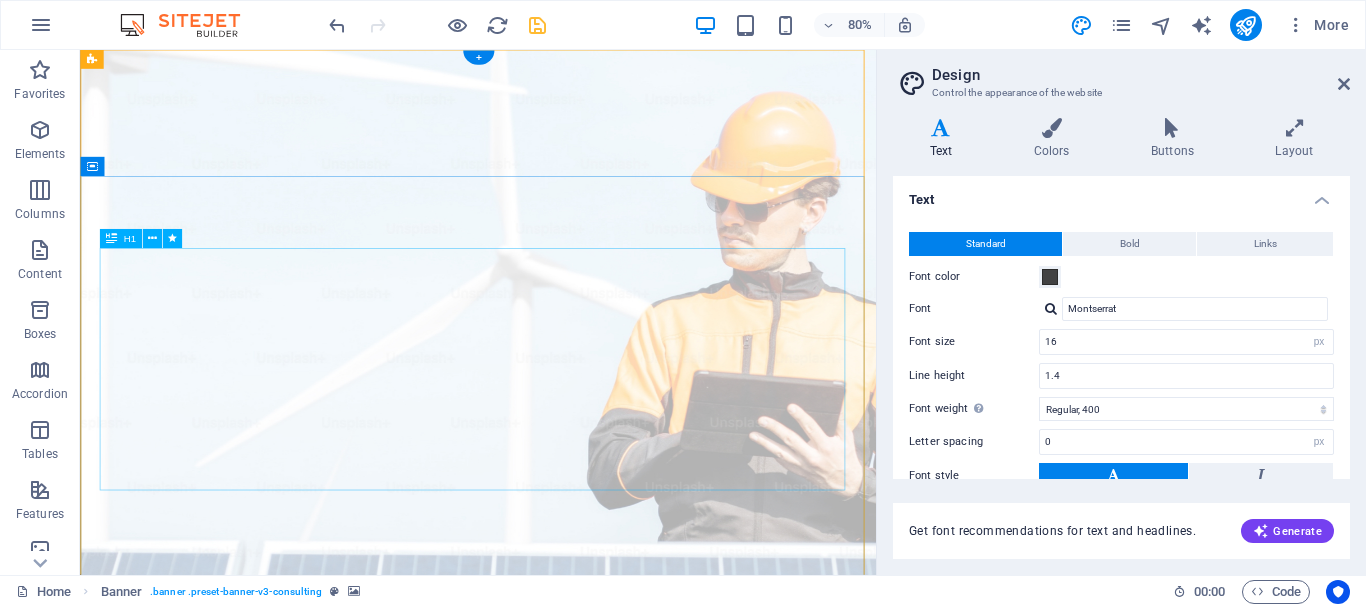 scroll, scrollTop: 9, scrollLeft: 0, axis: vertical 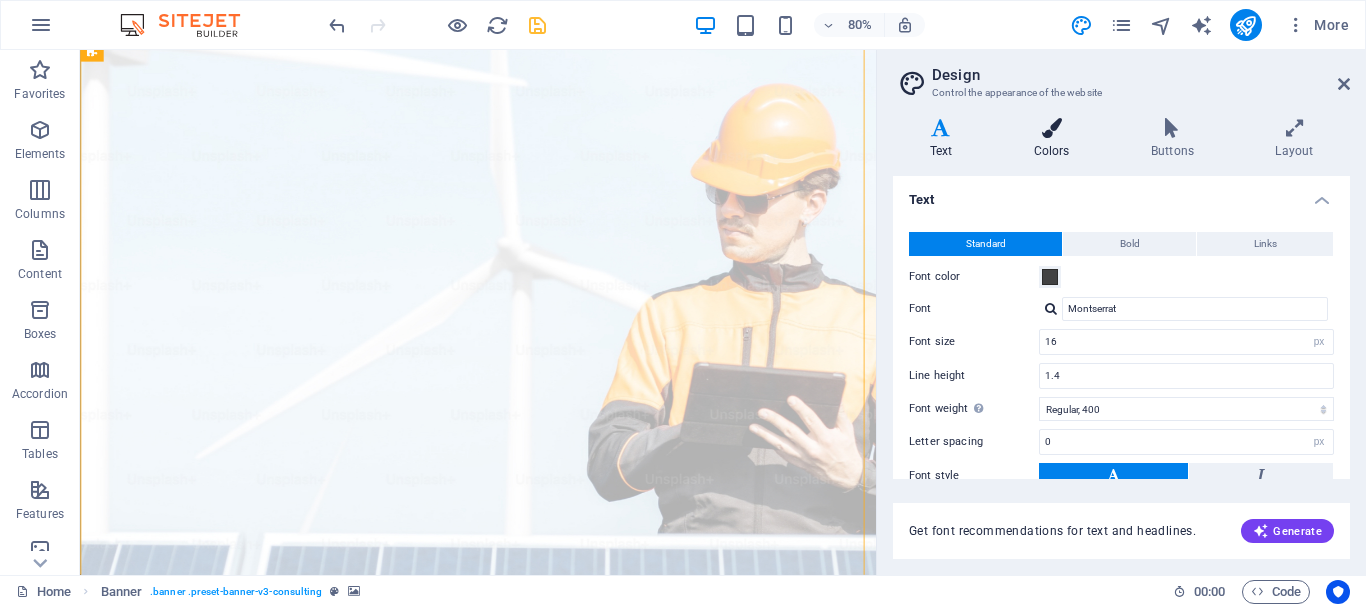 click at bounding box center (1051, 128) 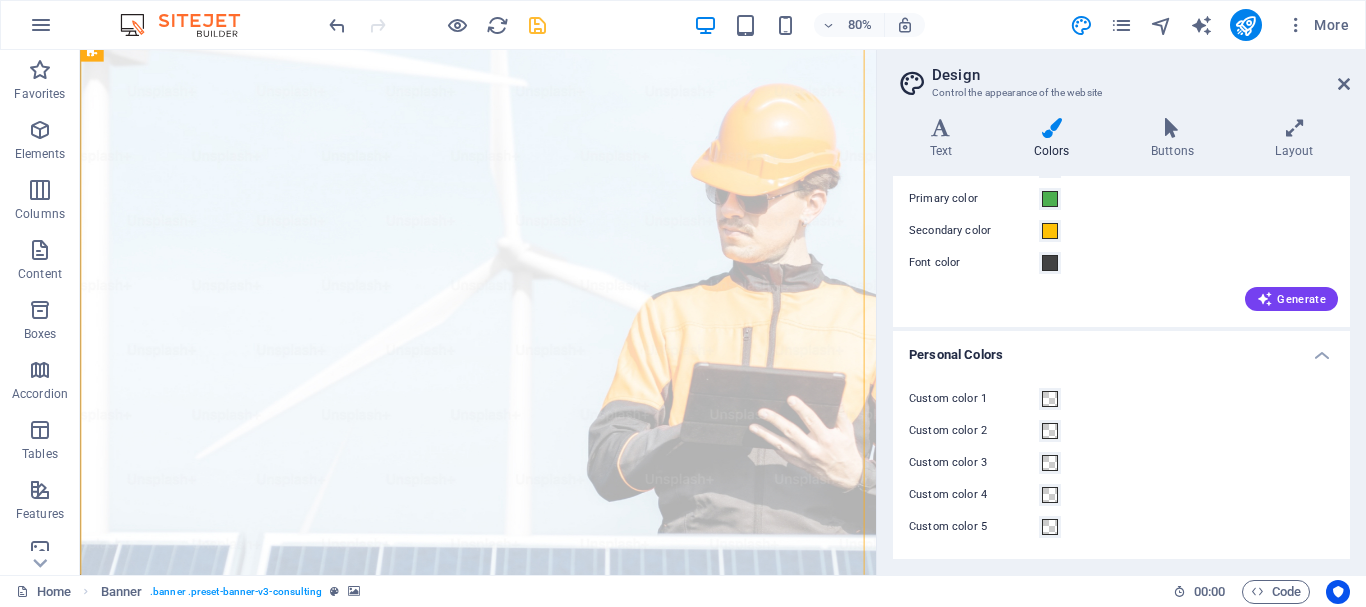 scroll, scrollTop: 0, scrollLeft: 0, axis: both 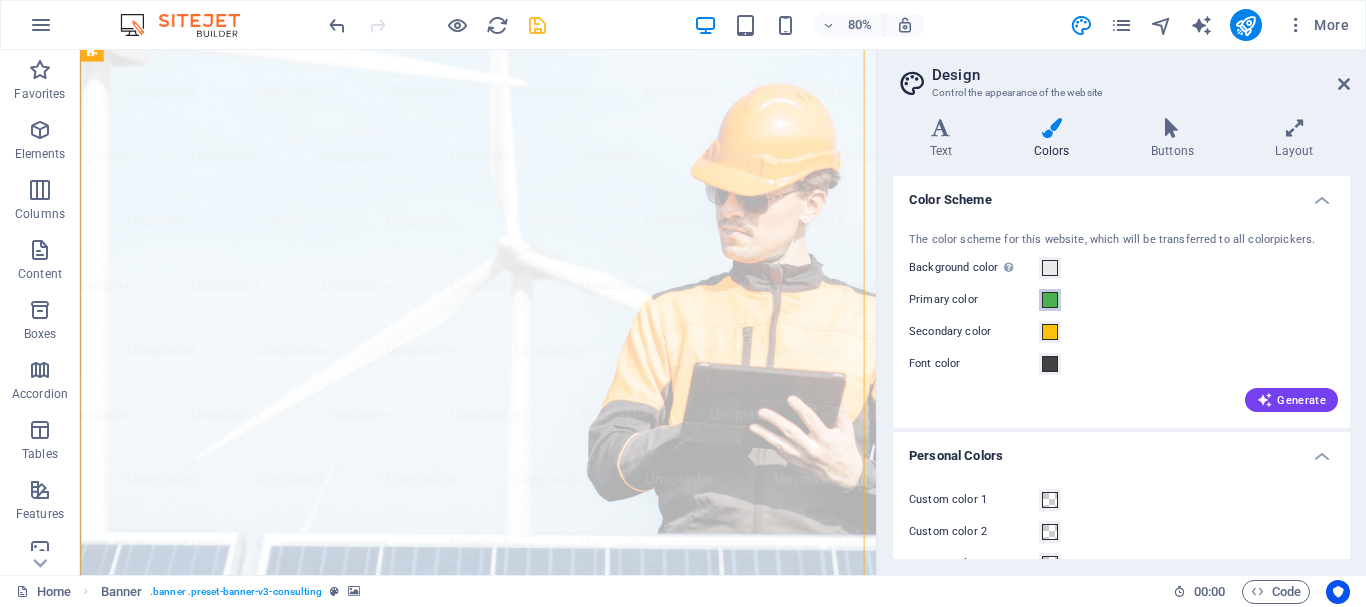 click at bounding box center (1050, 300) 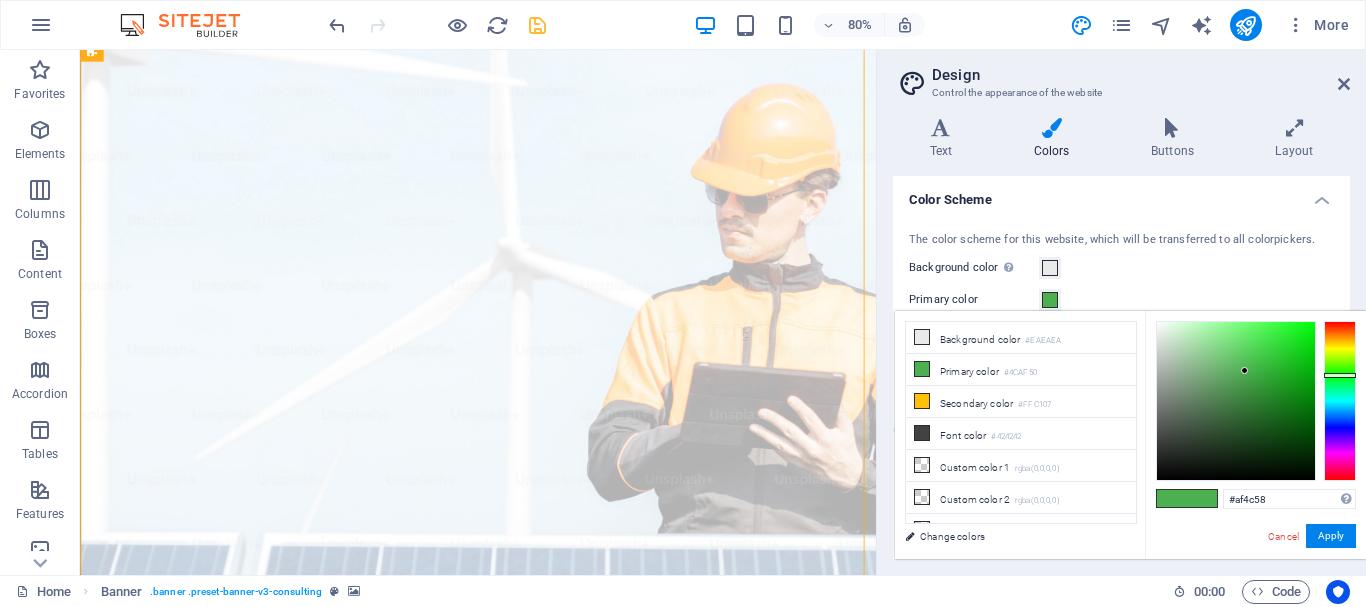 click at bounding box center (1340, 401) 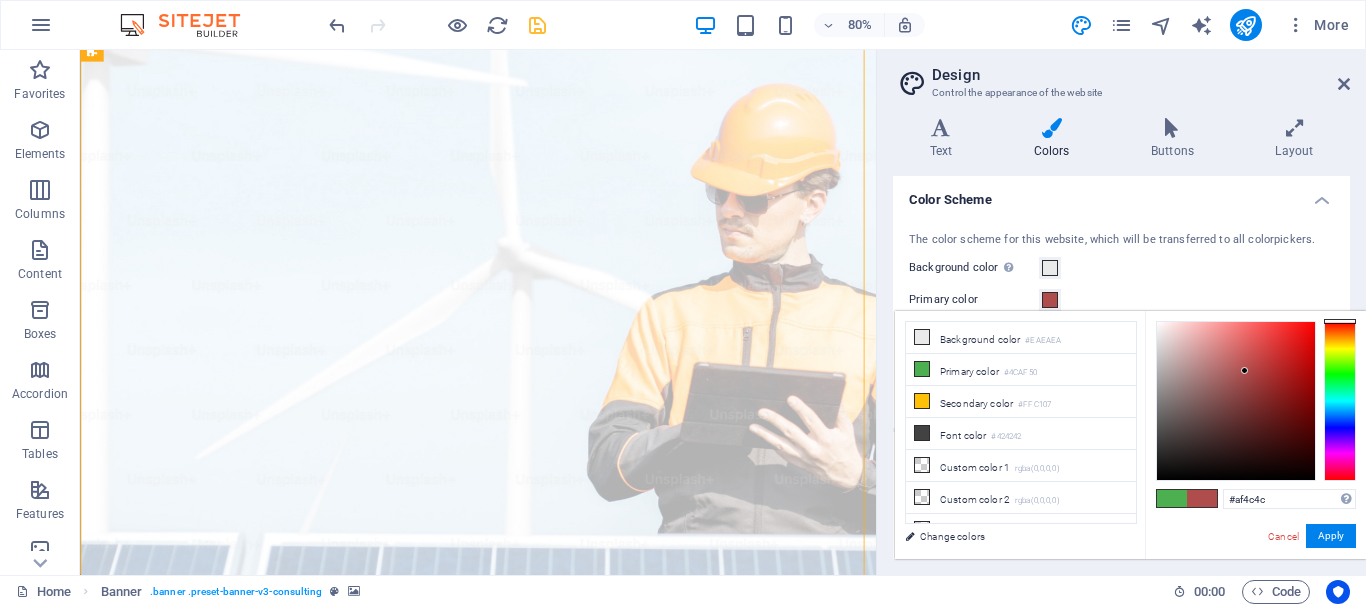 drag, startPoint x: 1335, startPoint y: 460, endPoint x: 1344, endPoint y: 320, distance: 140.28899 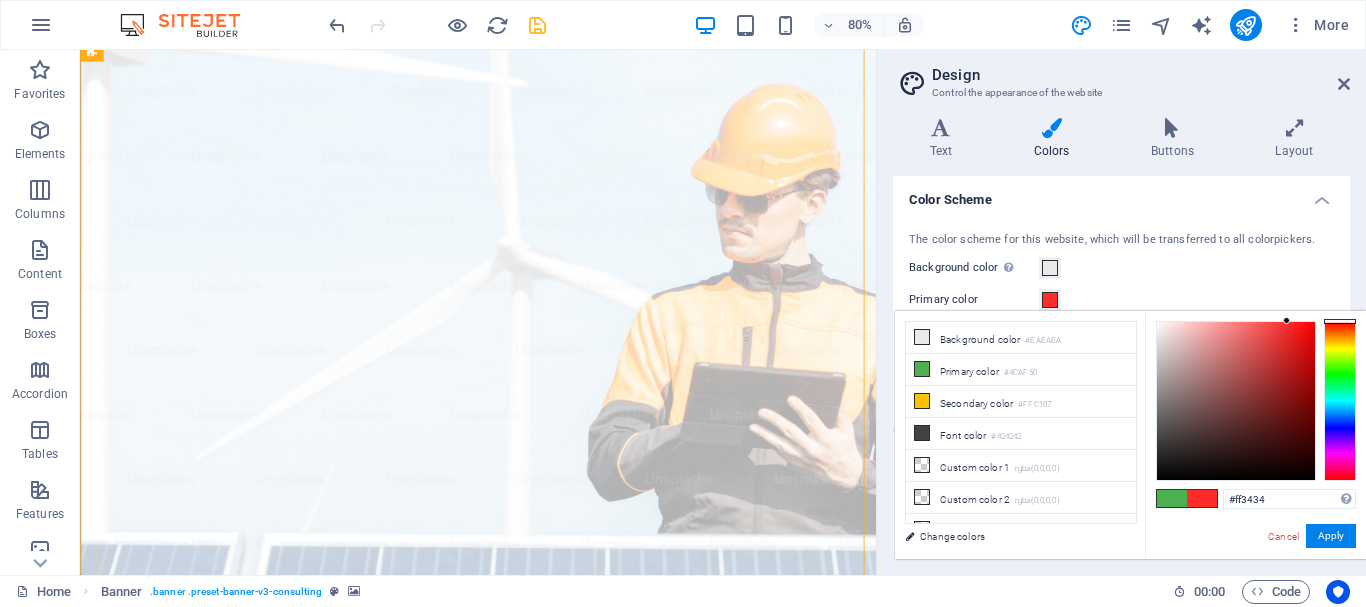 type on "#ff3535" 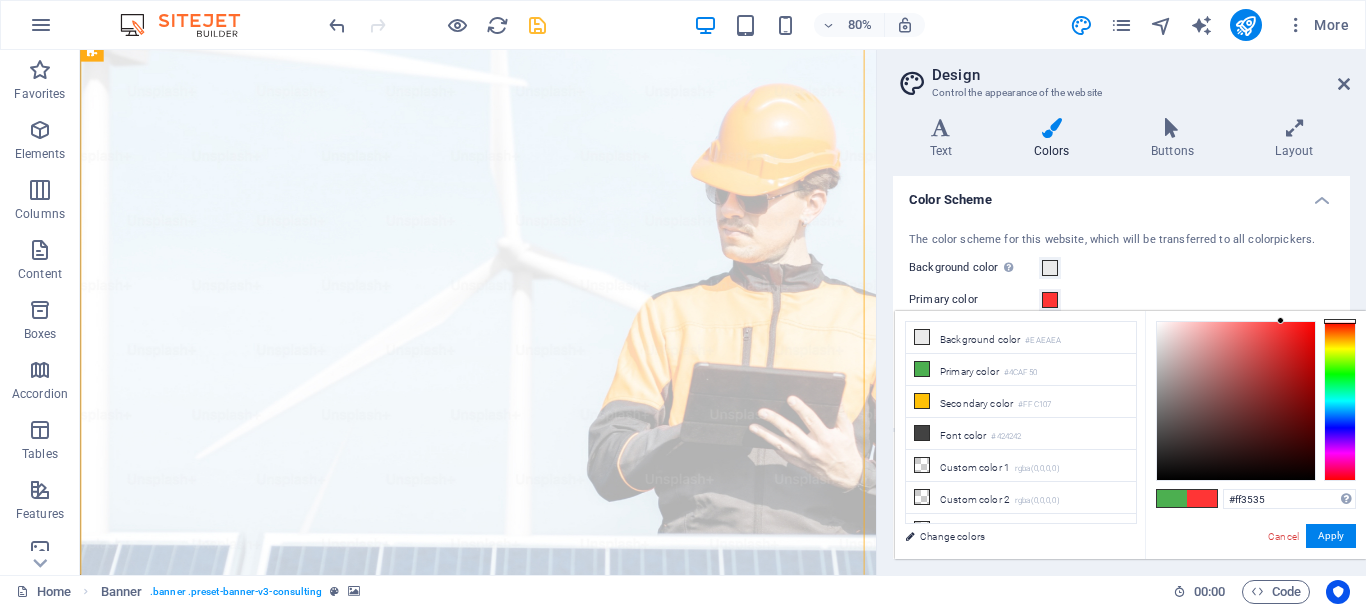 drag, startPoint x: 1299, startPoint y: 335, endPoint x: 1281, endPoint y: 300, distance: 39.357338 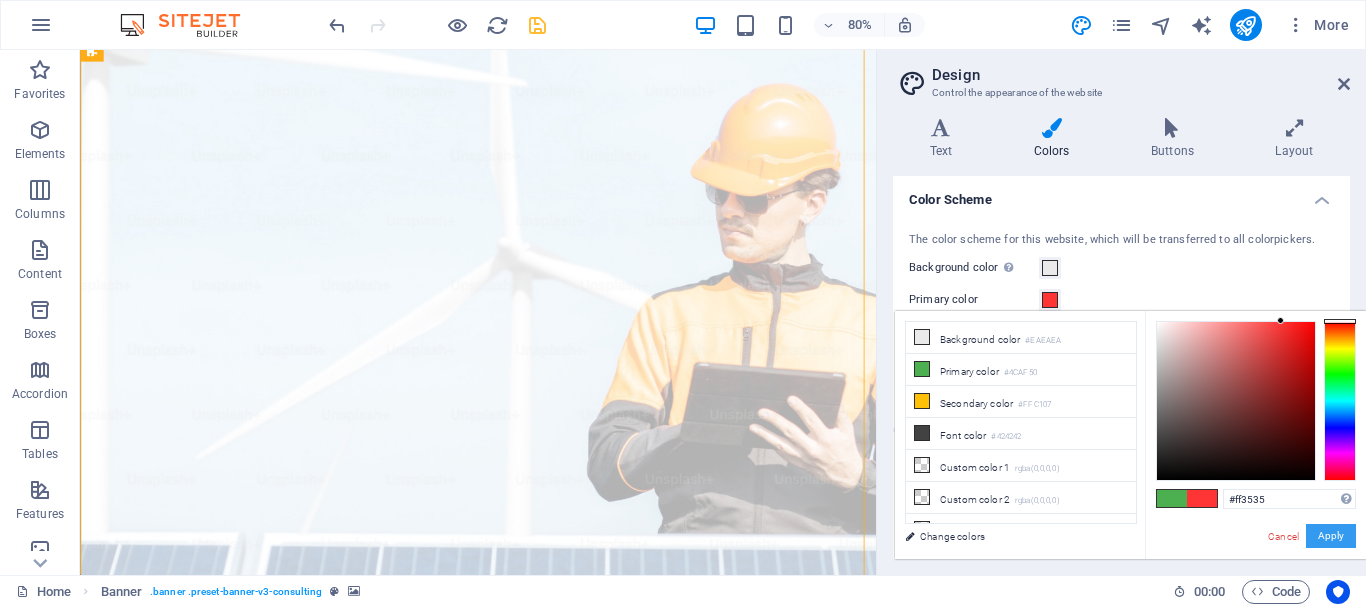 click on "Apply" at bounding box center (1331, 536) 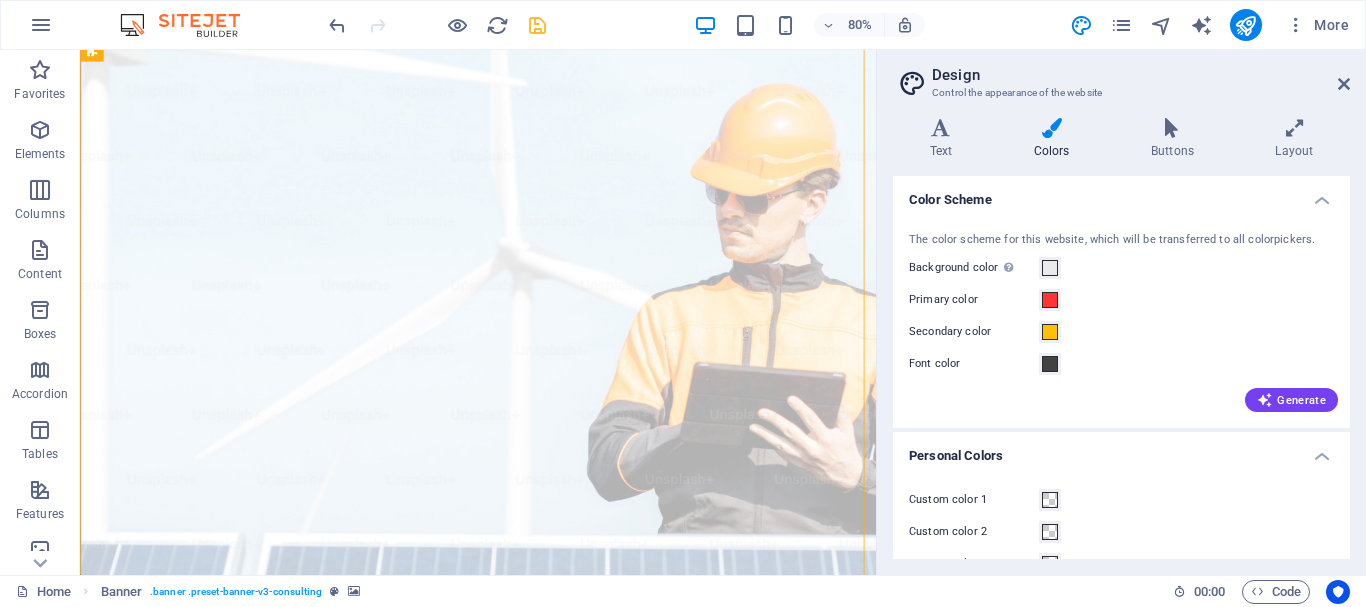 click on "Font color" at bounding box center (1121, 364) 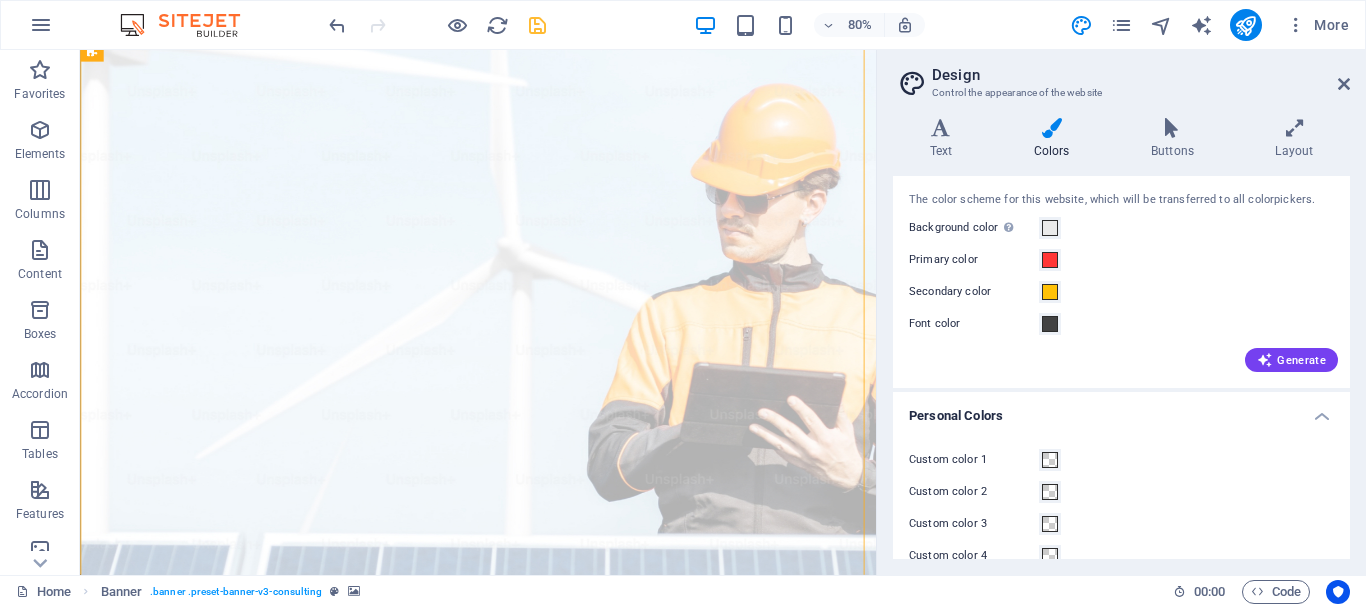 scroll, scrollTop: 0, scrollLeft: 0, axis: both 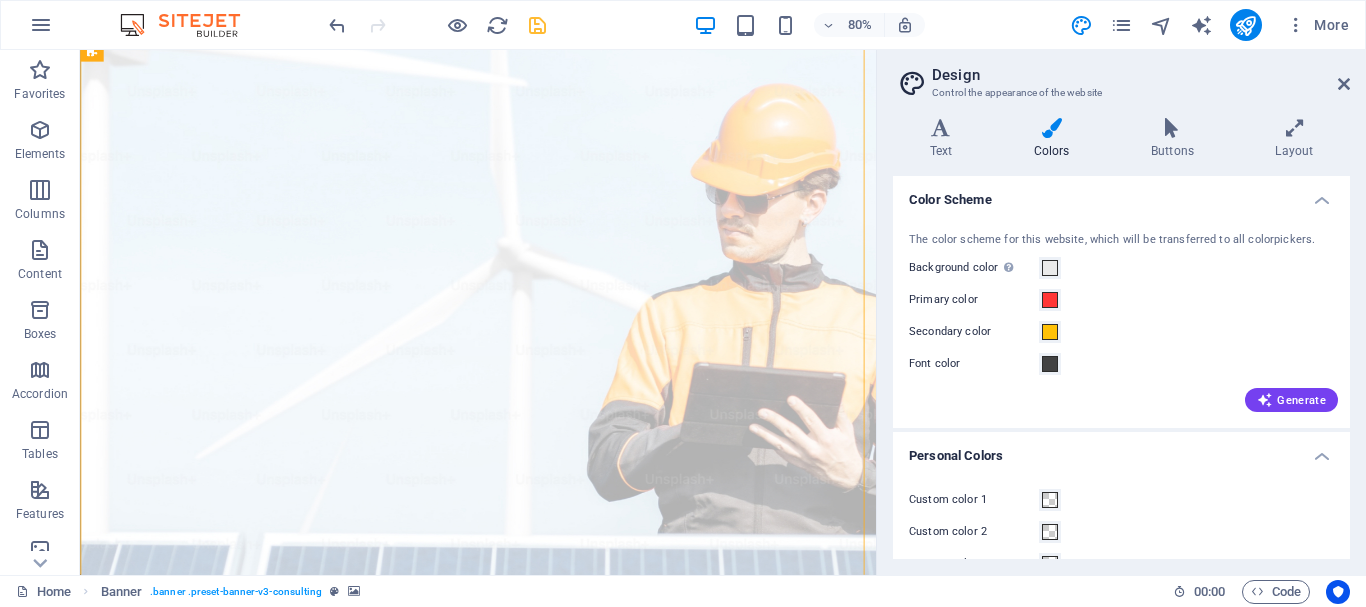 click on "Color Scheme" at bounding box center (1121, 194) 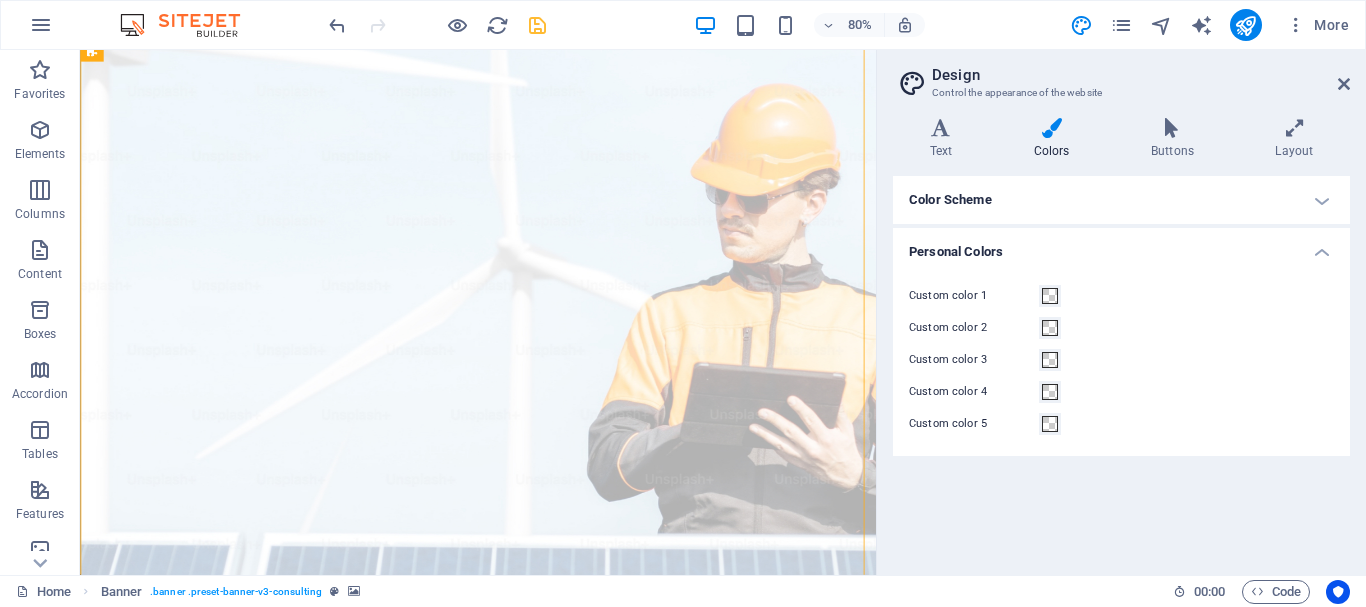 click on "Personal Colors" at bounding box center (1121, 246) 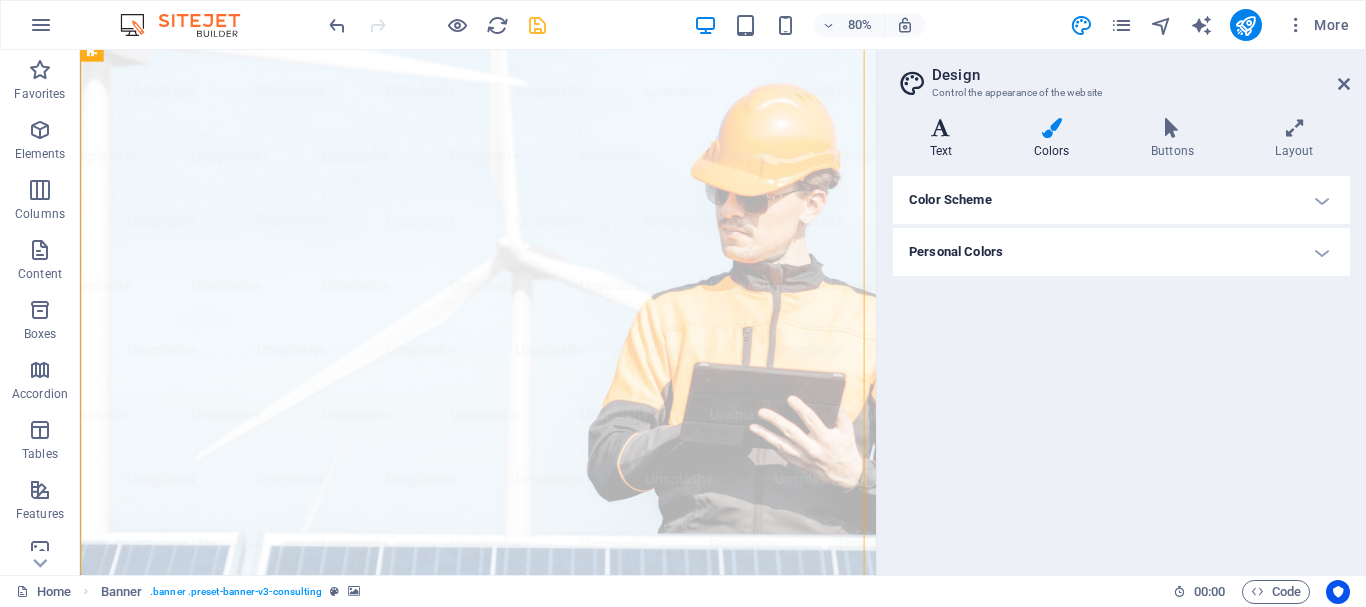 click on "Text" at bounding box center (945, 139) 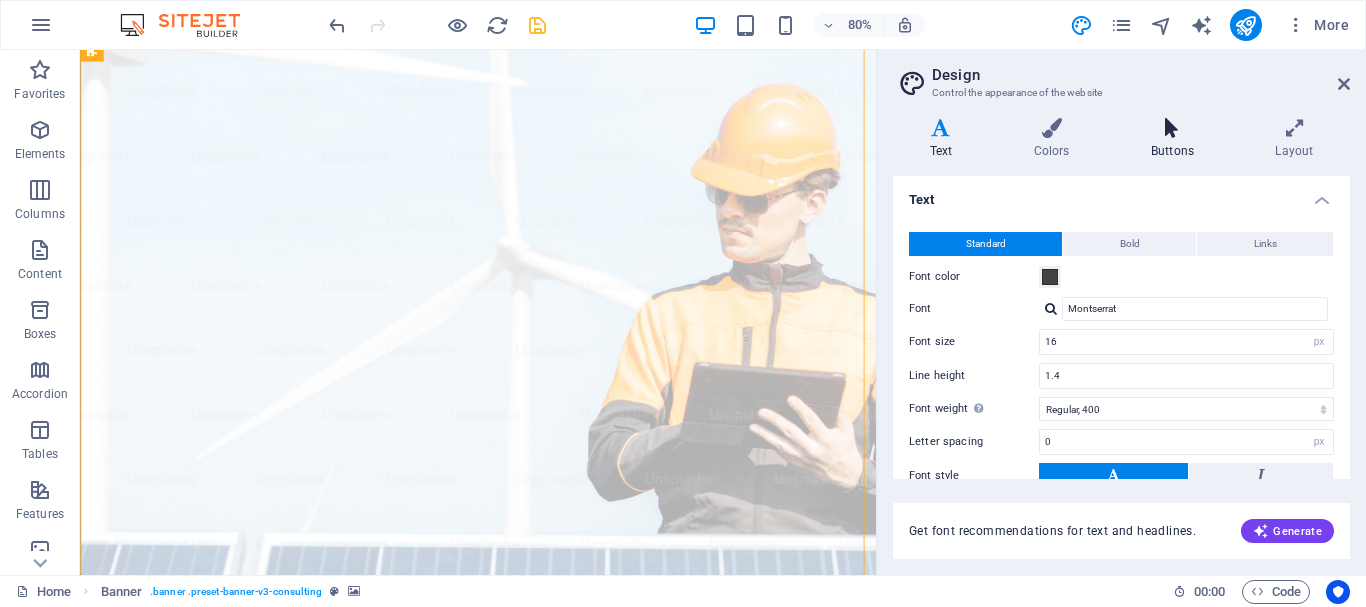click at bounding box center (1172, 128) 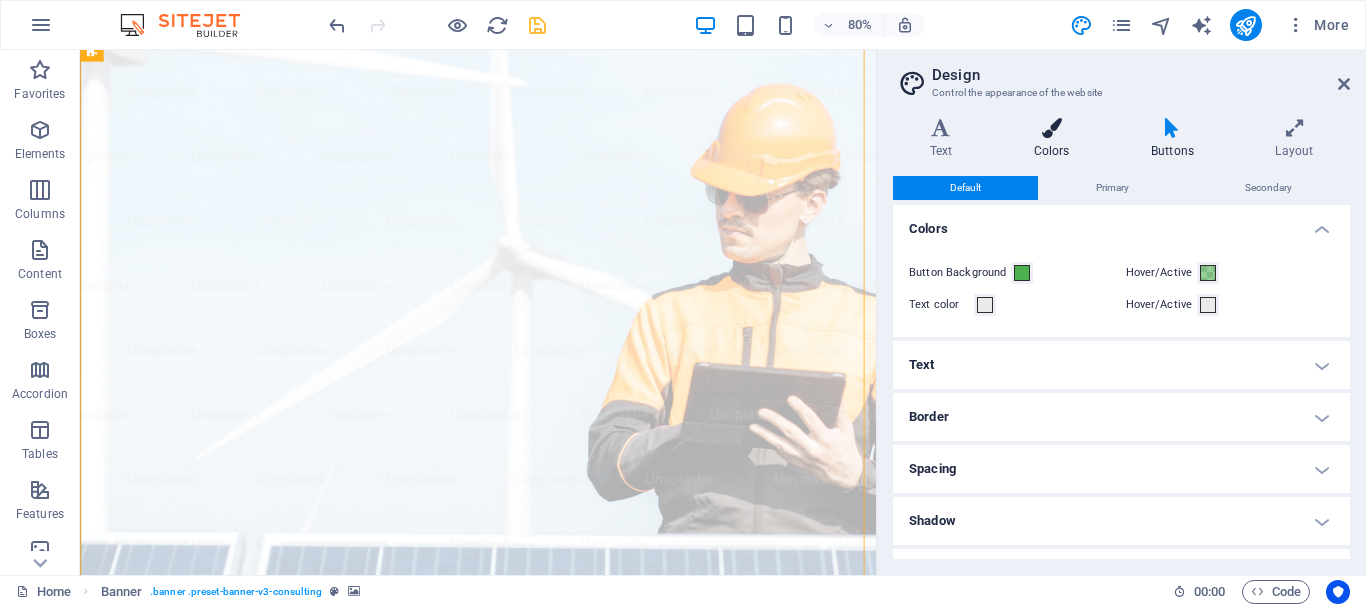 click at bounding box center [1051, 128] 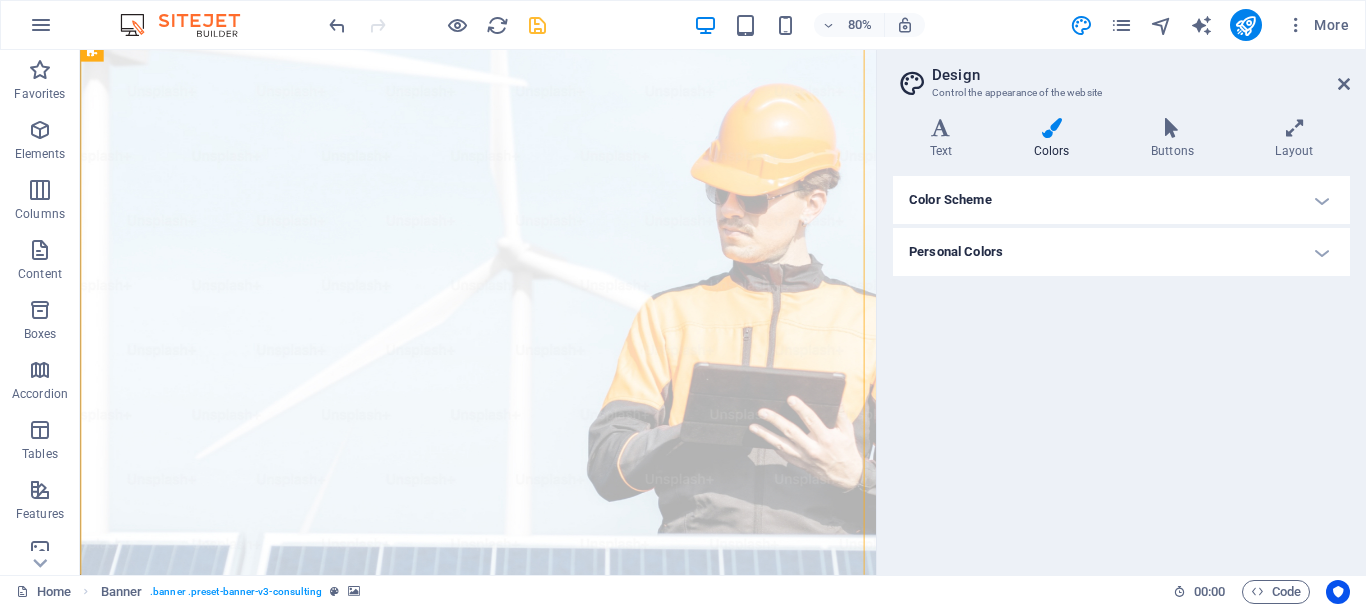 click on "Color Scheme" at bounding box center [1121, 200] 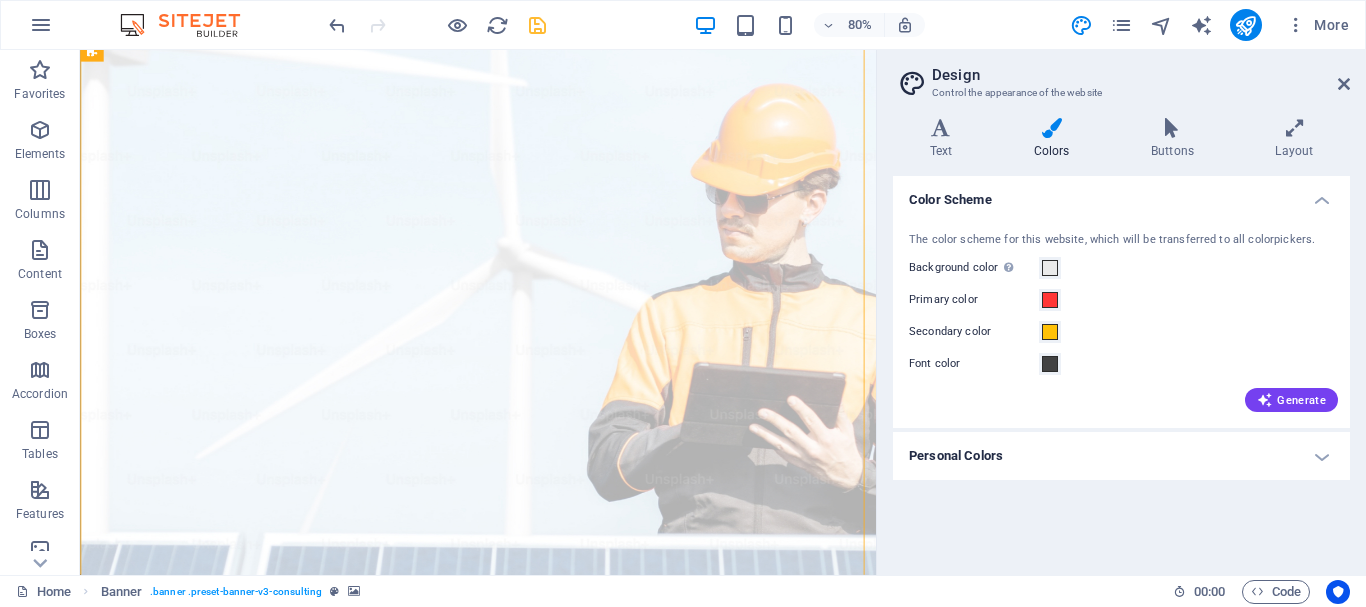 click on "Color Scheme" at bounding box center (1121, 194) 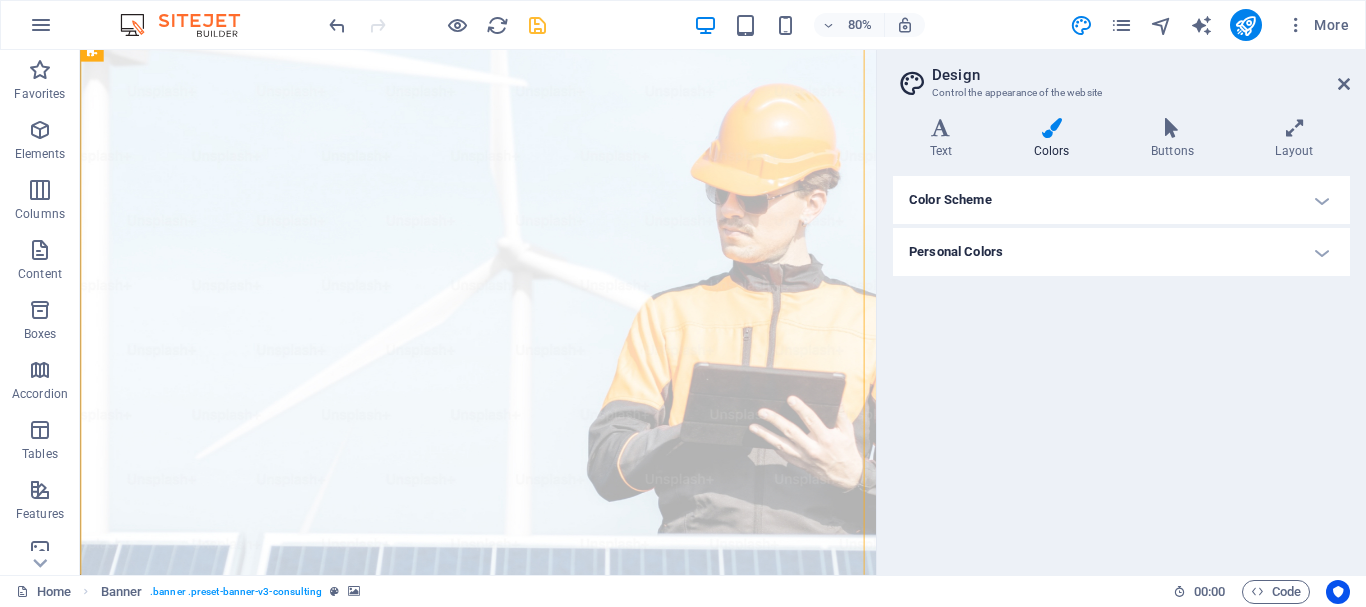 click on "Color Scheme" at bounding box center [1121, 200] 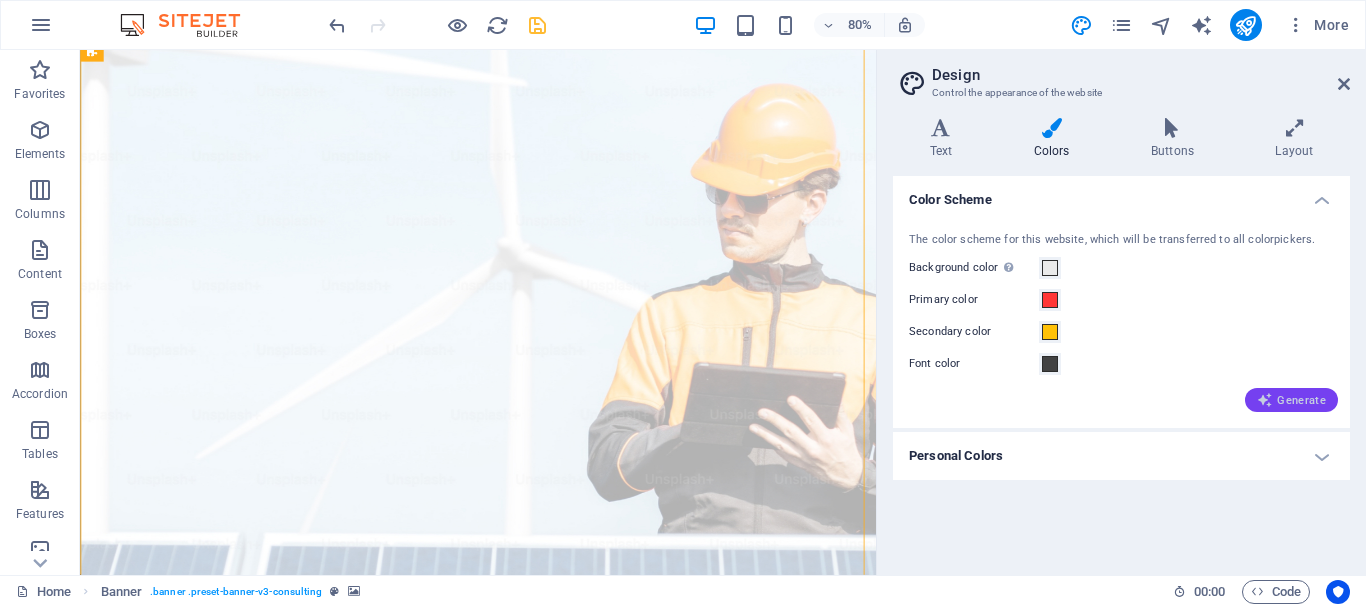 click on "Generate" at bounding box center [1291, 400] 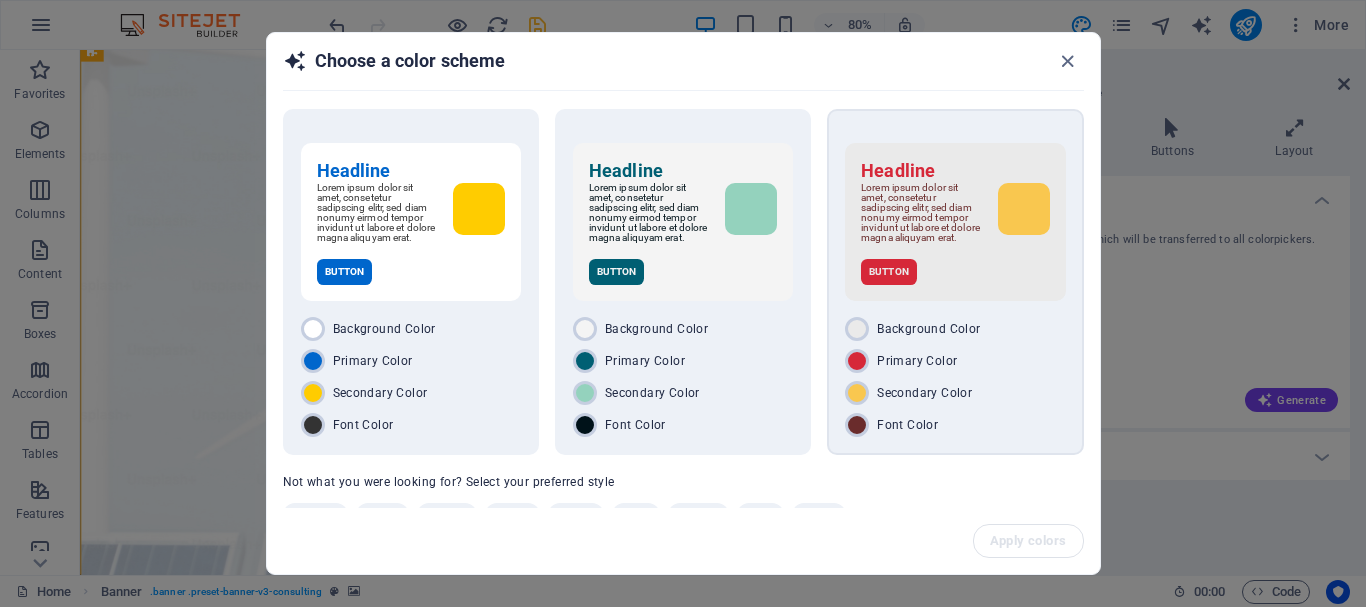 click on "Button" at bounding box center [889, 272] 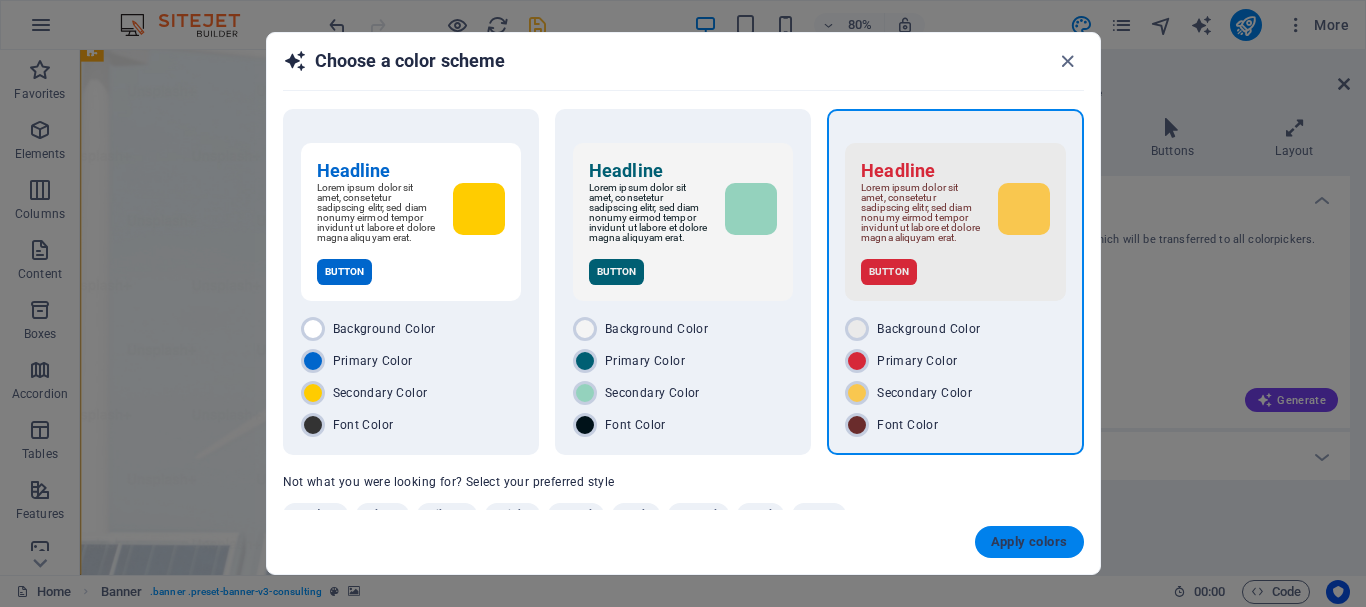 click on "Apply colors" at bounding box center [1029, 542] 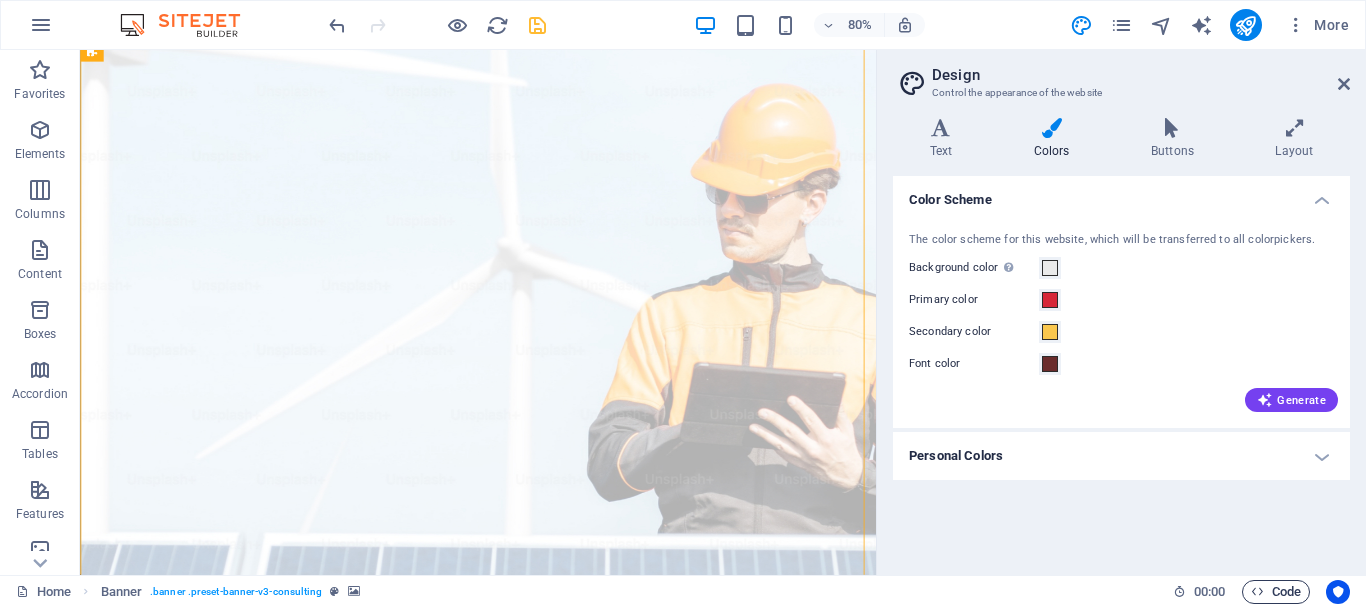 click on "Code" at bounding box center (1276, 592) 